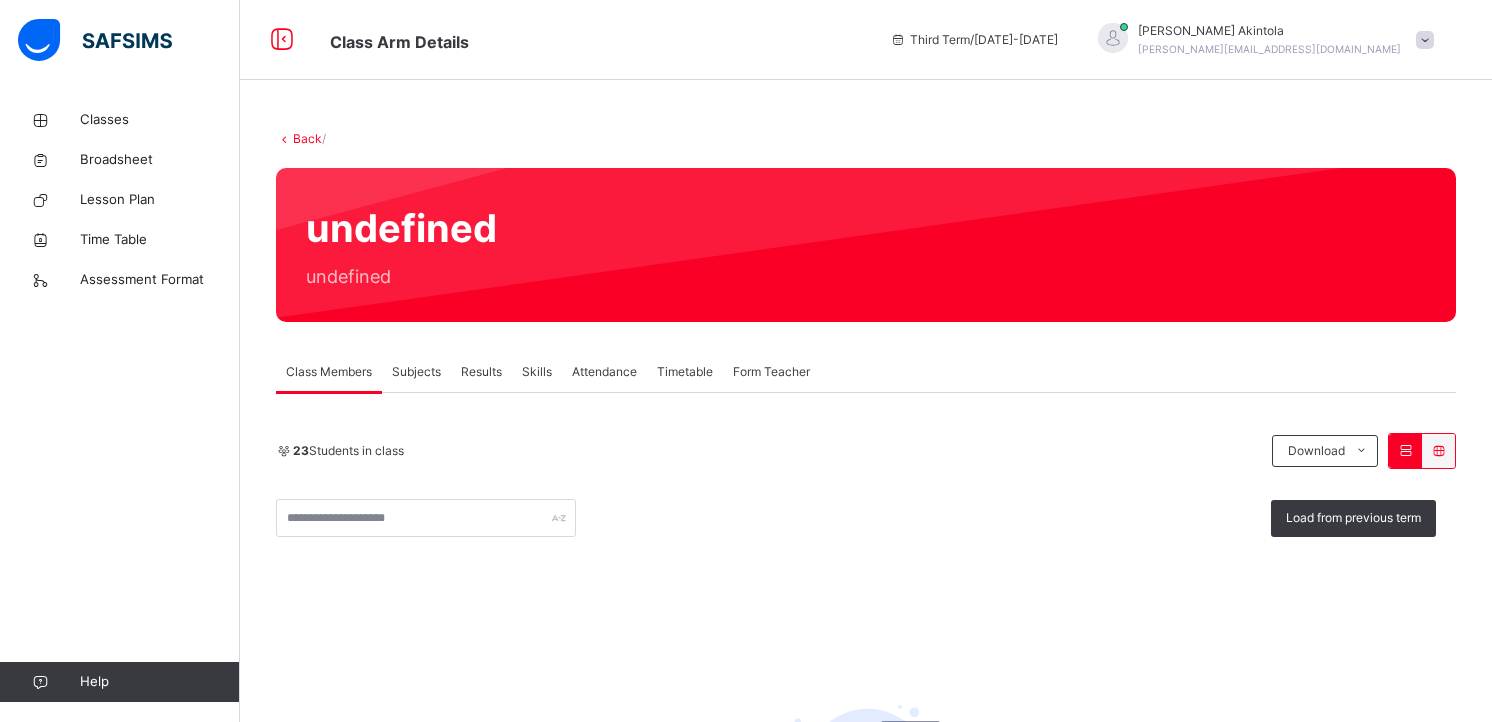 scroll, scrollTop: 0, scrollLeft: 0, axis: both 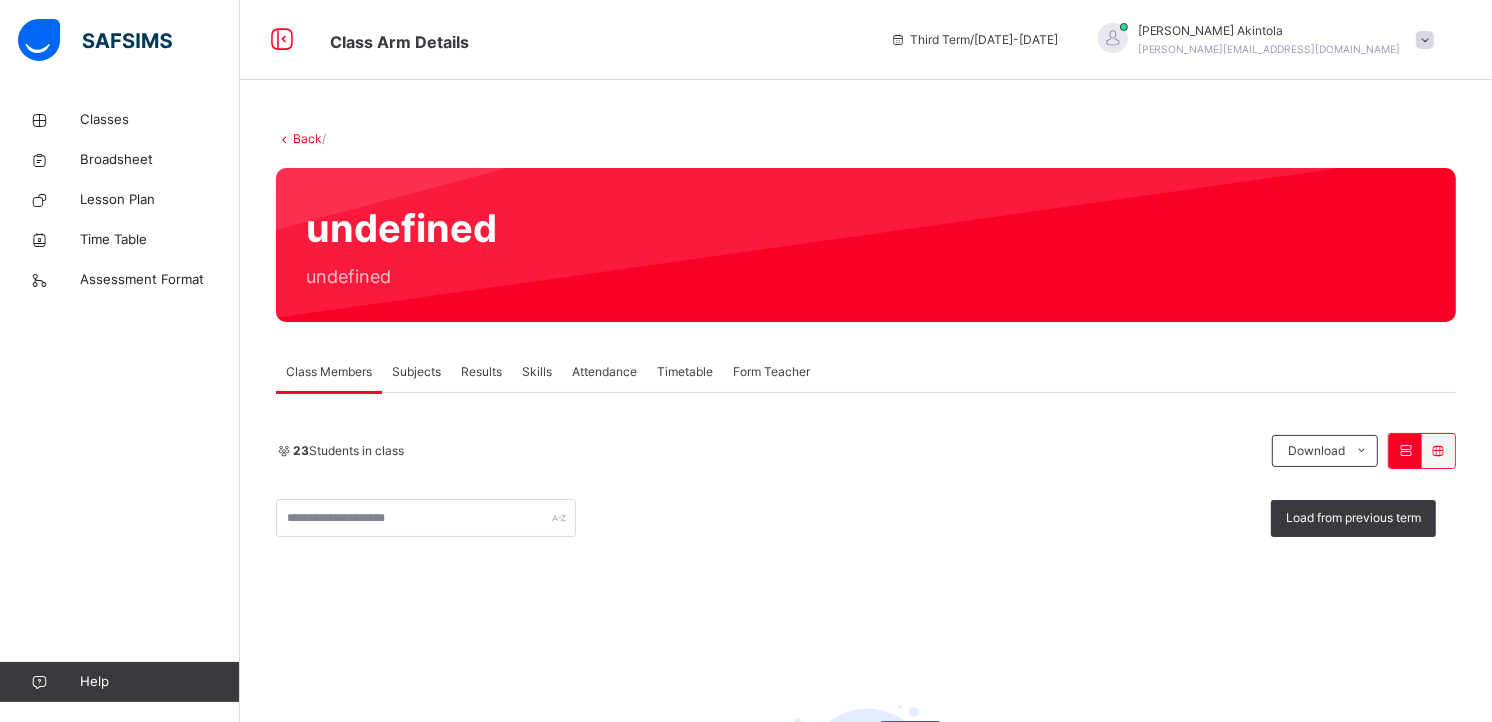 click on "Subjects" at bounding box center (416, 372) 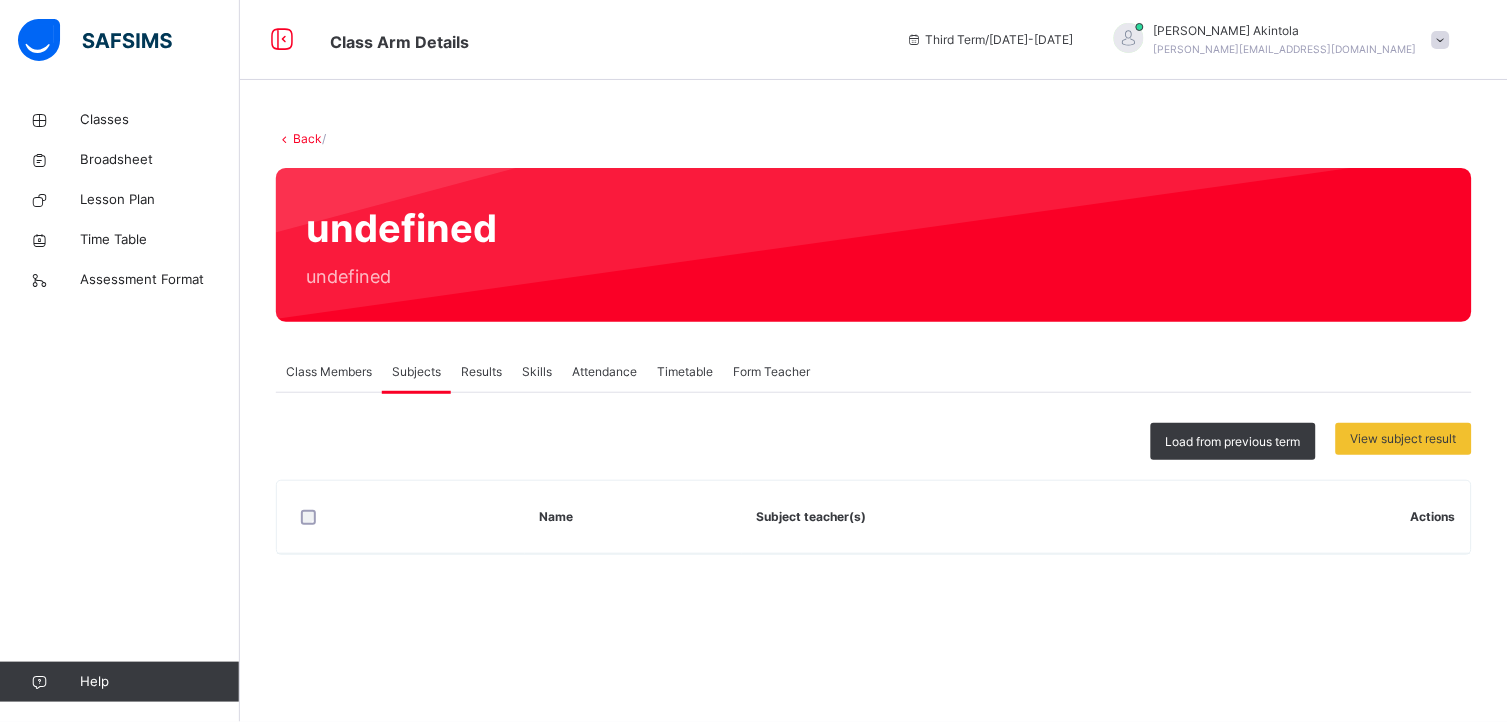click on "Results" at bounding box center (481, 372) 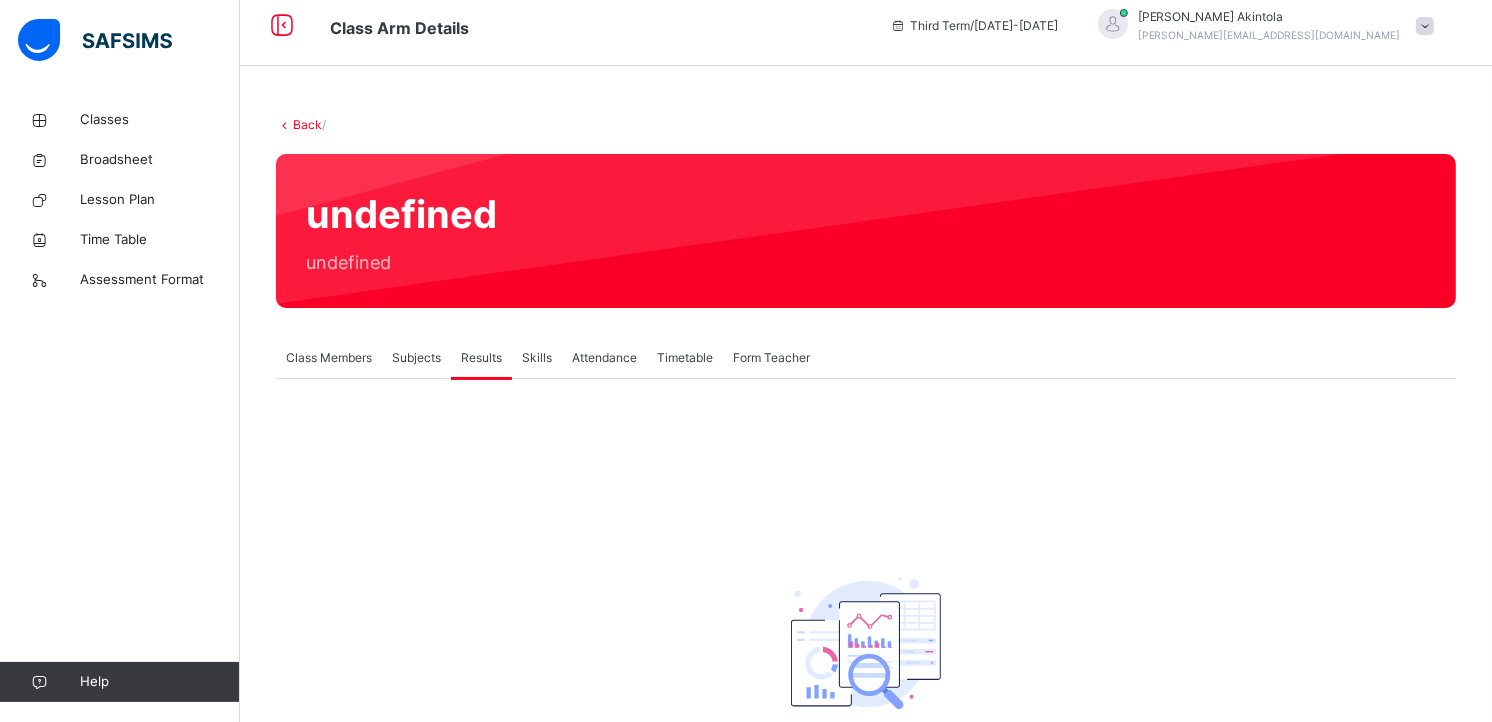 scroll, scrollTop: 0, scrollLeft: 0, axis: both 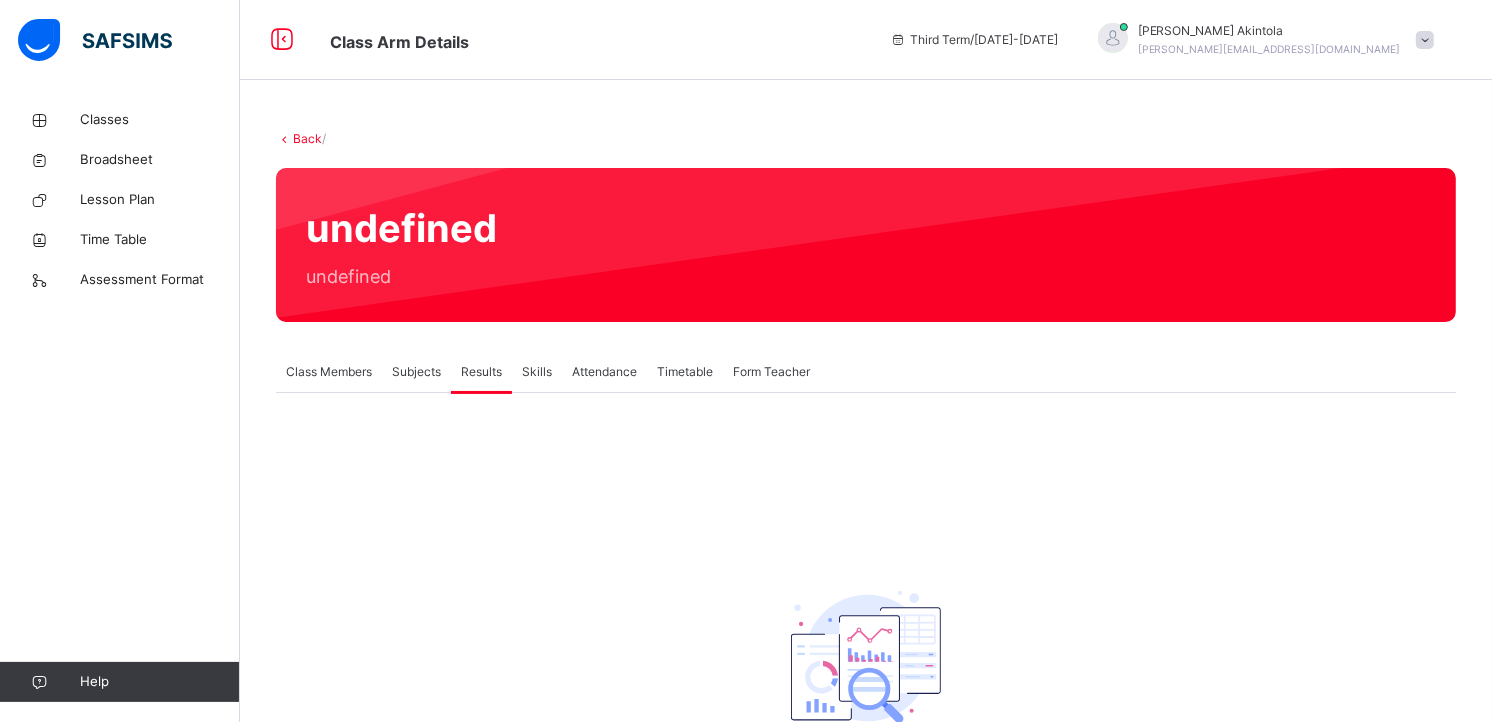 click on "Class Members" at bounding box center [329, 372] 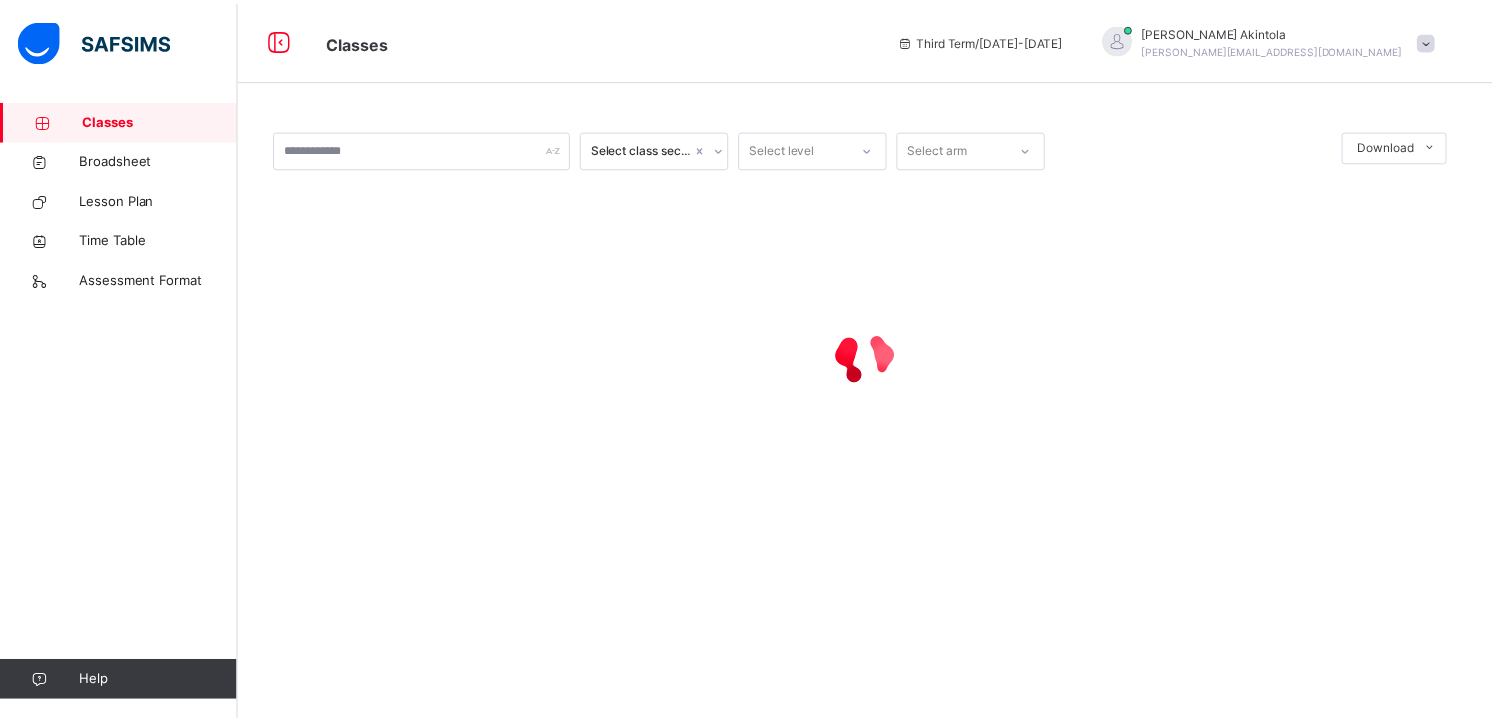 scroll, scrollTop: 0, scrollLeft: 0, axis: both 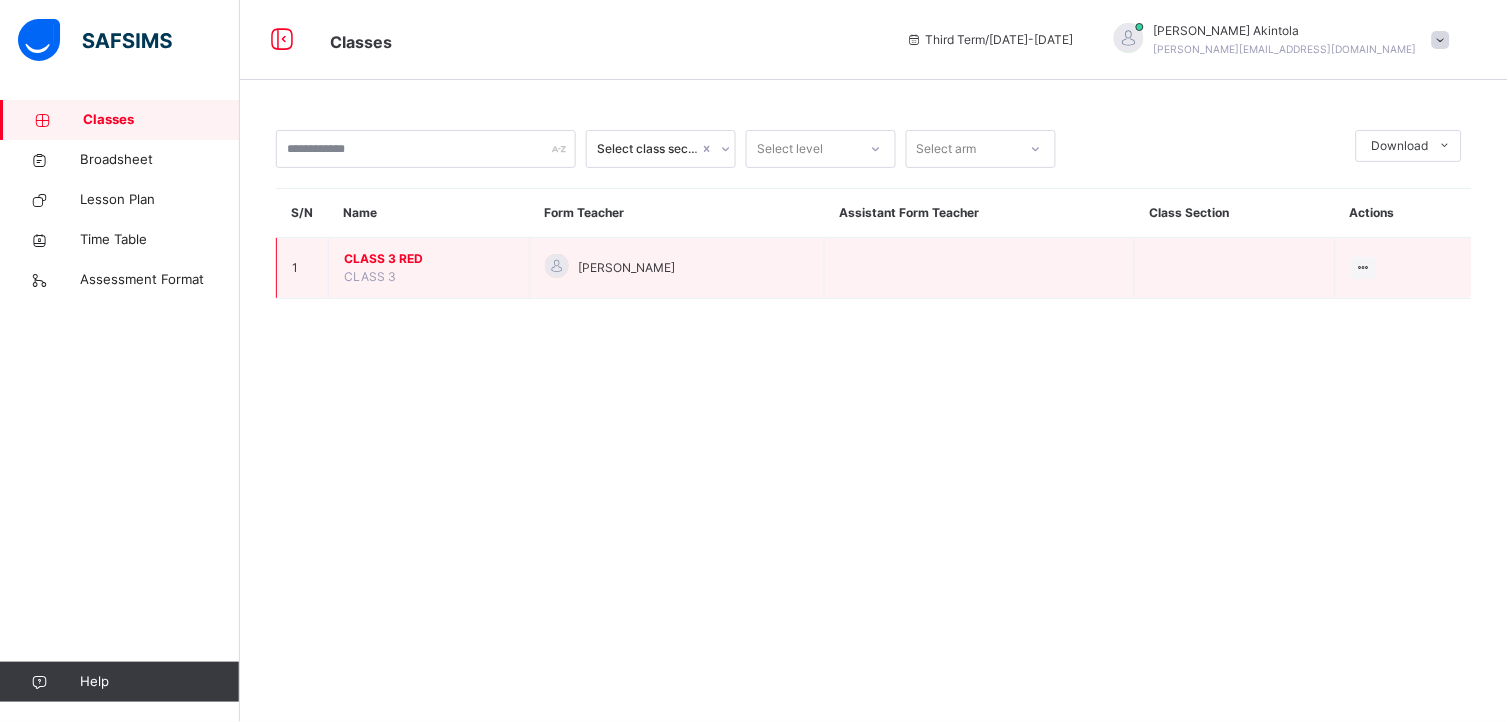 click on "CLASS 3   RED" at bounding box center (429, 259) 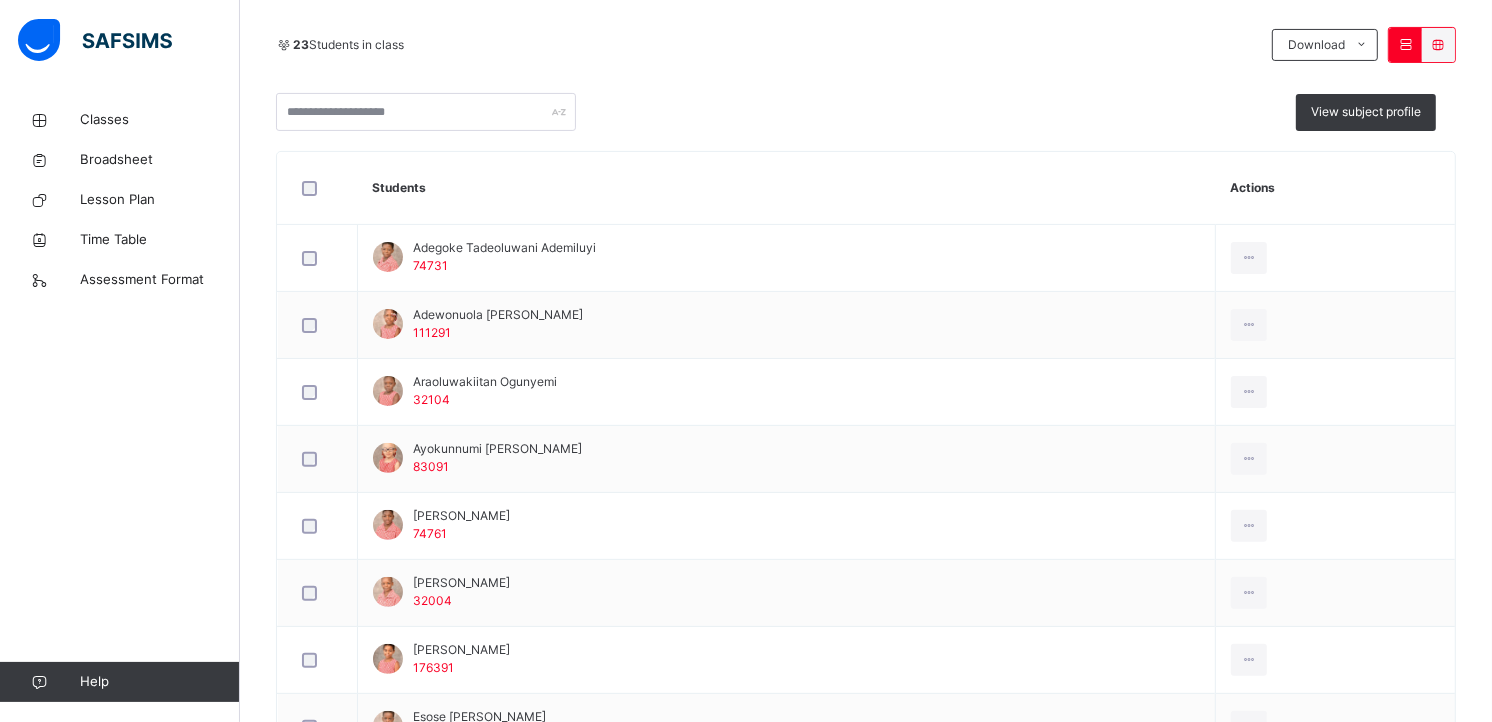 scroll, scrollTop: 458, scrollLeft: 0, axis: vertical 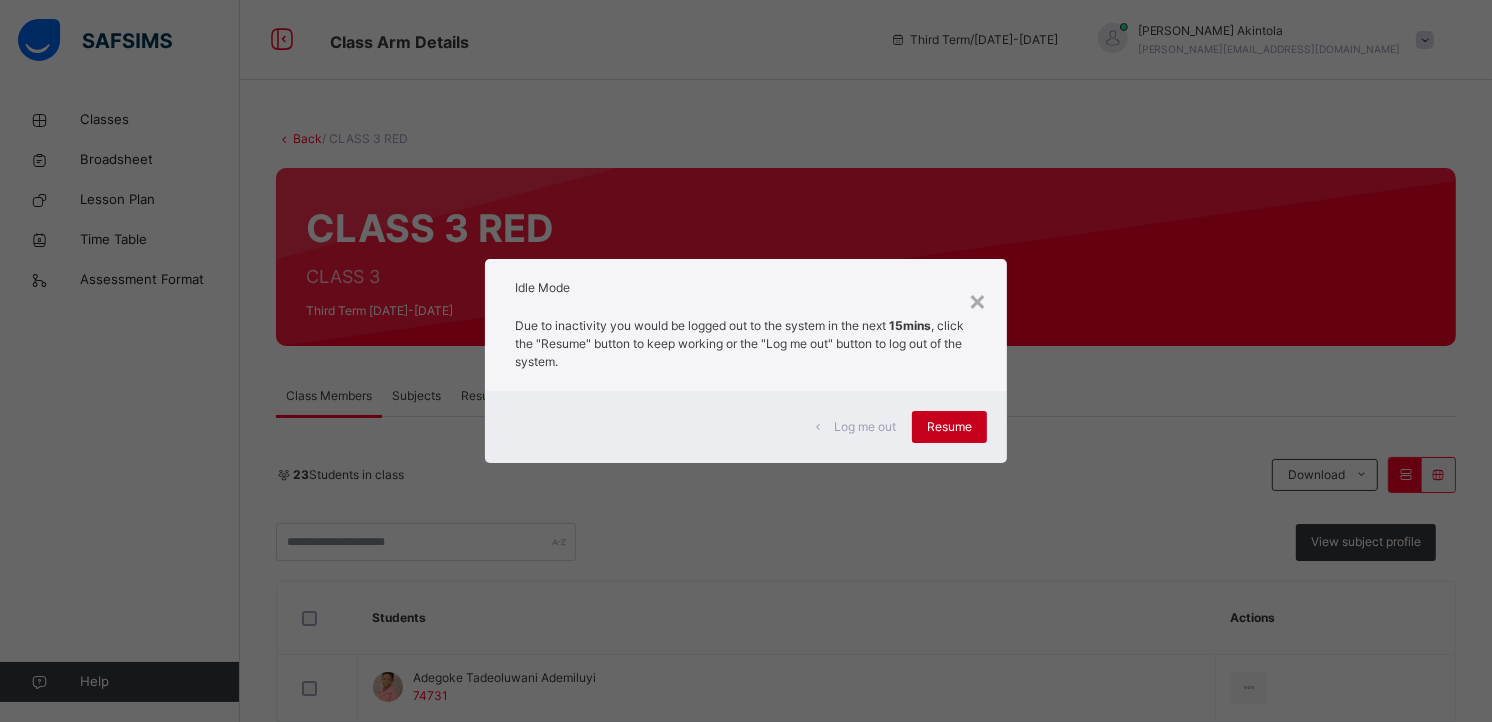 click on "Resume" at bounding box center (949, 427) 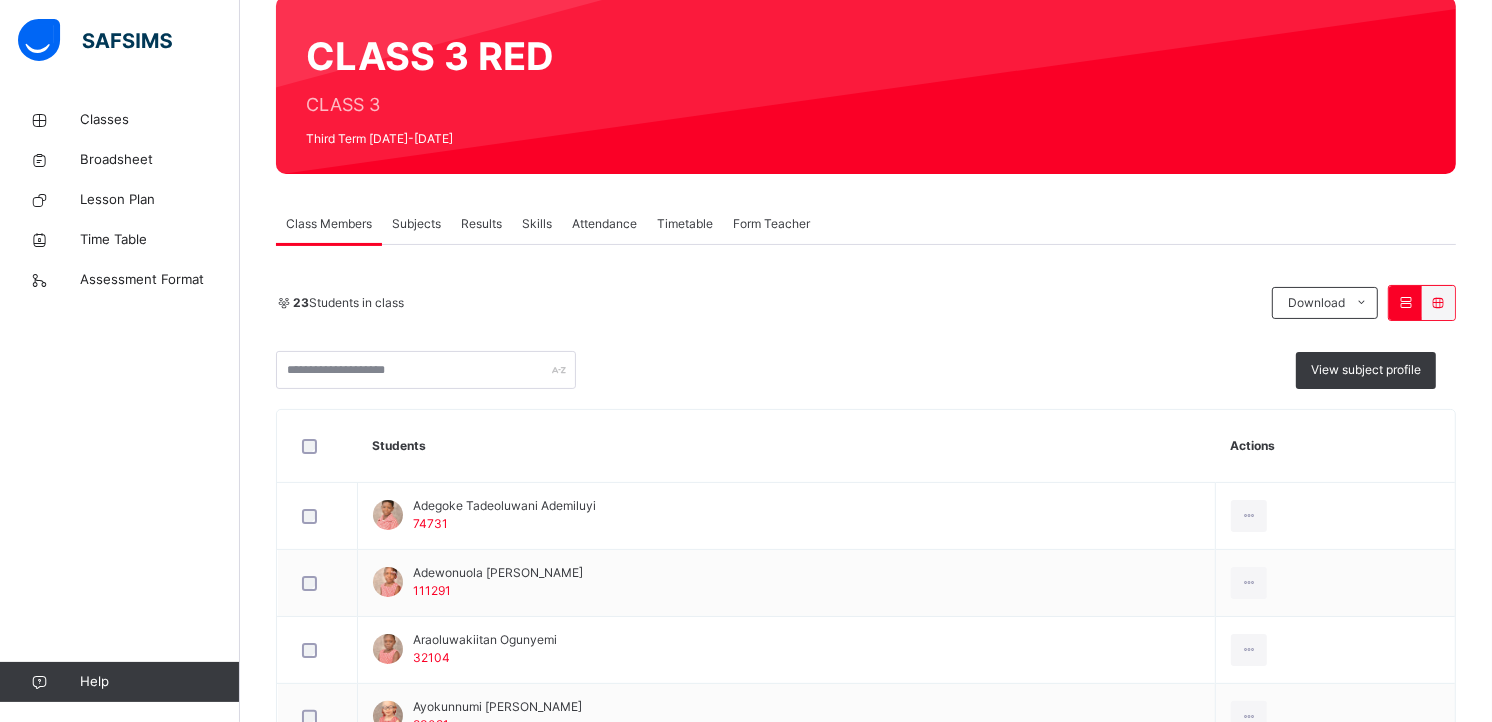 scroll, scrollTop: 164, scrollLeft: 0, axis: vertical 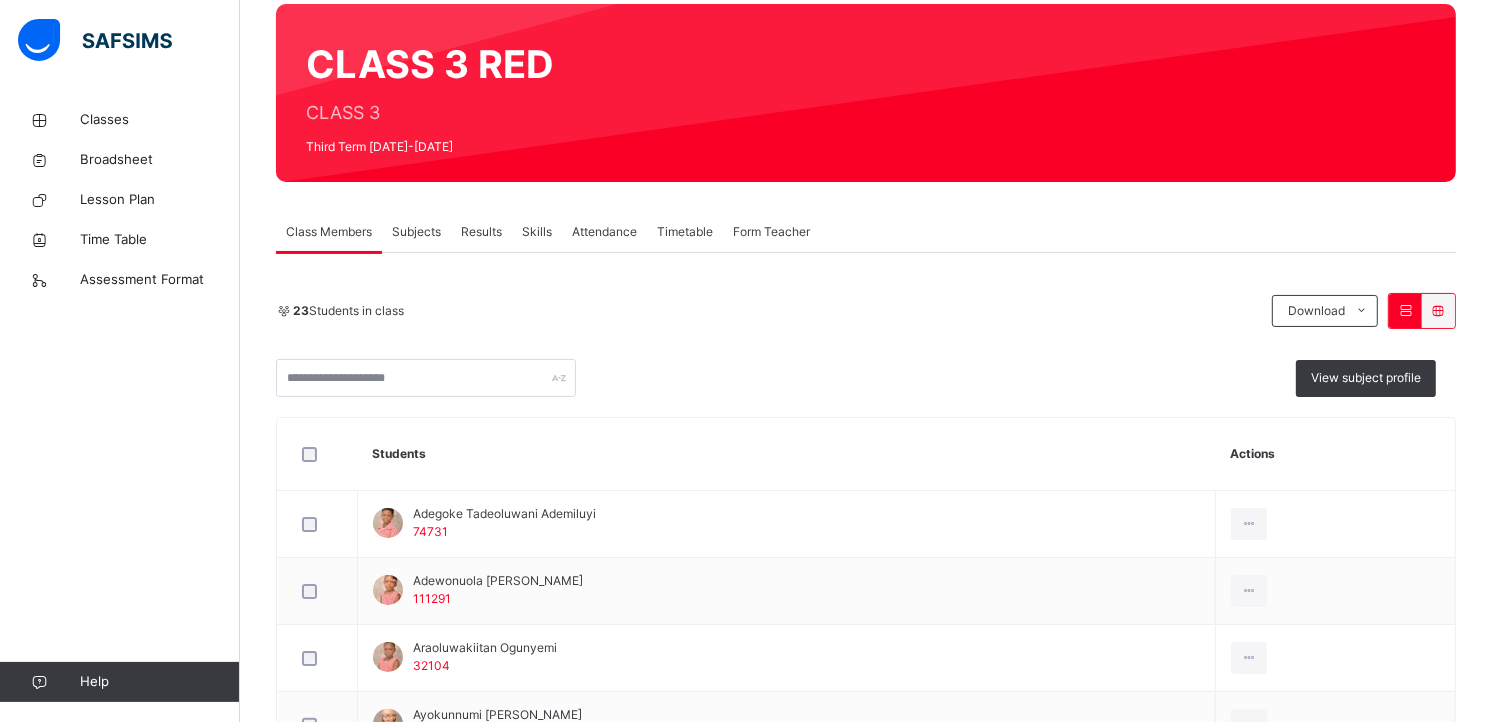 click on "Results" at bounding box center [481, 232] 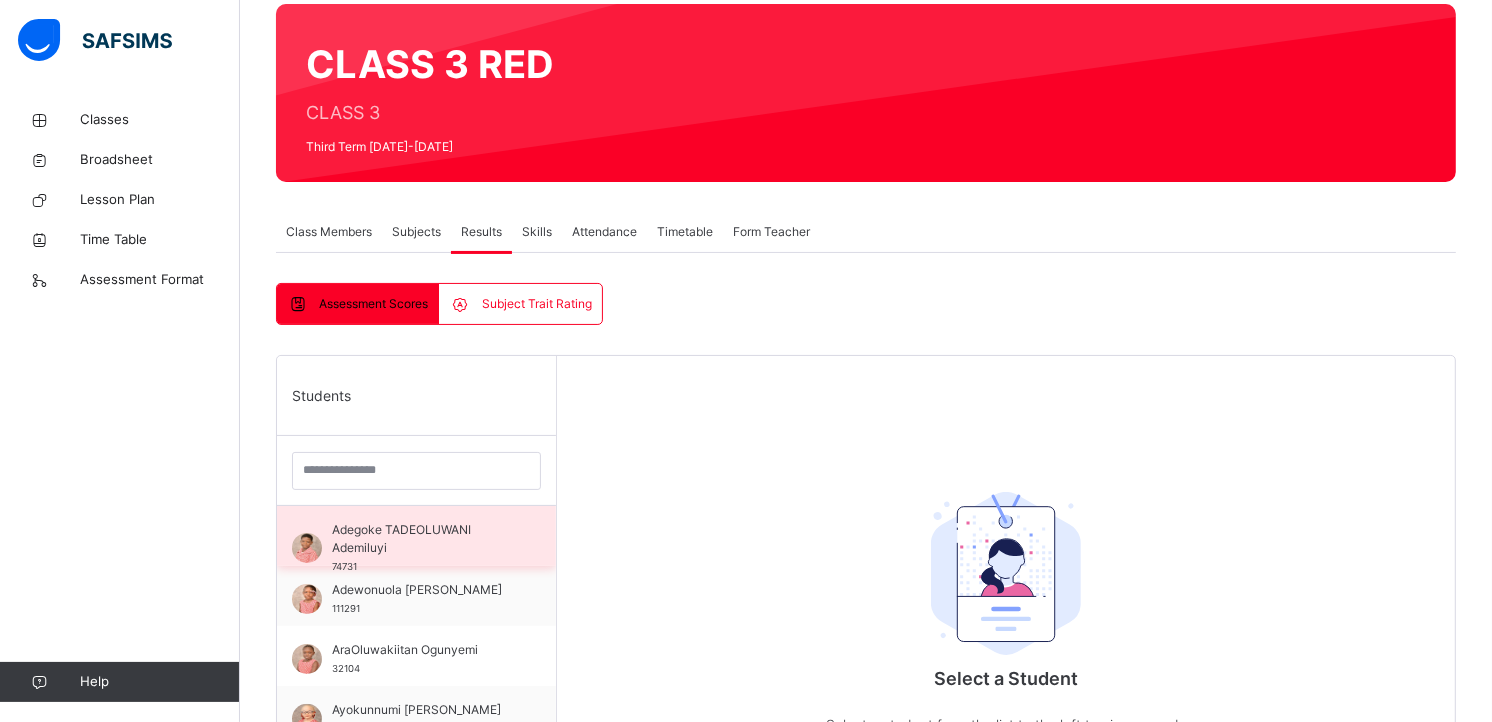 click on "Adegoke TADEOLUWANI Ademiluyi" at bounding box center [421, 539] 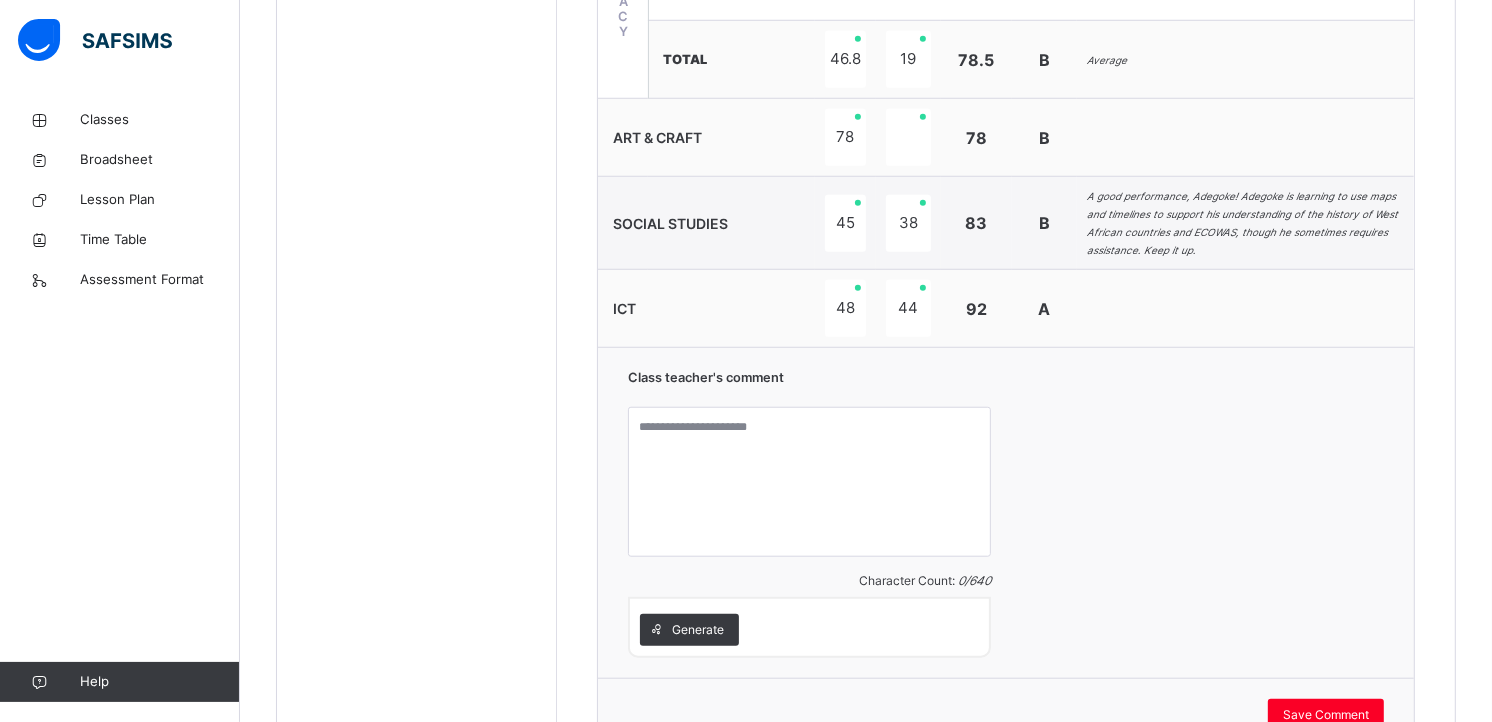 scroll, scrollTop: 1504, scrollLeft: 0, axis: vertical 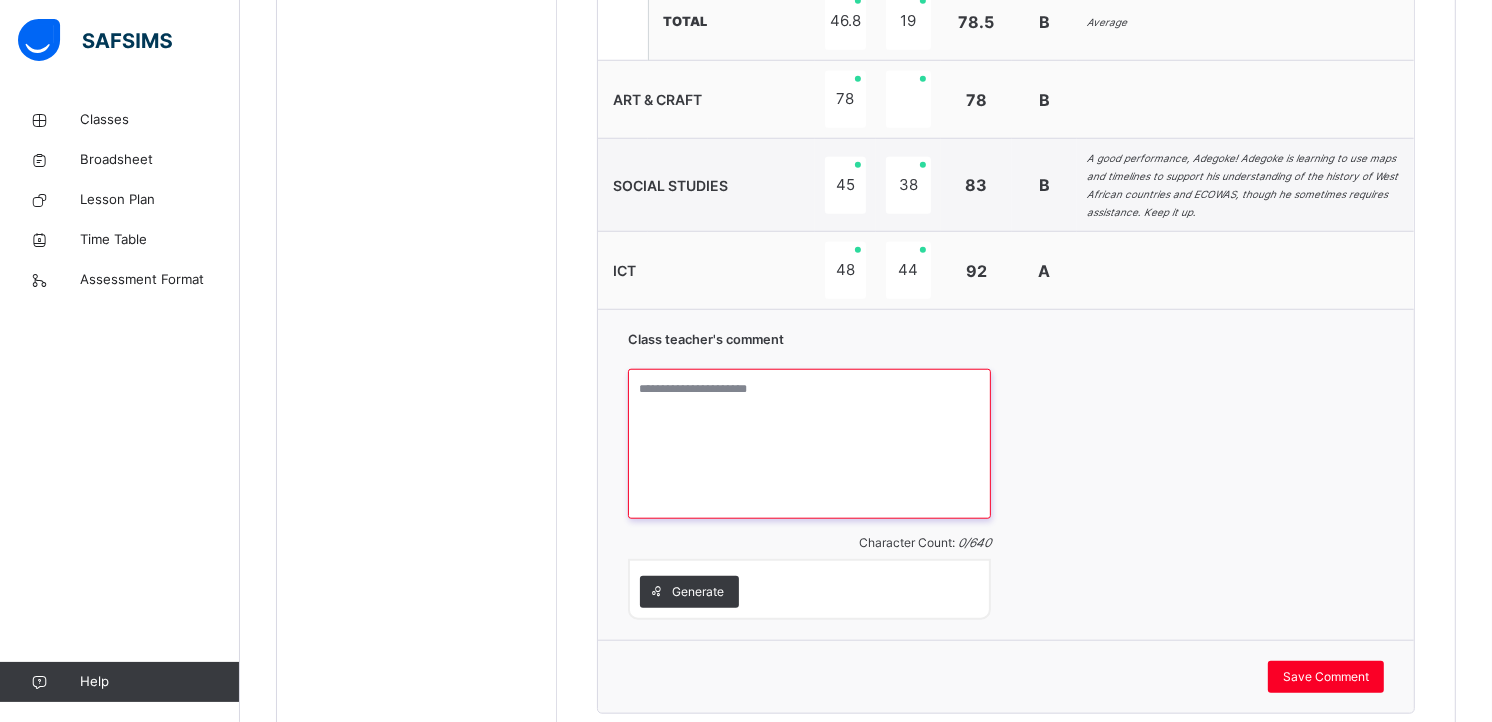 click at bounding box center (809, 444) 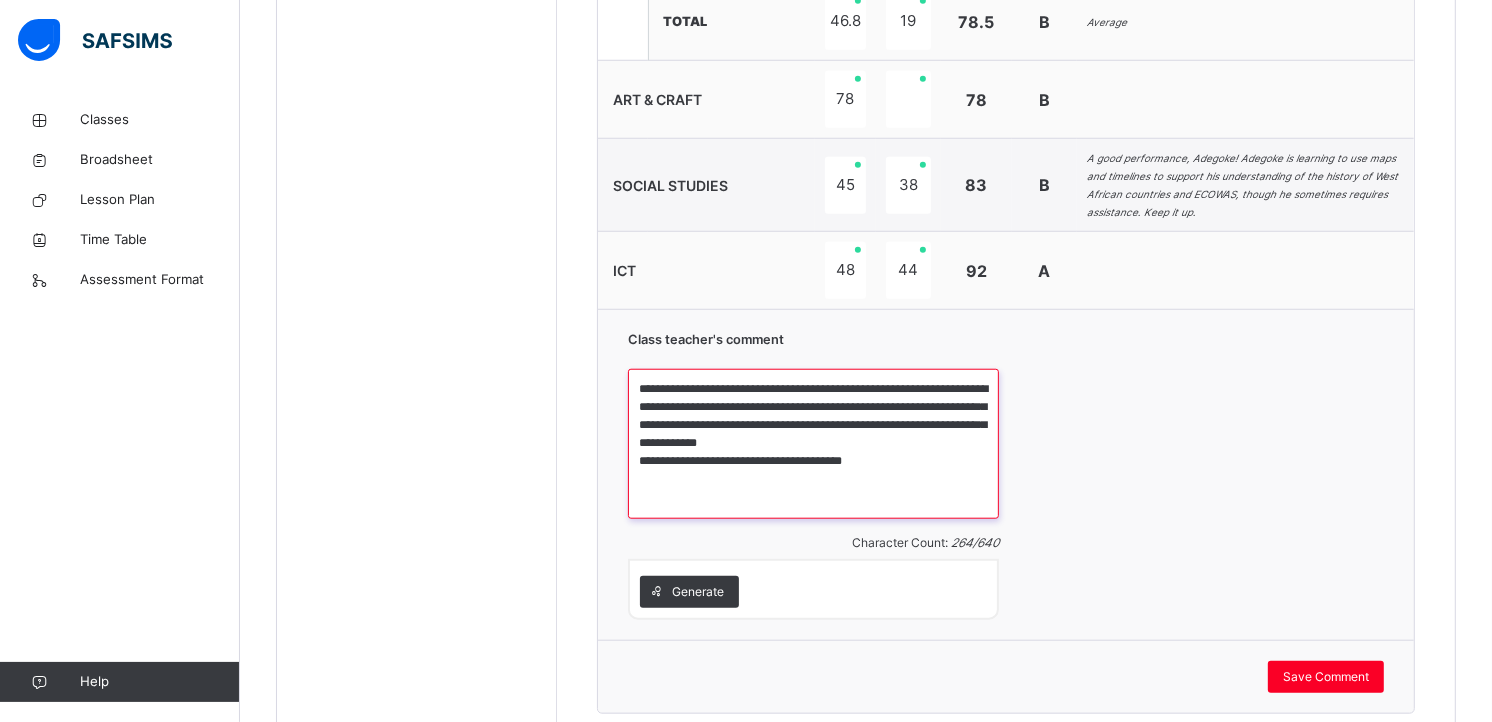 click on "**********" at bounding box center (813, 444) 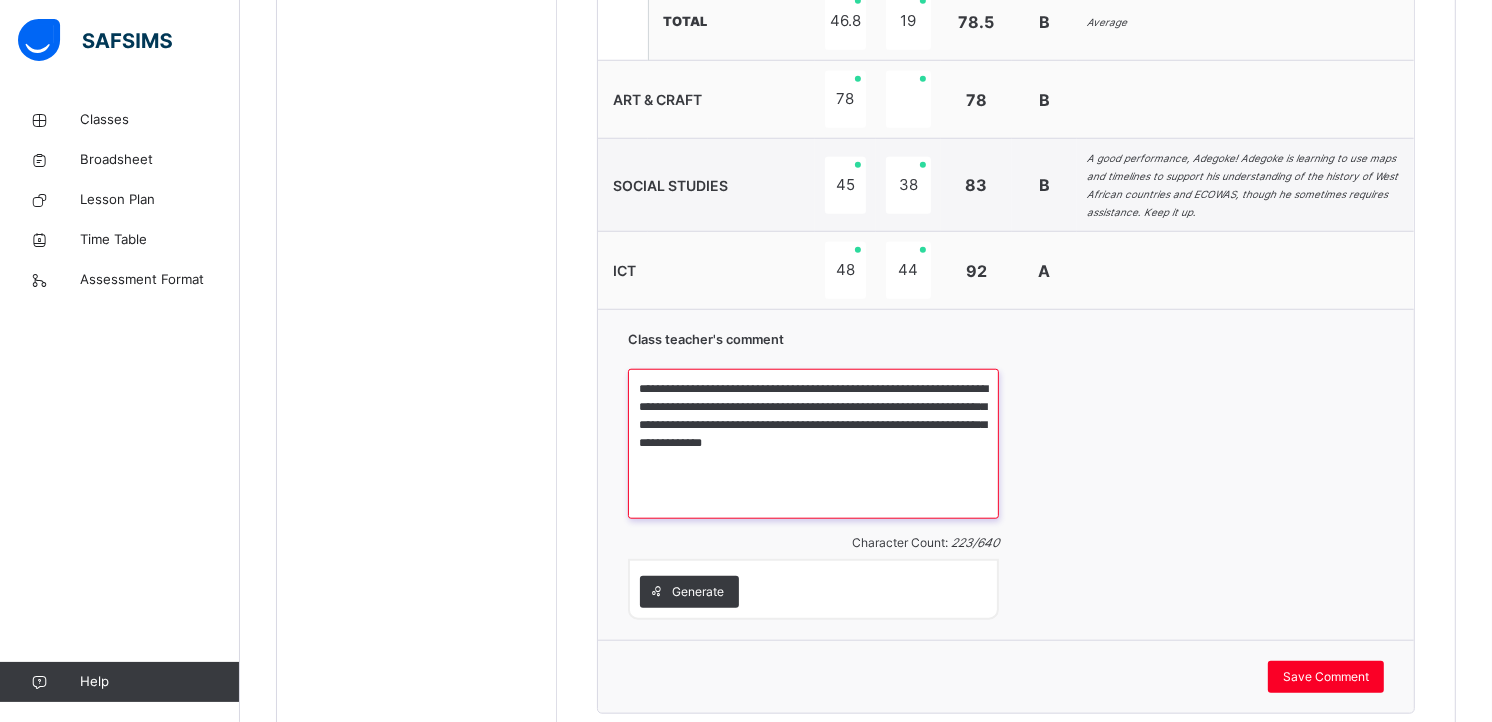 scroll, scrollTop: 1597, scrollLeft: 0, axis: vertical 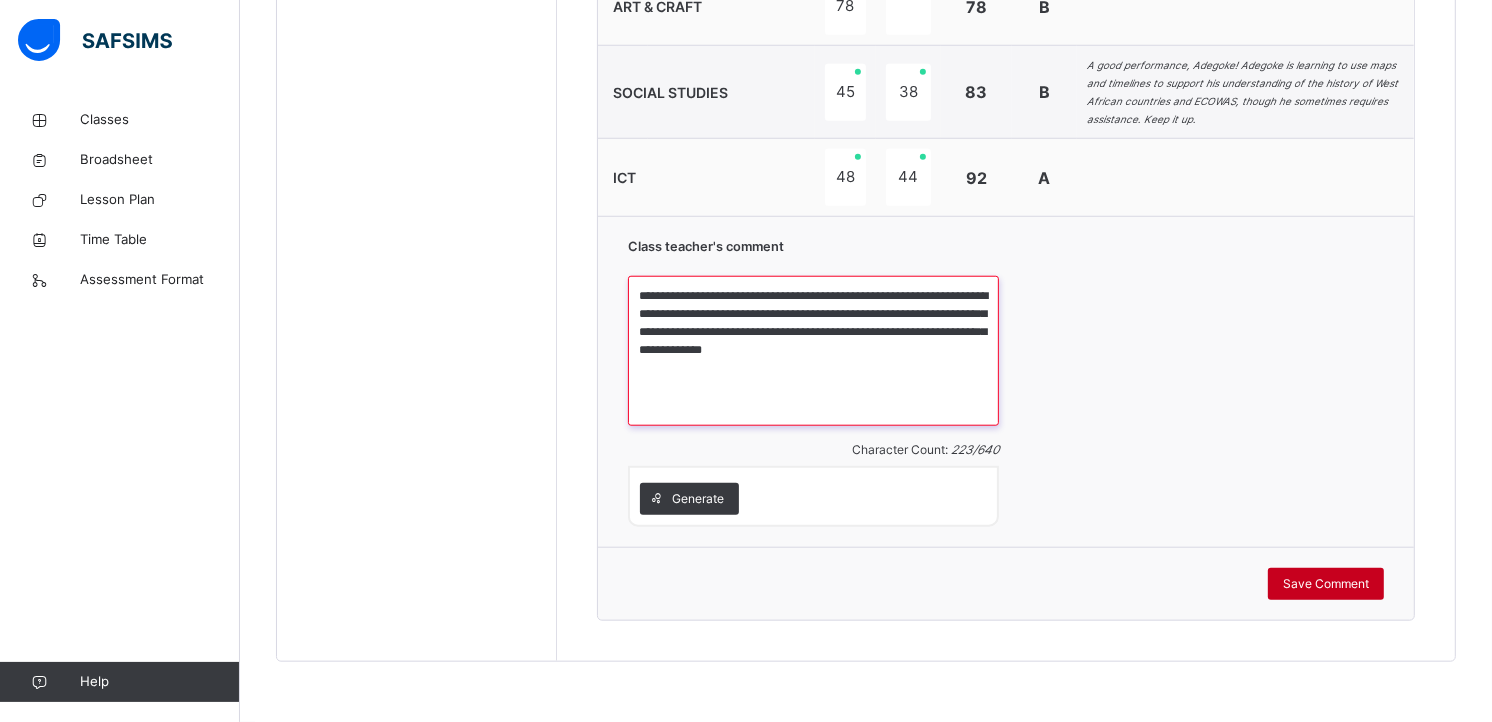 type on "**********" 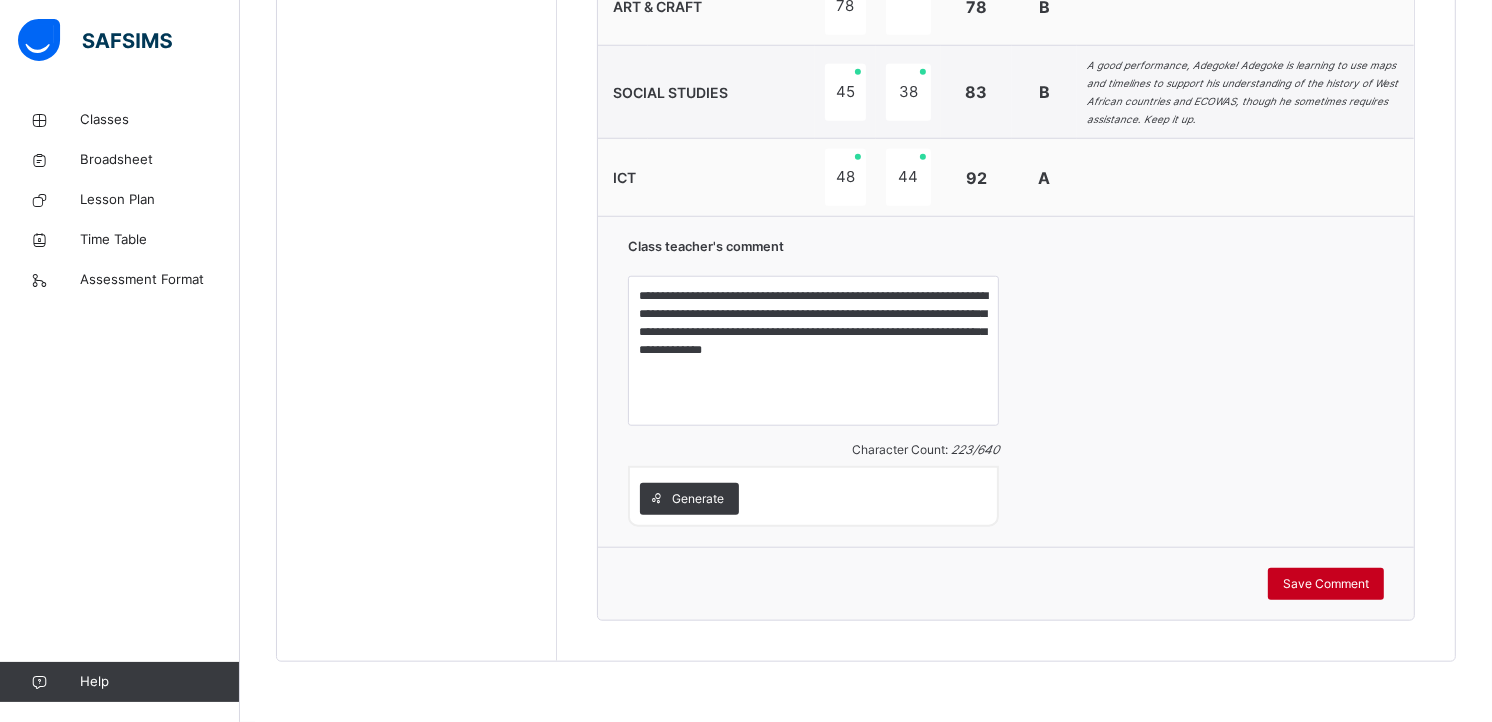 click on "Save Comment" at bounding box center [1326, 584] 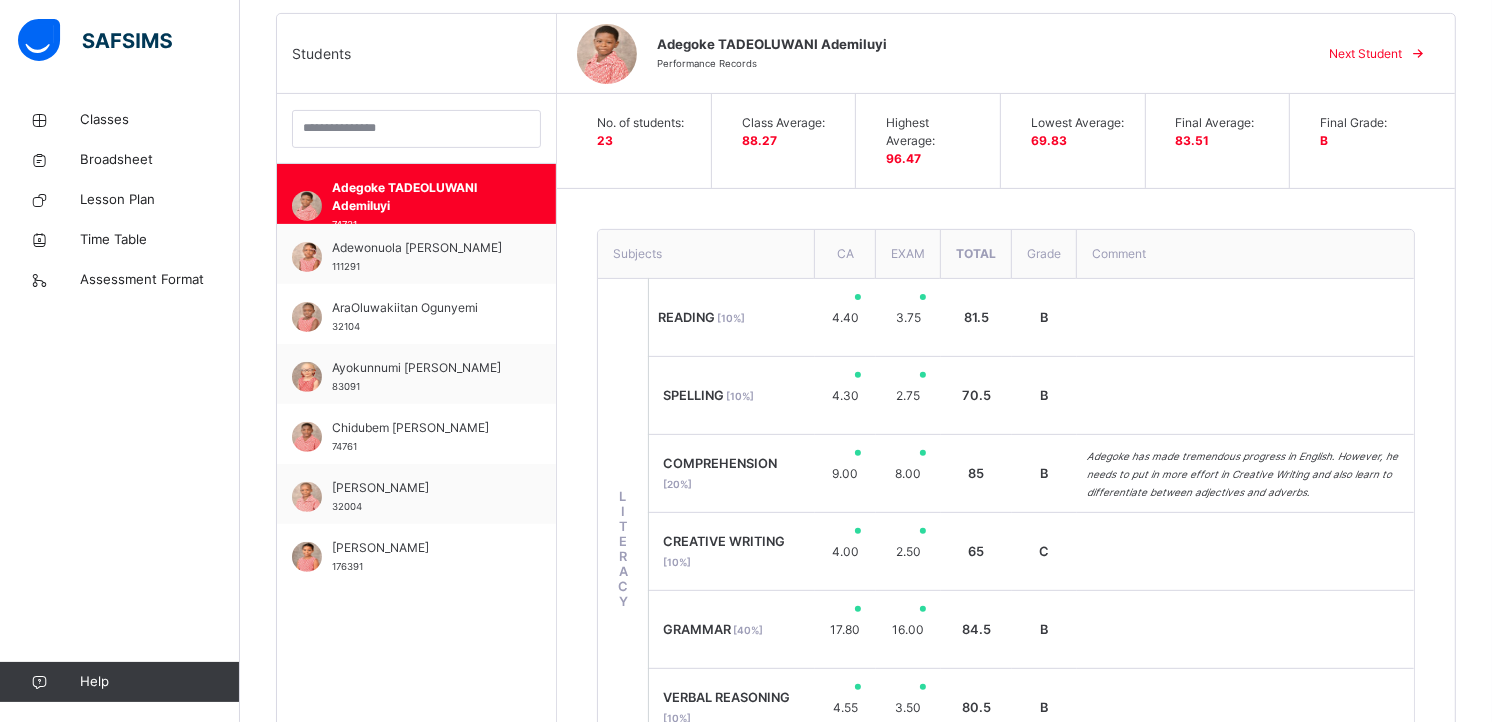scroll, scrollTop: 498, scrollLeft: 0, axis: vertical 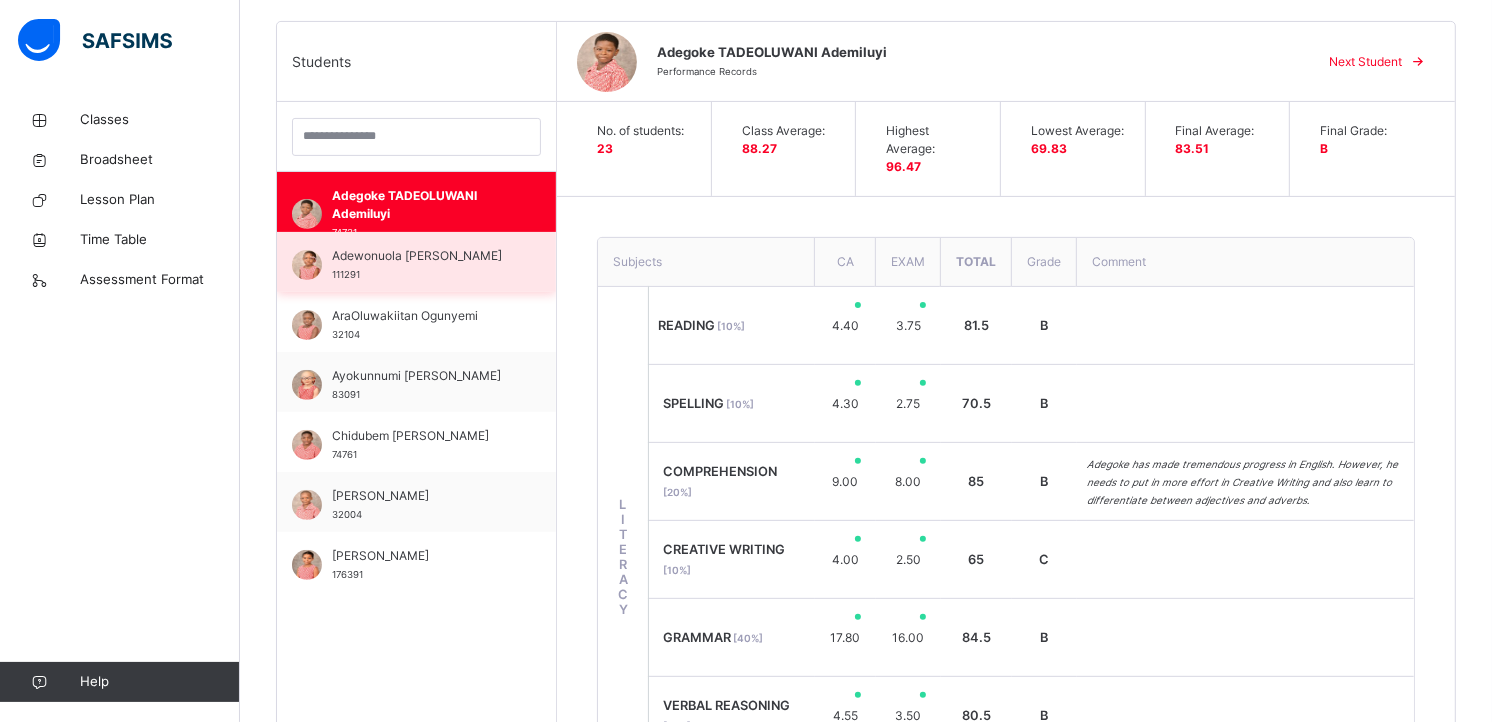 click on "Adewonuola [PERSON_NAME]" at bounding box center [421, 256] 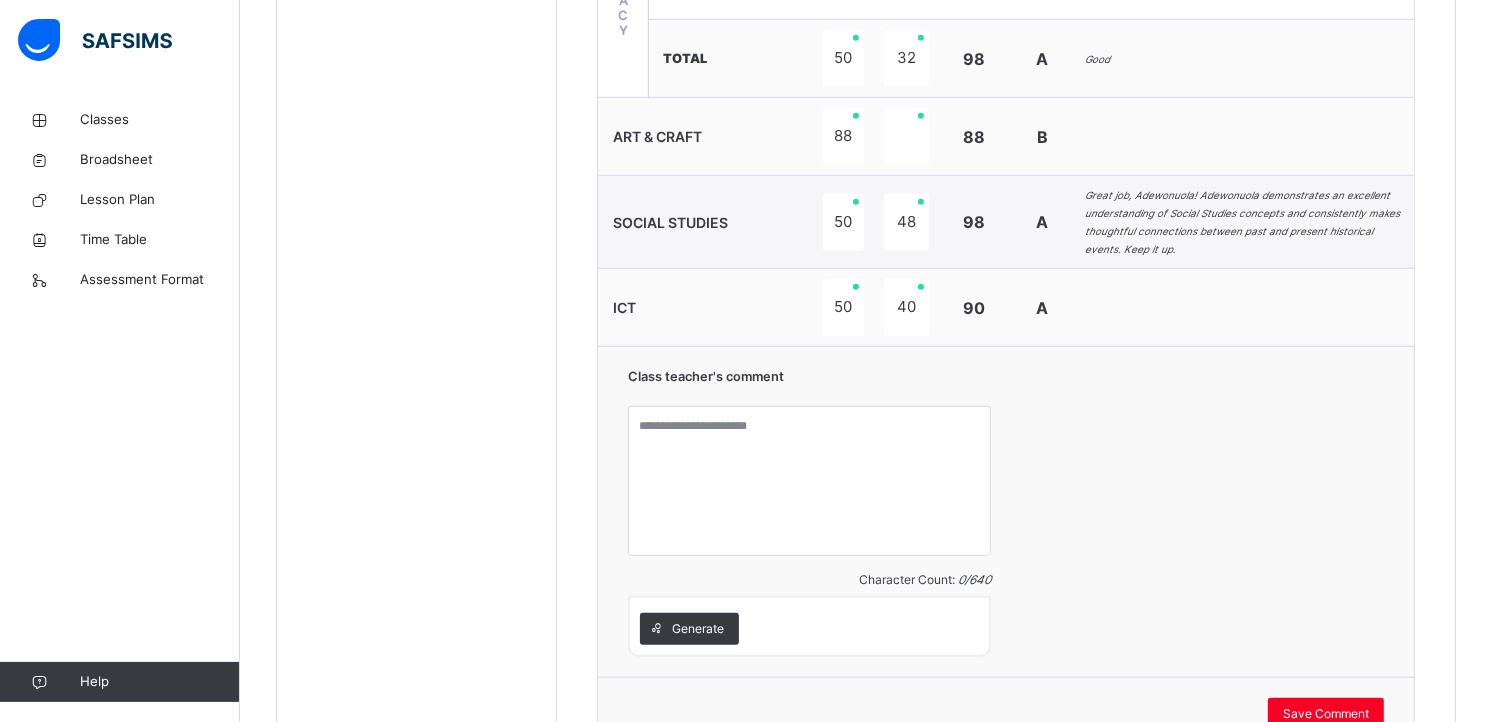 scroll, scrollTop: 1490, scrollLeft: 0, axis: vertical 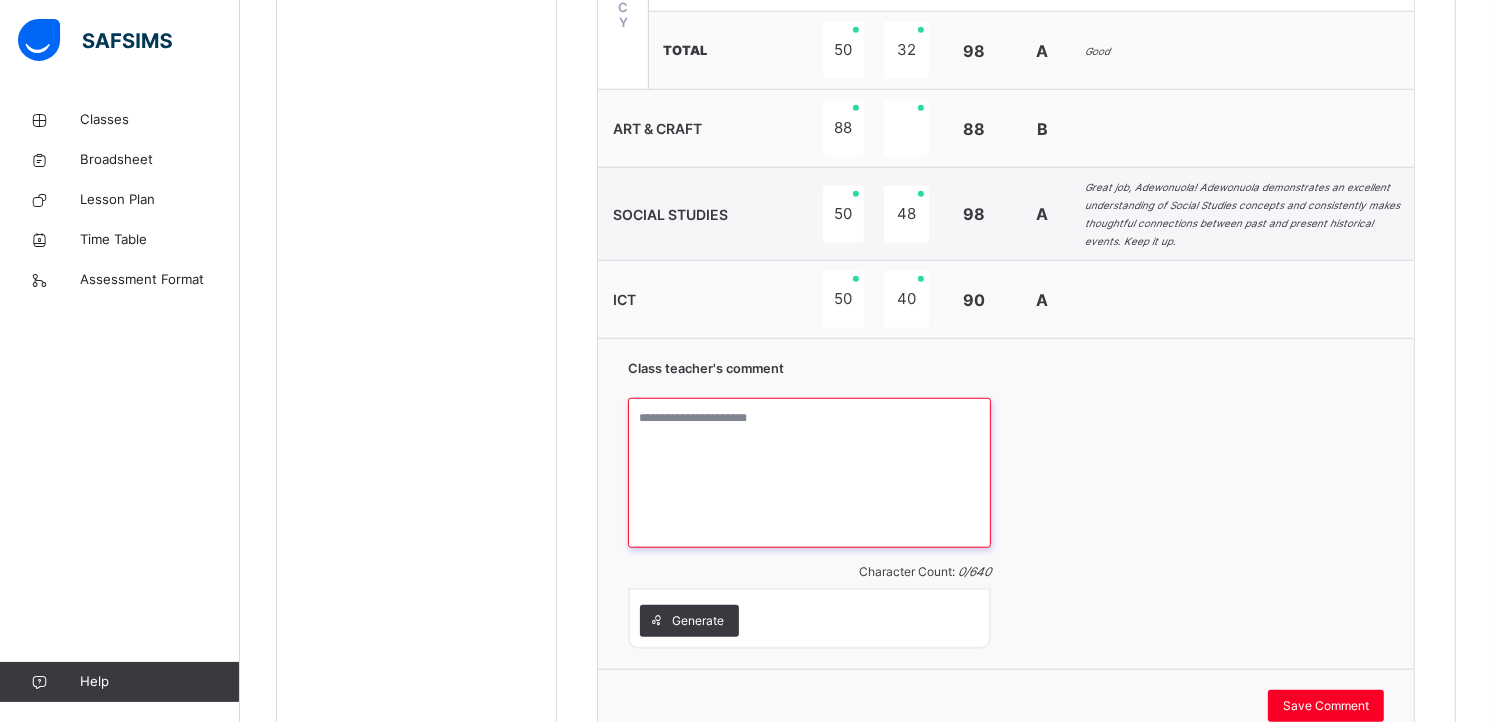 click at bounding box center (809, 473) 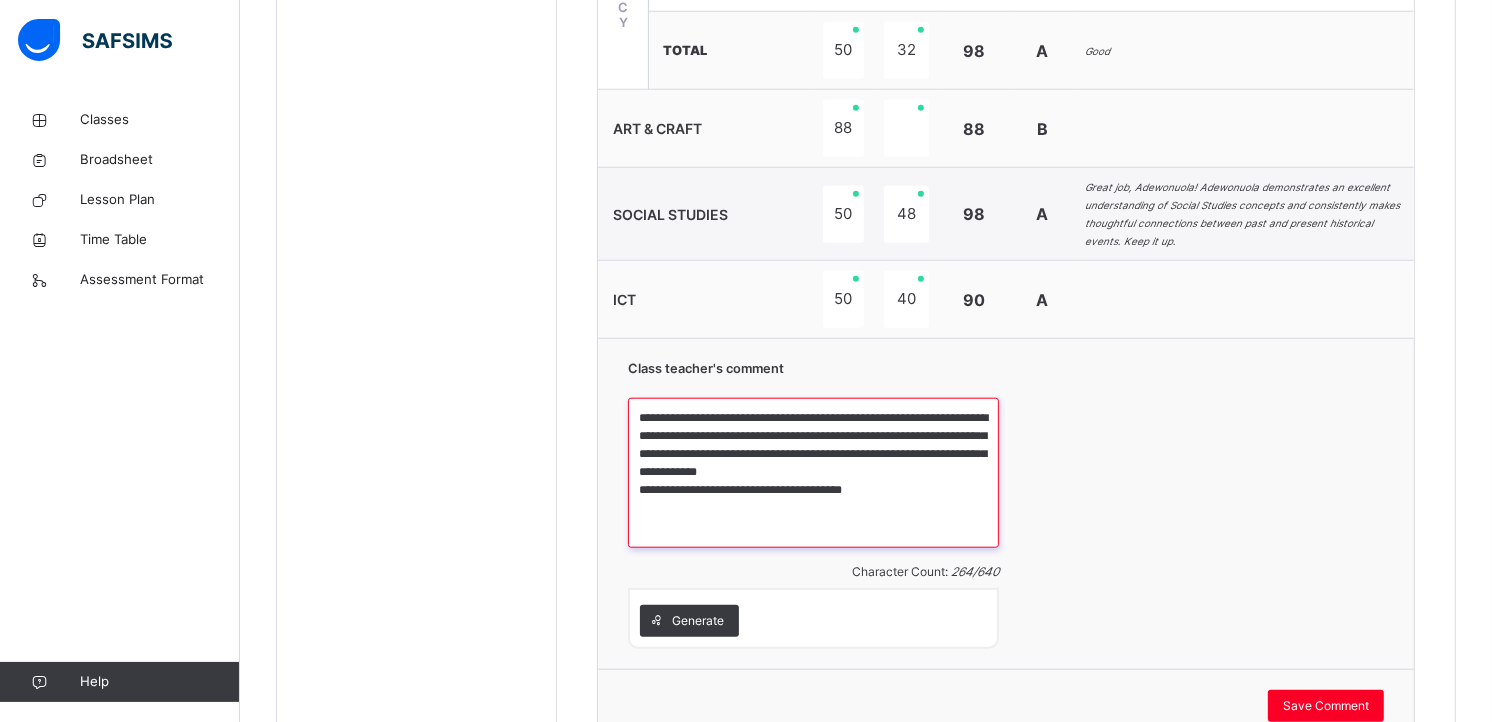 click on "**********" at bounding box center [813, 473] 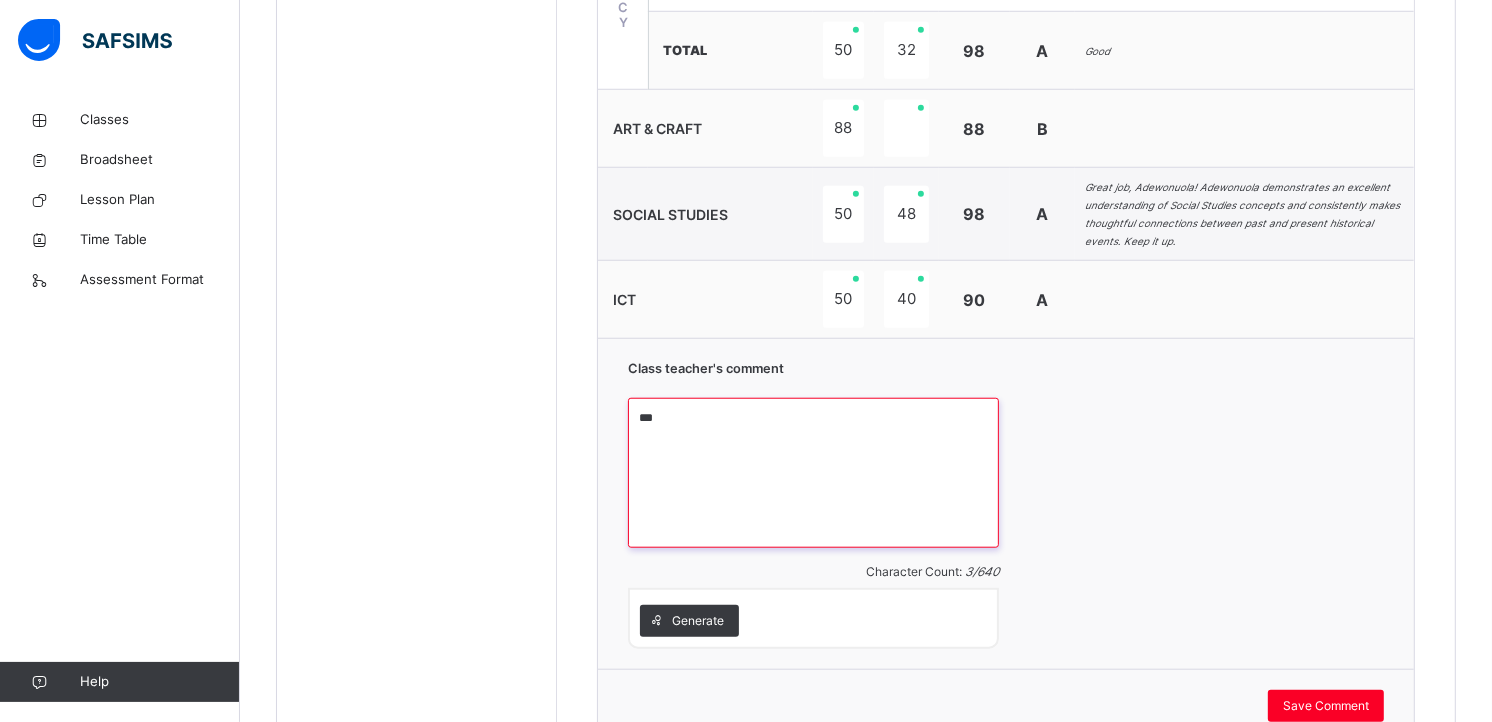 type on "*" 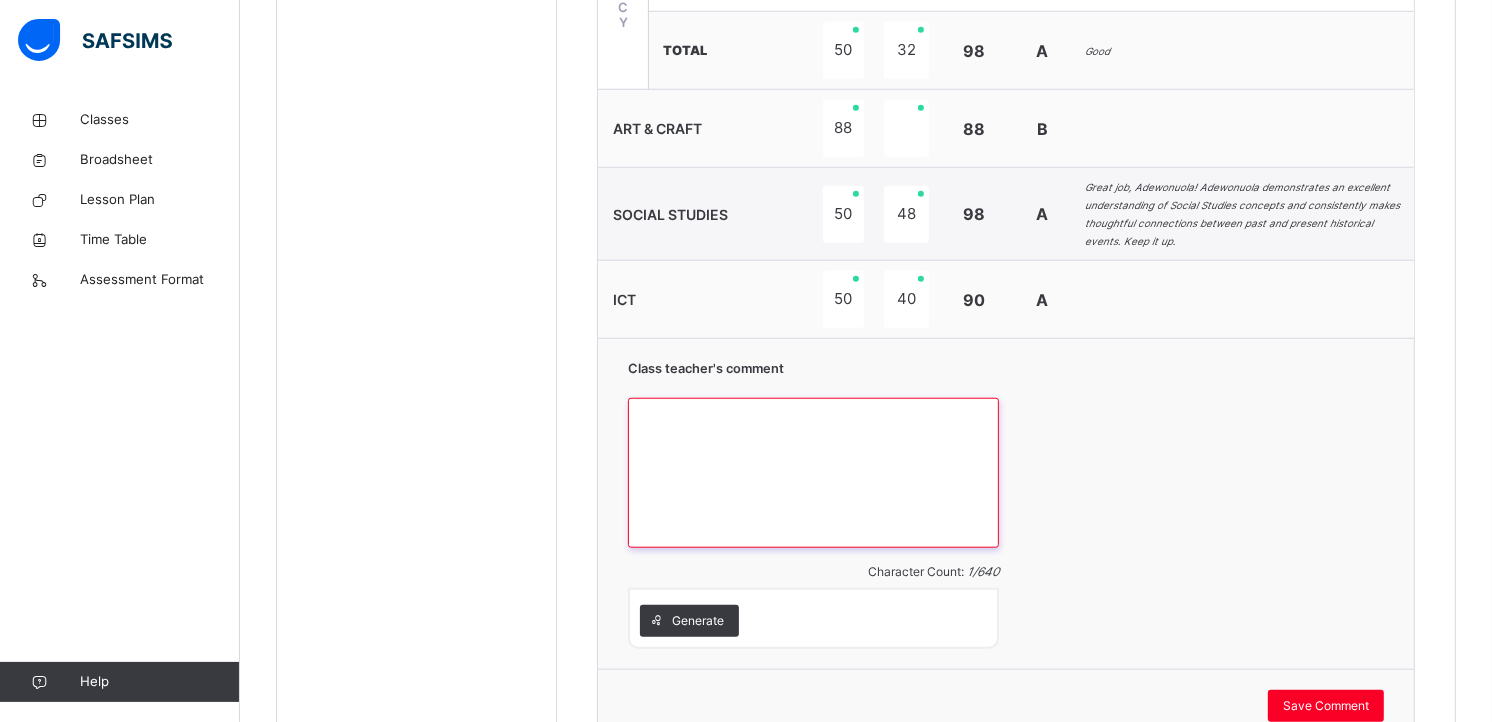 click at bounding box center [813, 473] 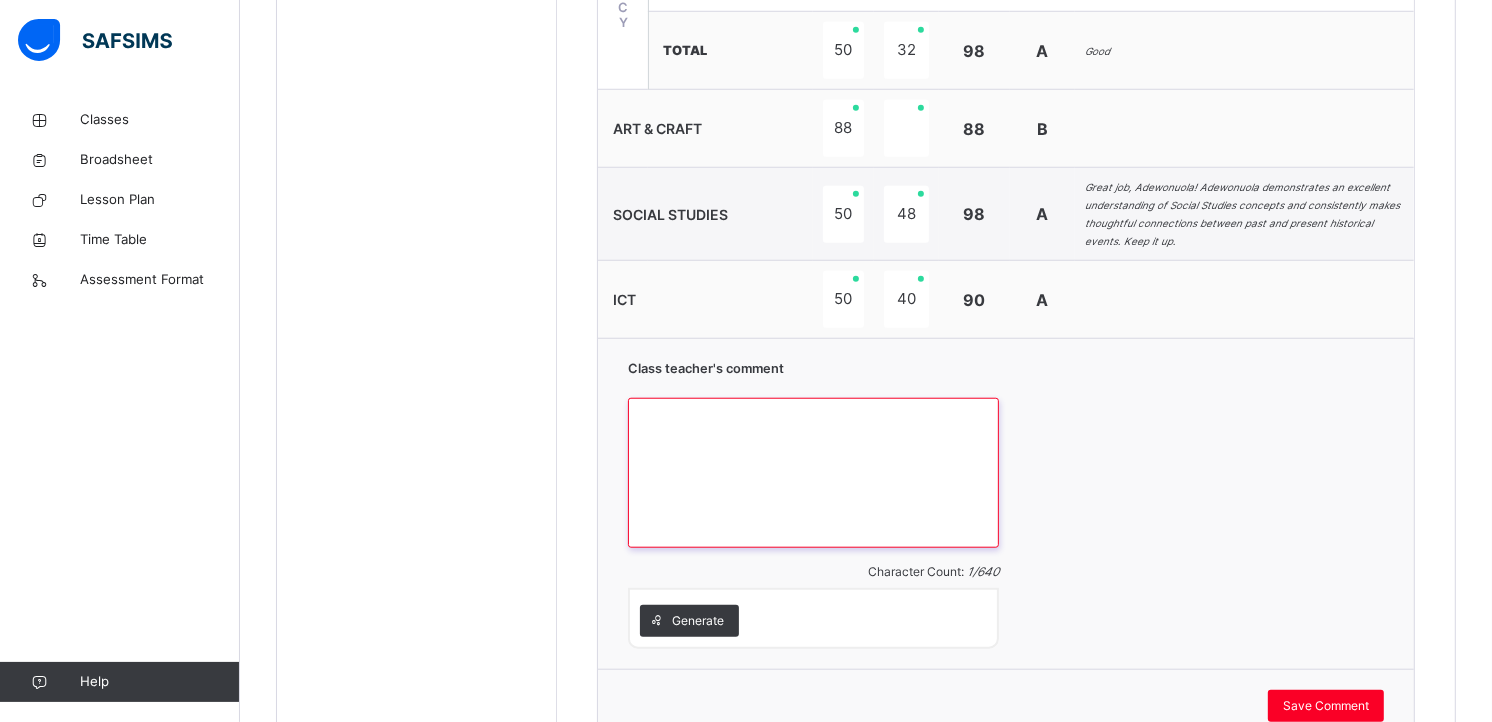 paste on "**********" 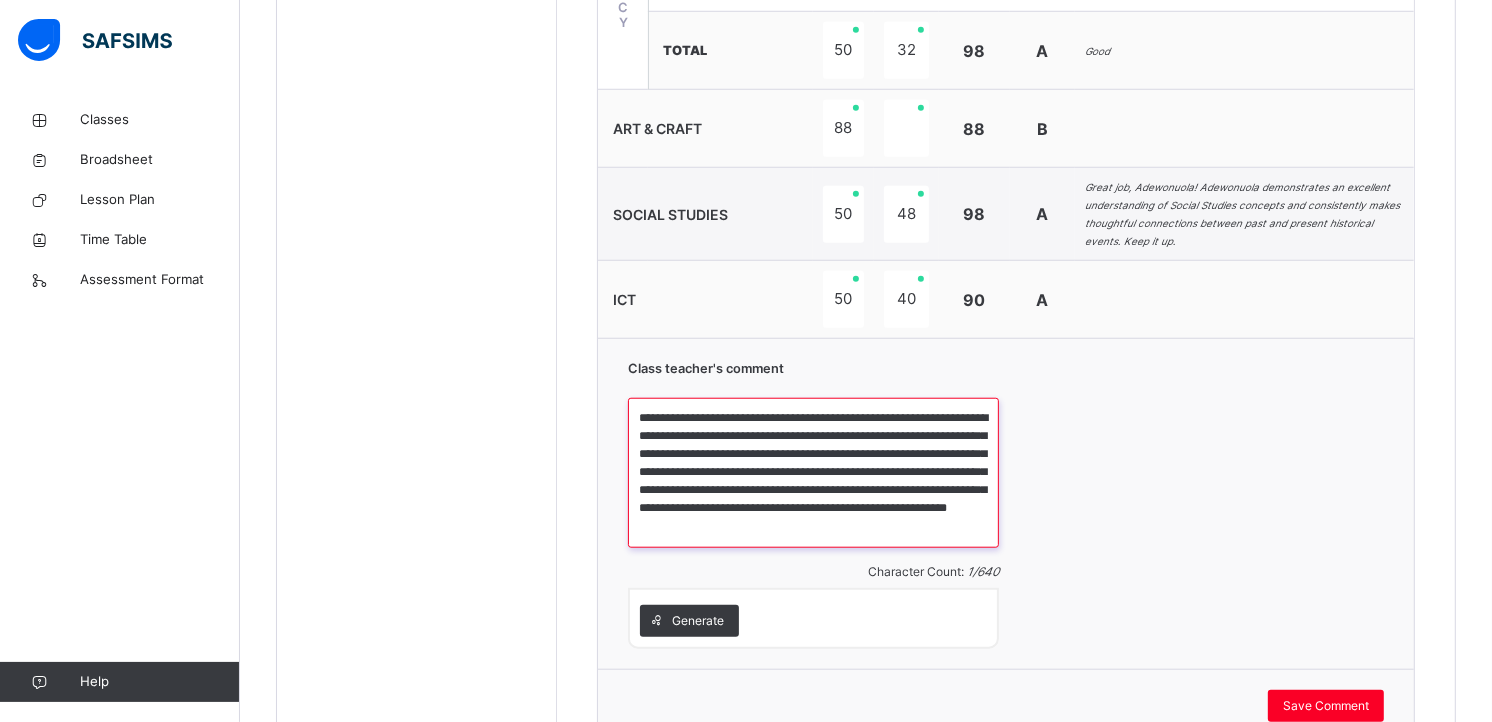 scroll, scrollTop: 4, scrollLeft: 0, axis: vertical 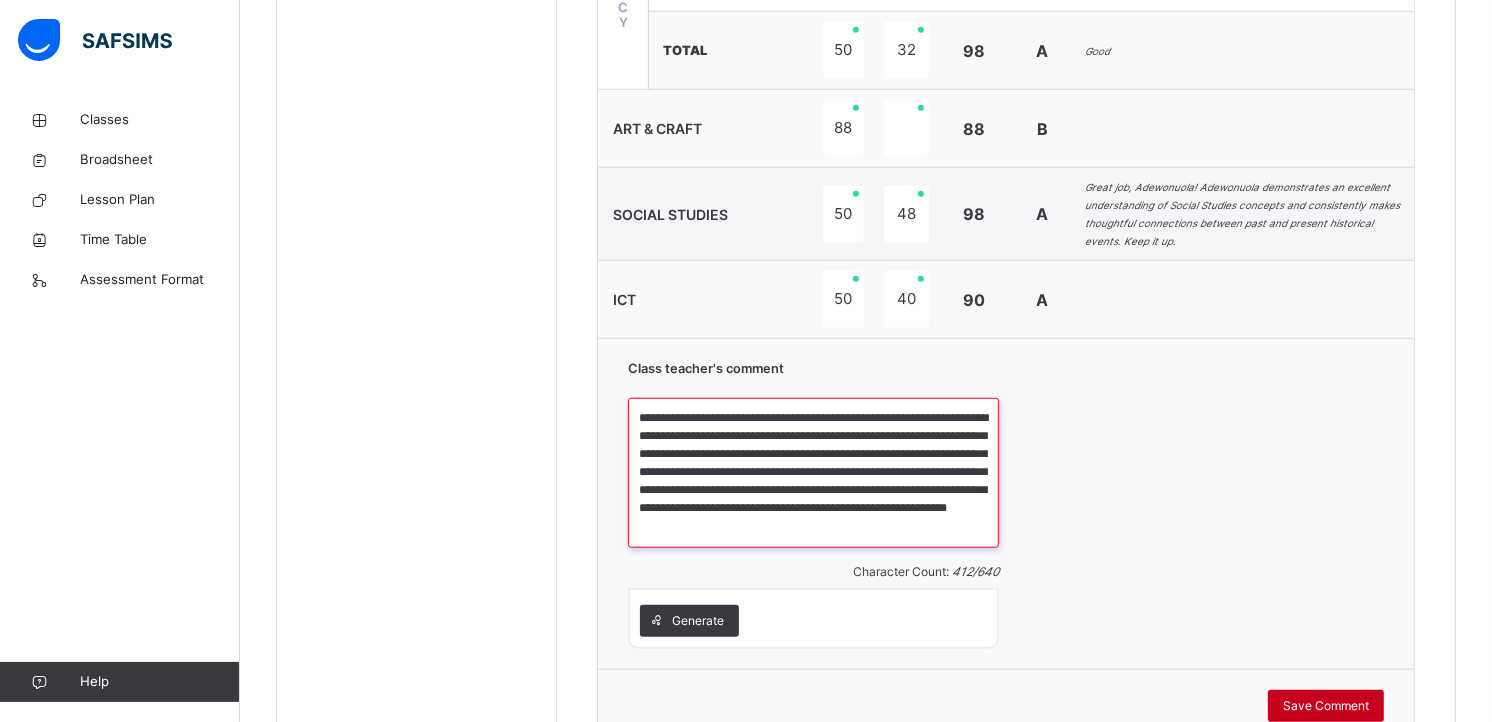 type on "**********" 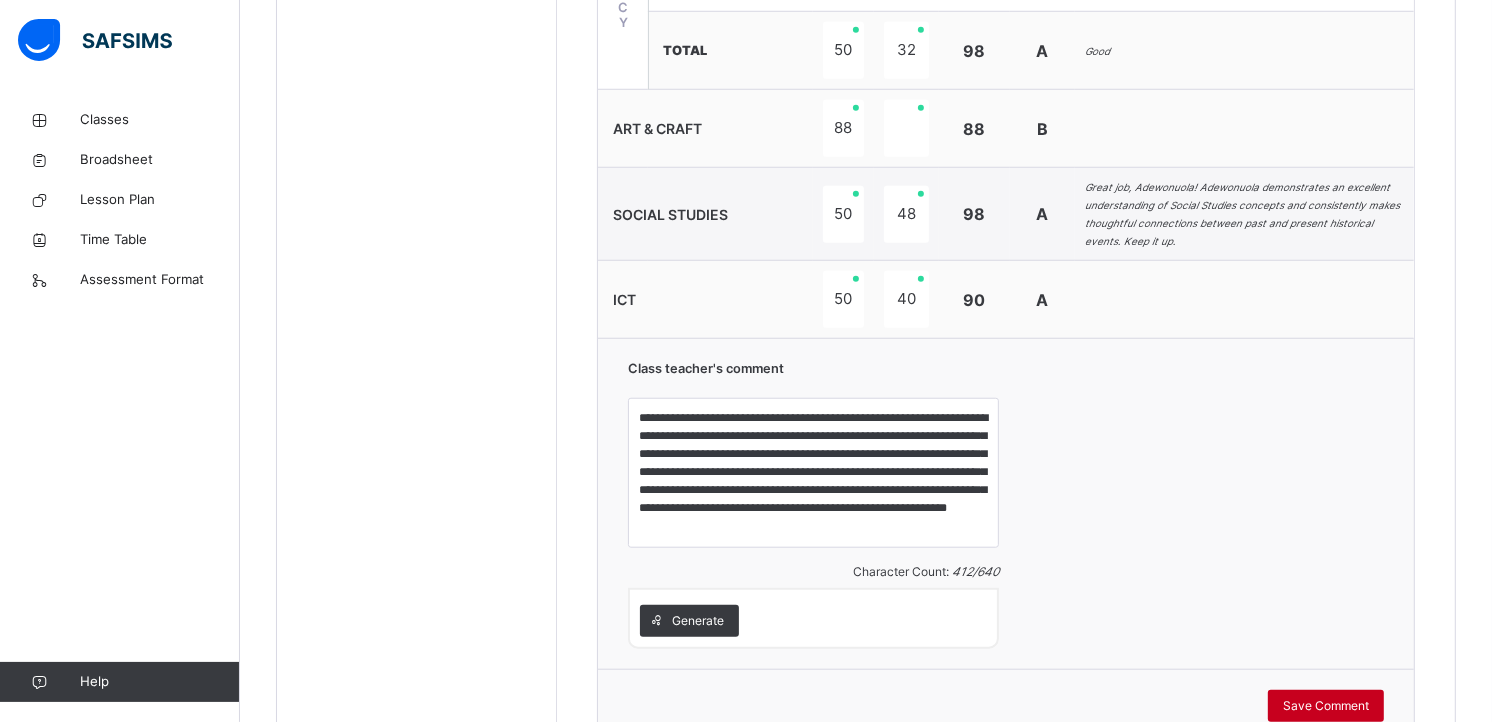 click on "Save Comment" at bounding box center (1326, 706) 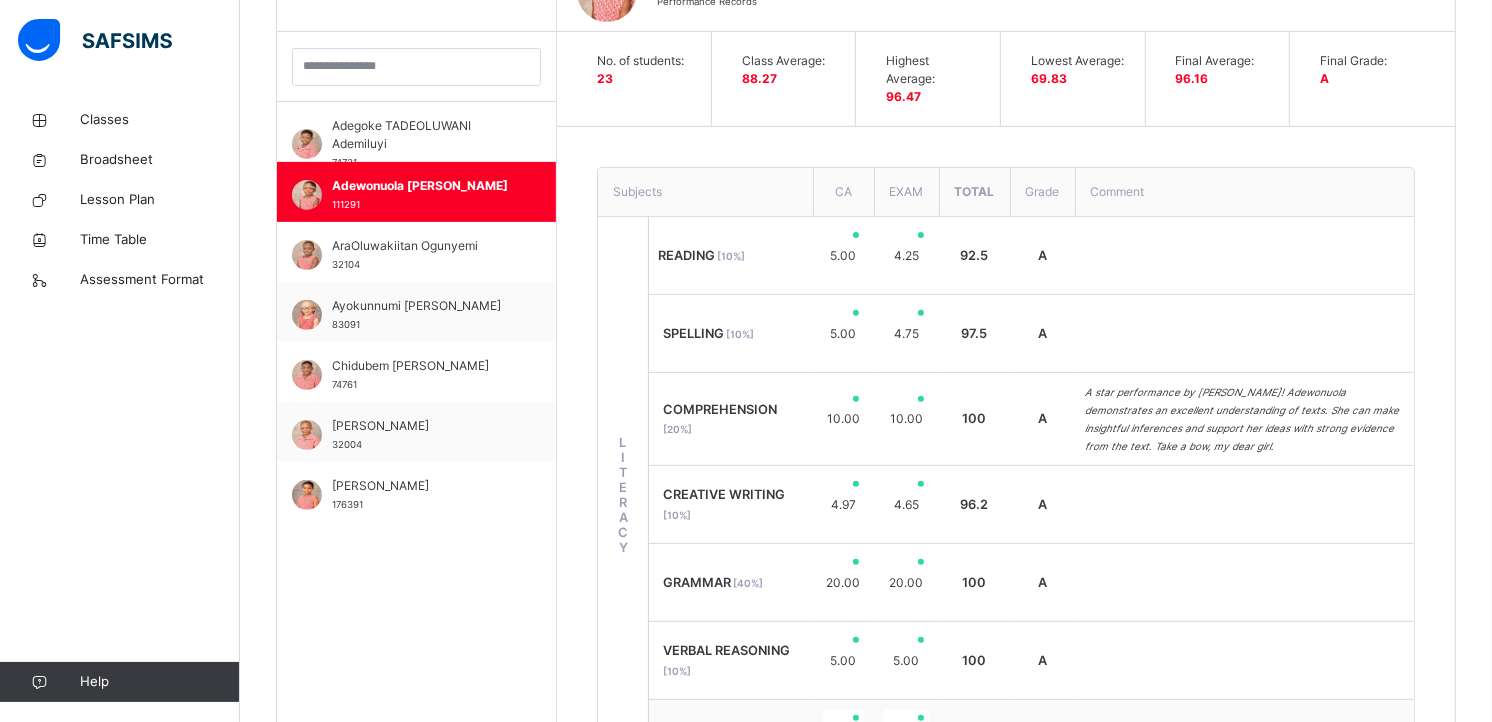 scroll, scrollTop: 565, scrollLeft: 0, axis: vertical 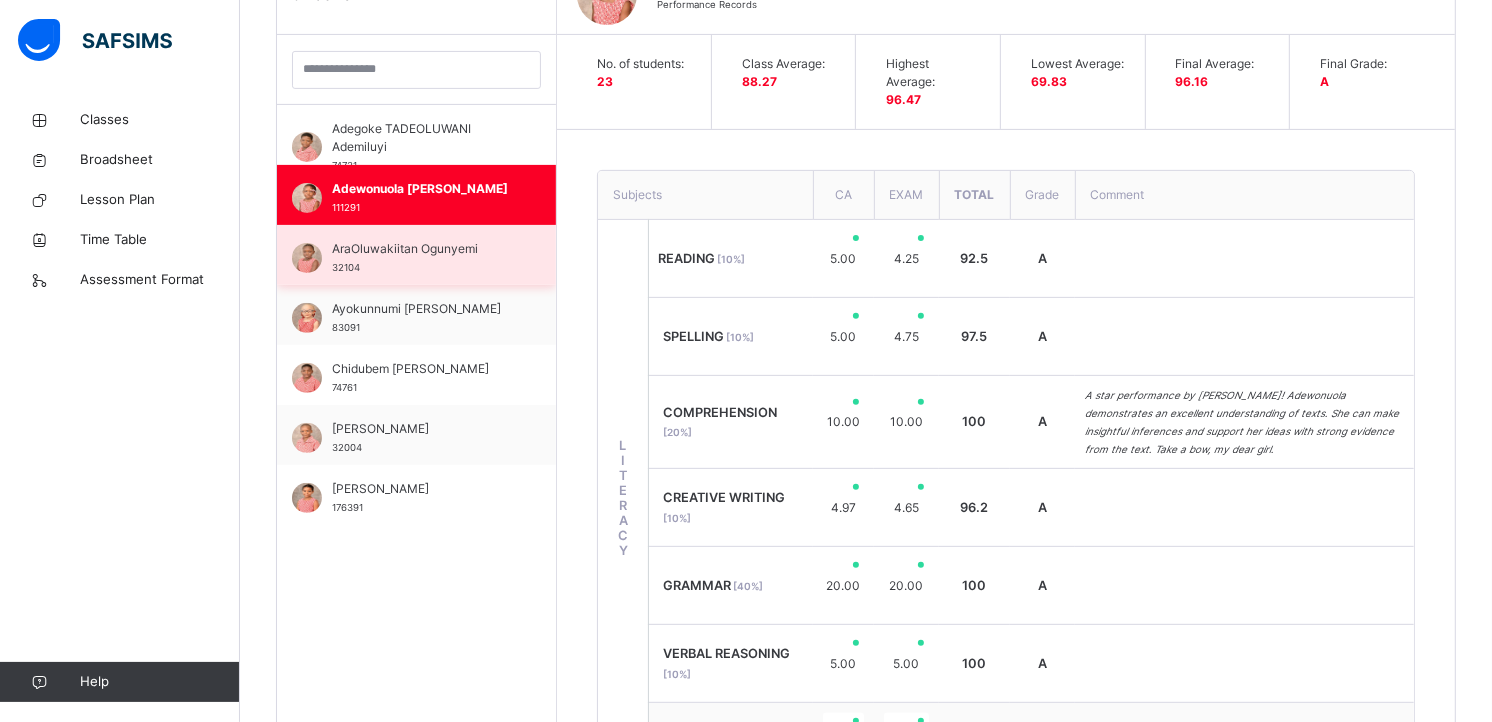 click on "AraOluwakiitan  Ogunyemi 32104" at bounding box center [421, 258] 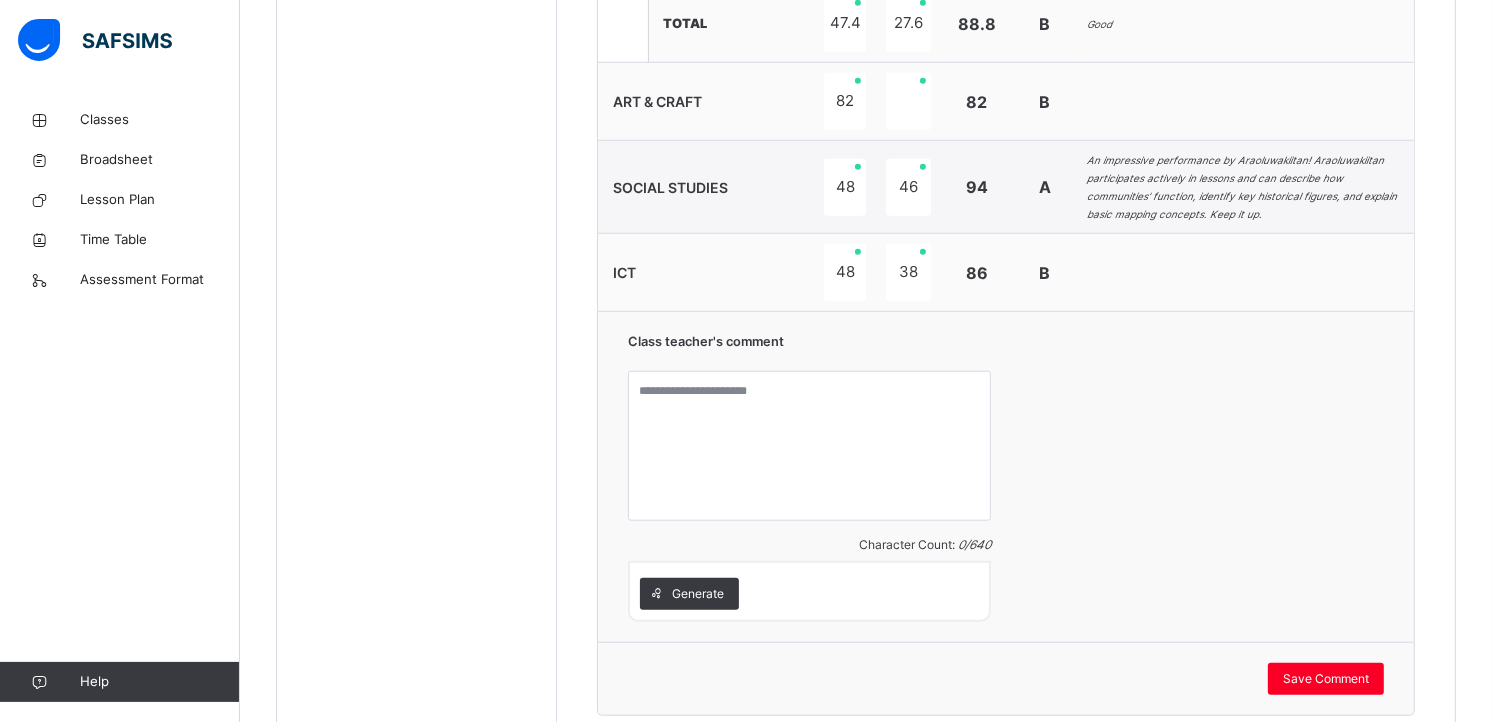 scroll, scrollTop: 1597, scrollLeft: 0, axis: vertical 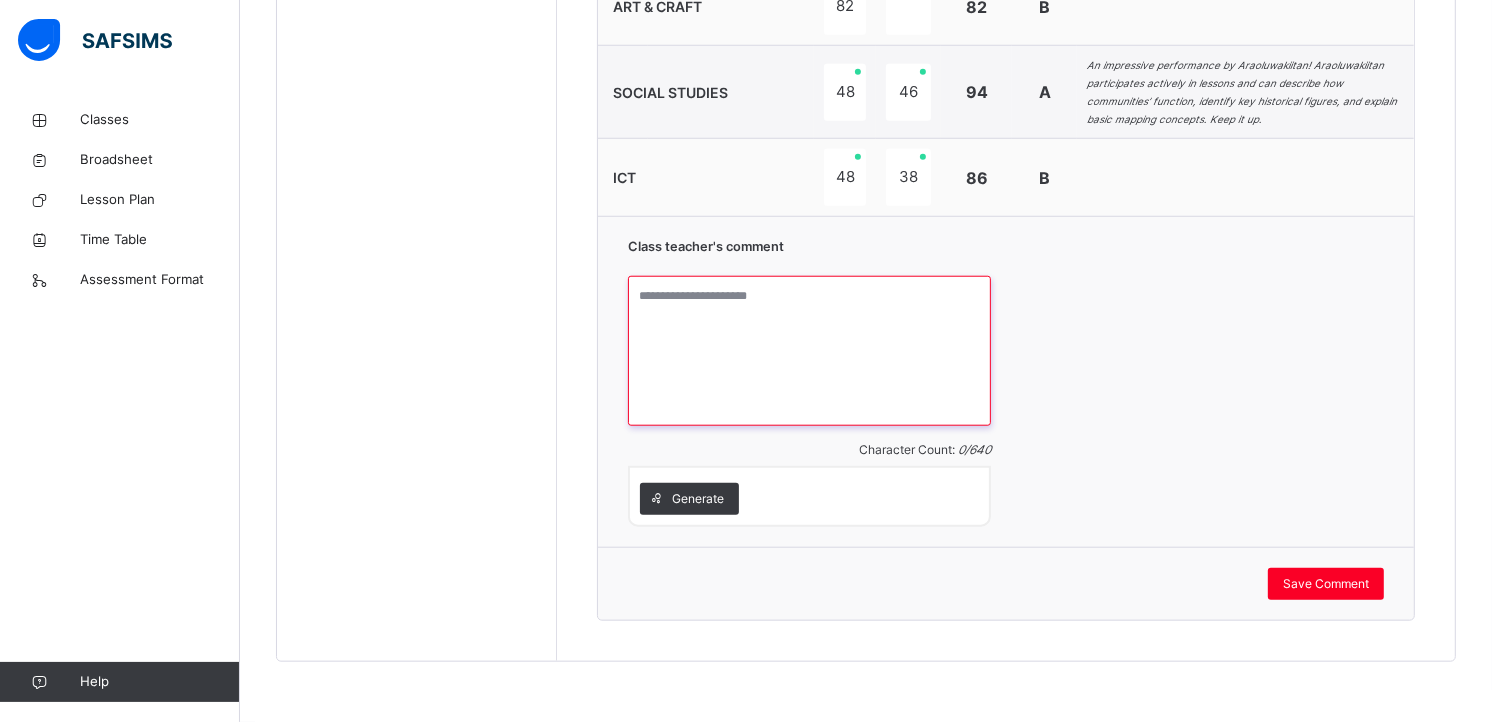 click at bounding box center (809, 351) 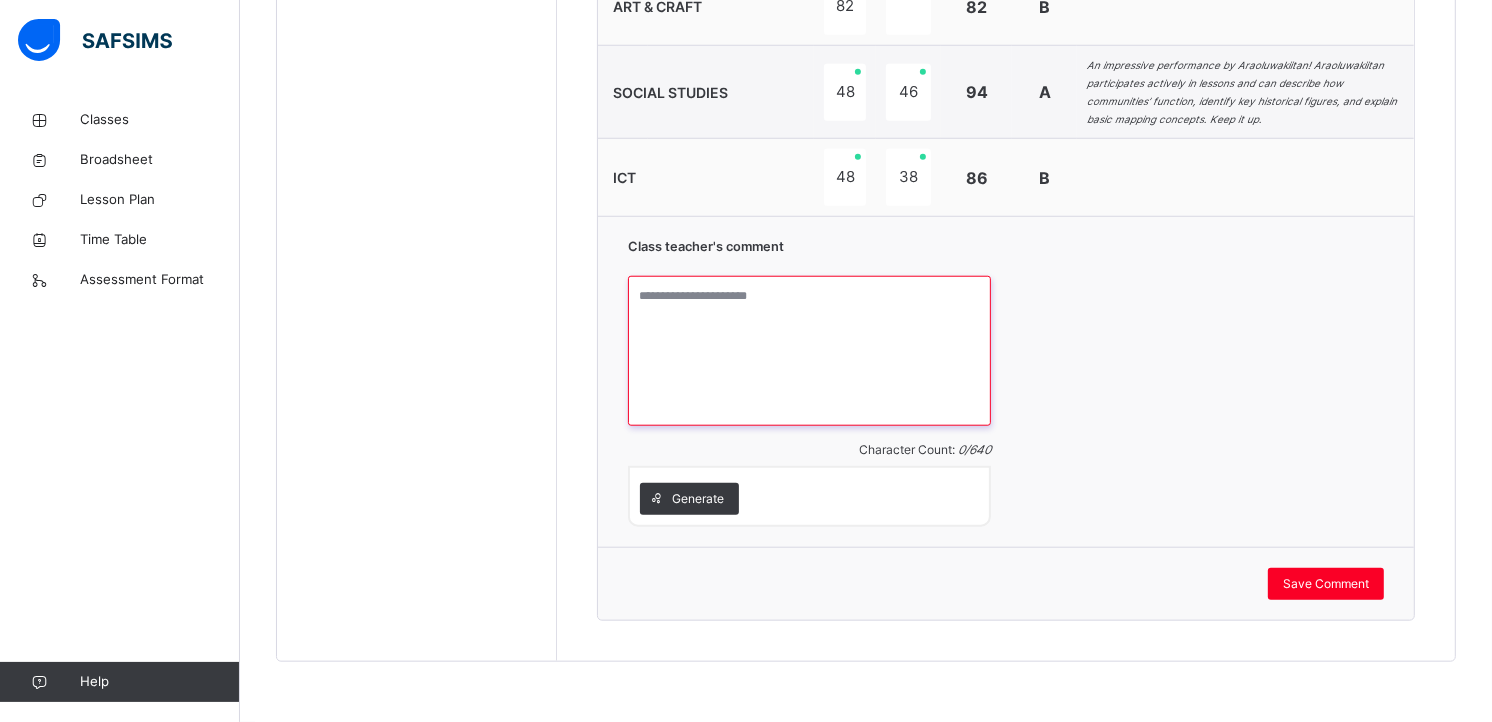paste on "**********" 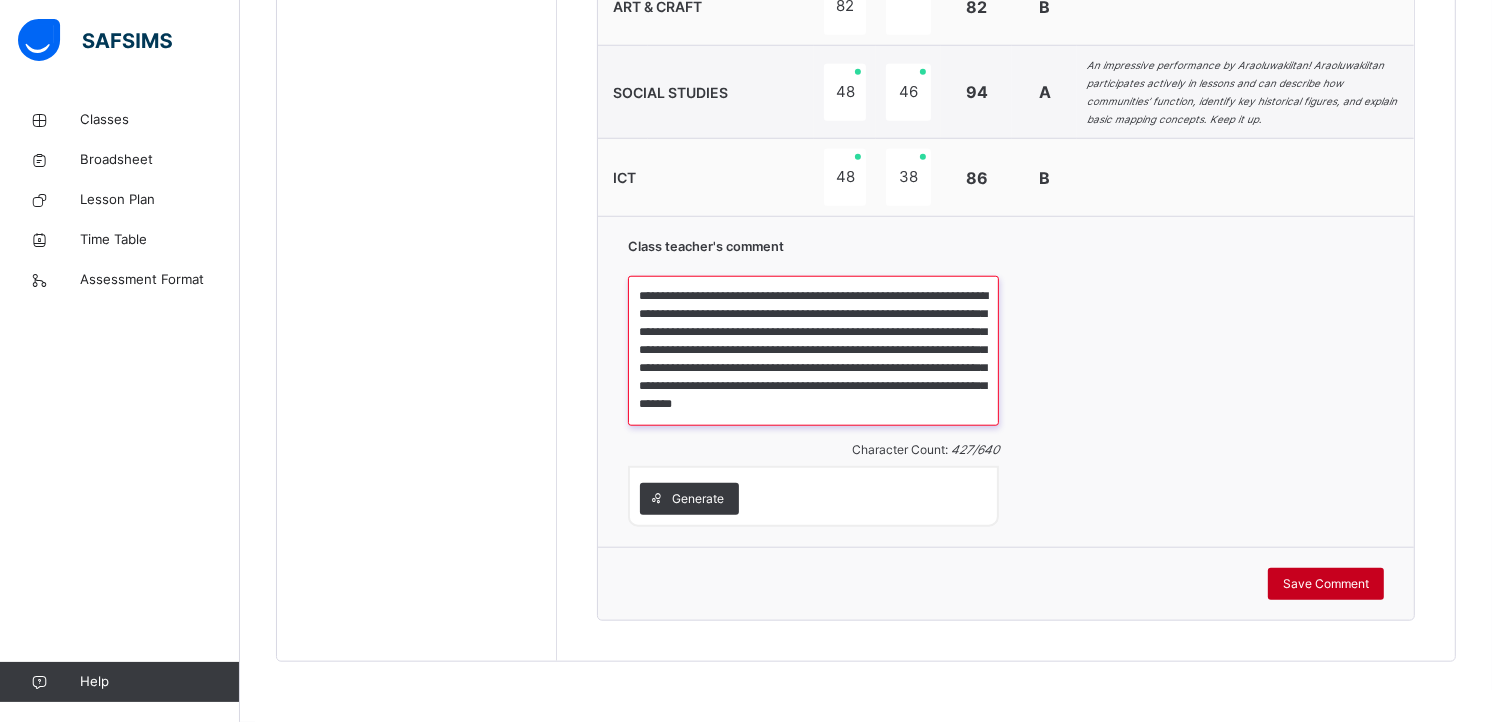 type on "**********" 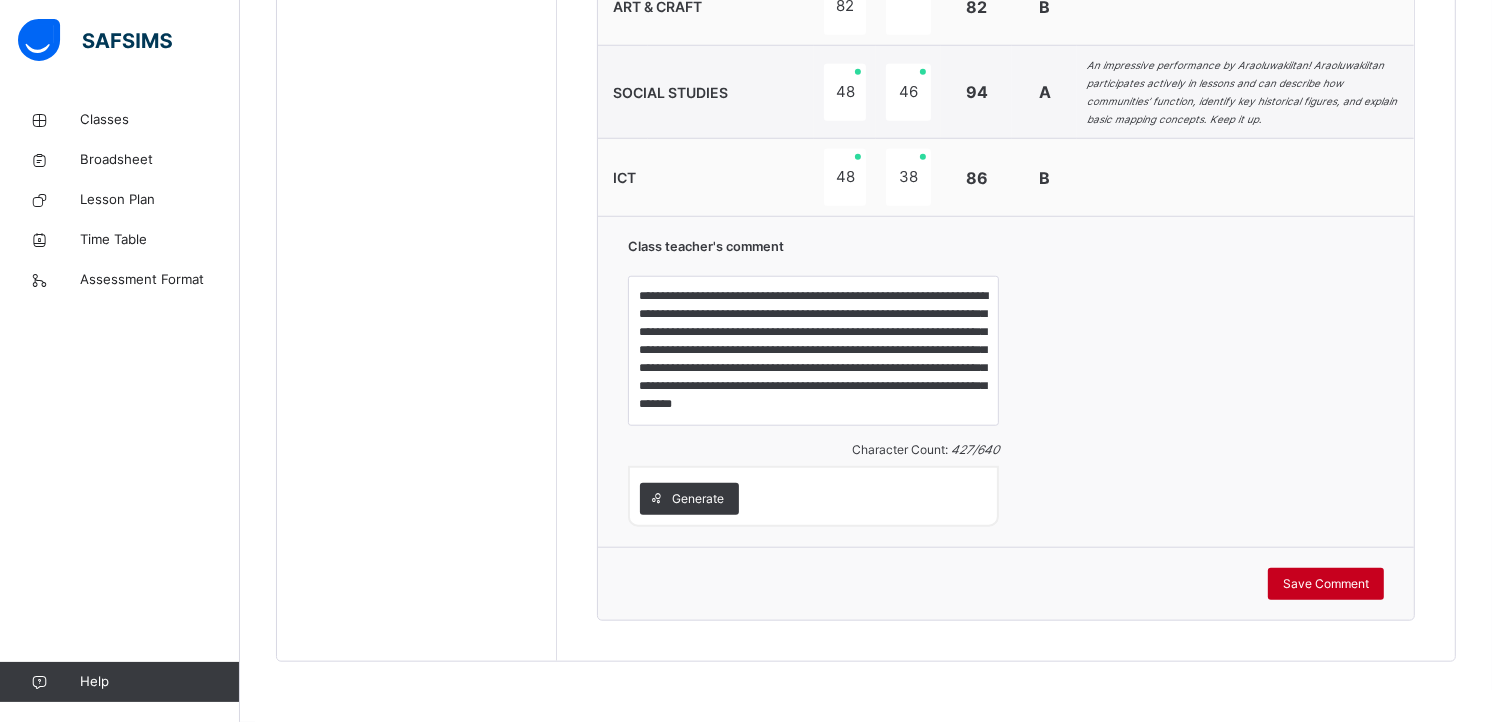 click on "Save Comment" at bounding box center [1326, 584] 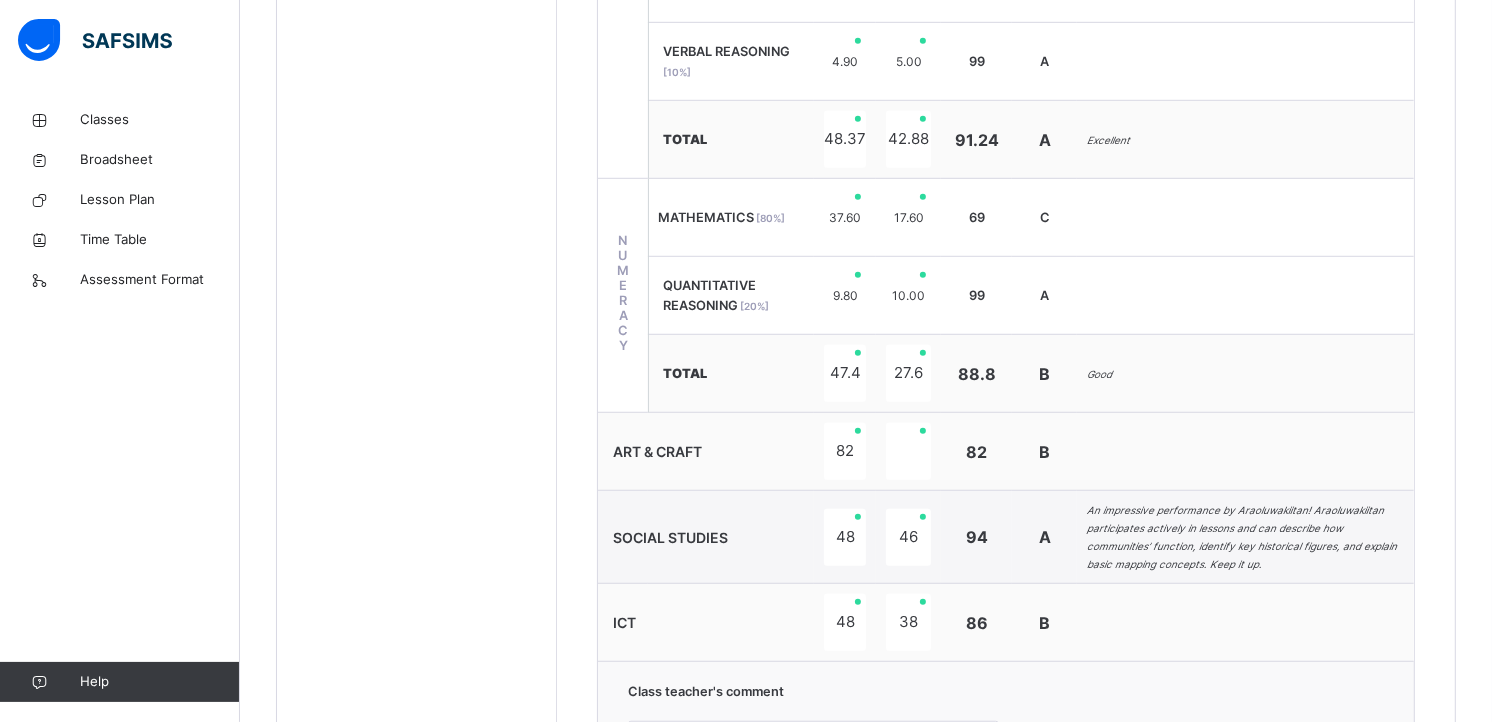scroll, scrollTop: 1597, scrollLeft: 0, axis: vertical 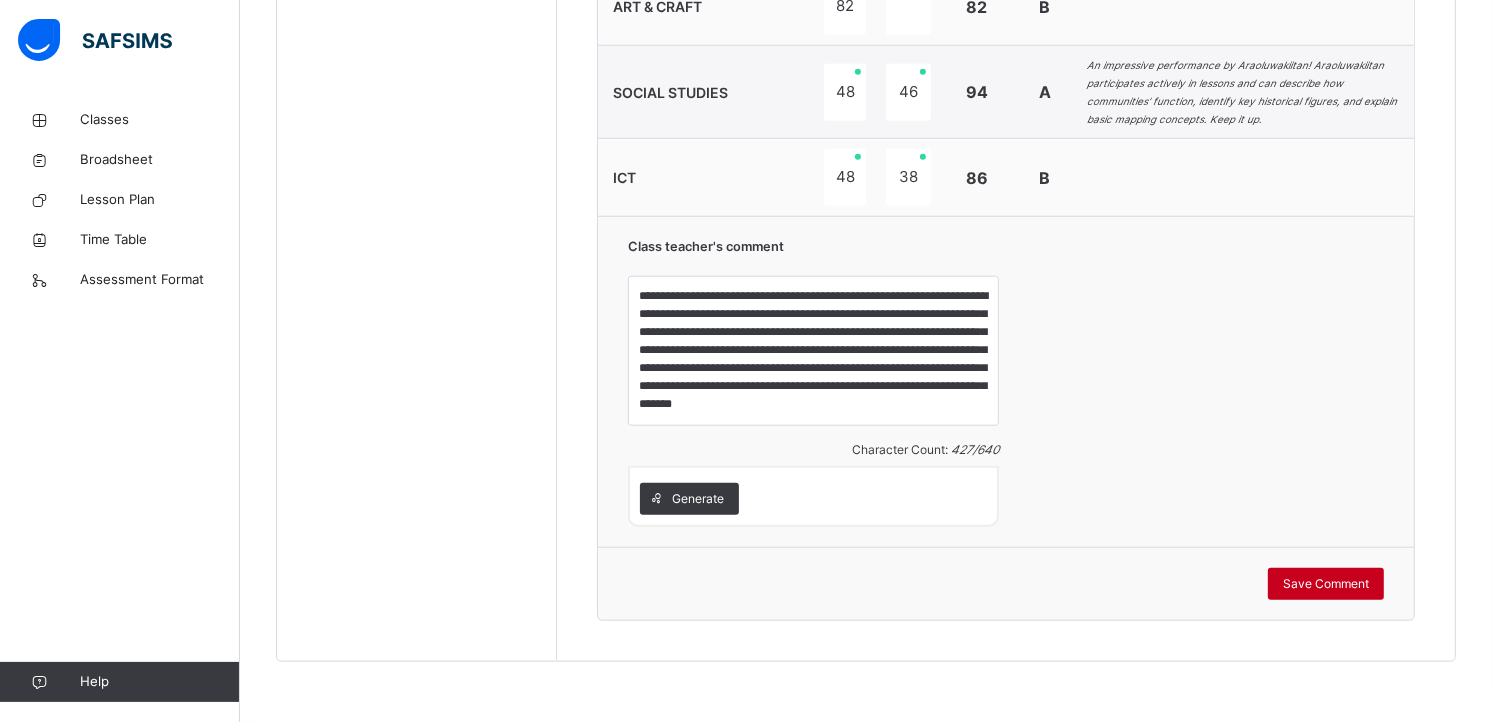 click on "Save Comment" at bounding box center (1326, 584) 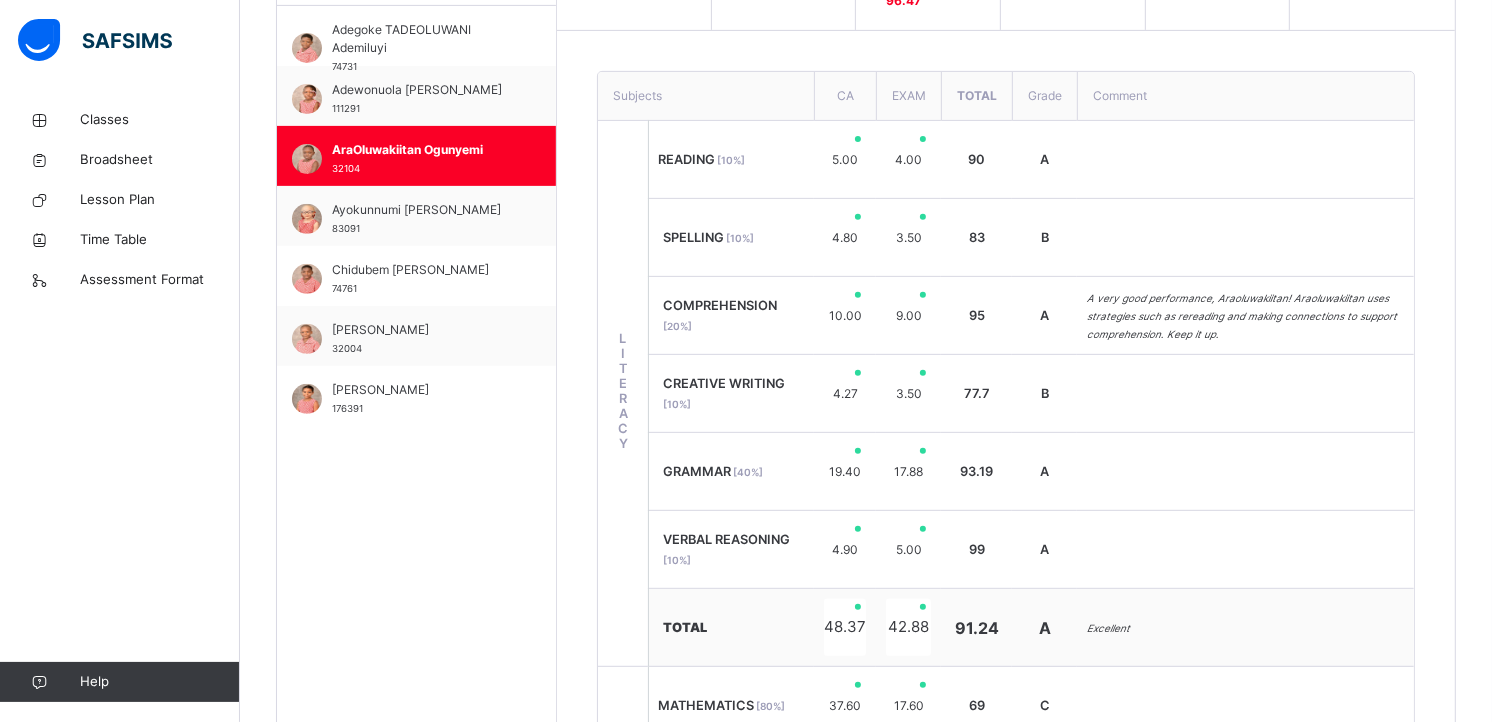 scroll, scrollTop: 637, scrollLeft: 0, axis: vertical 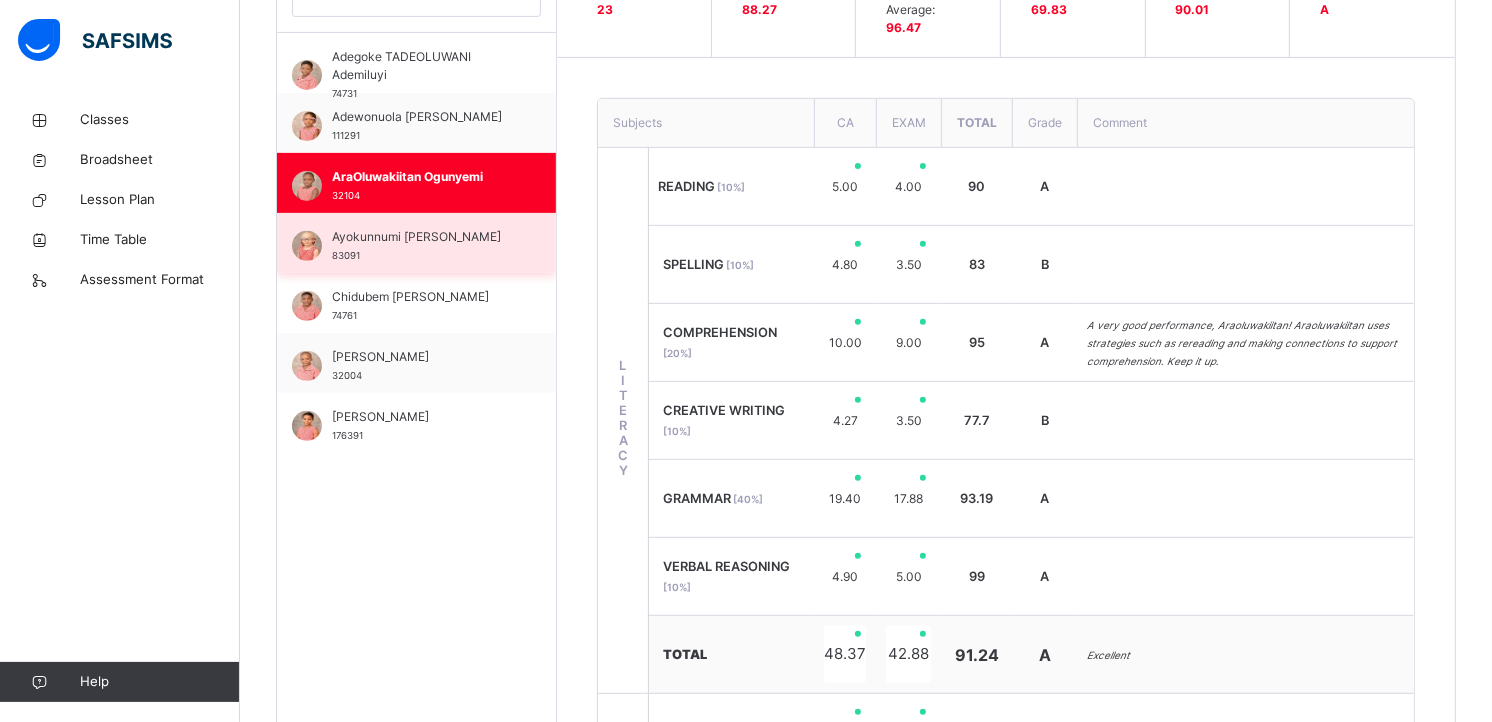 click on "Ayokunnumi [PERSON_NAME]" at bounding box center [421, 237] 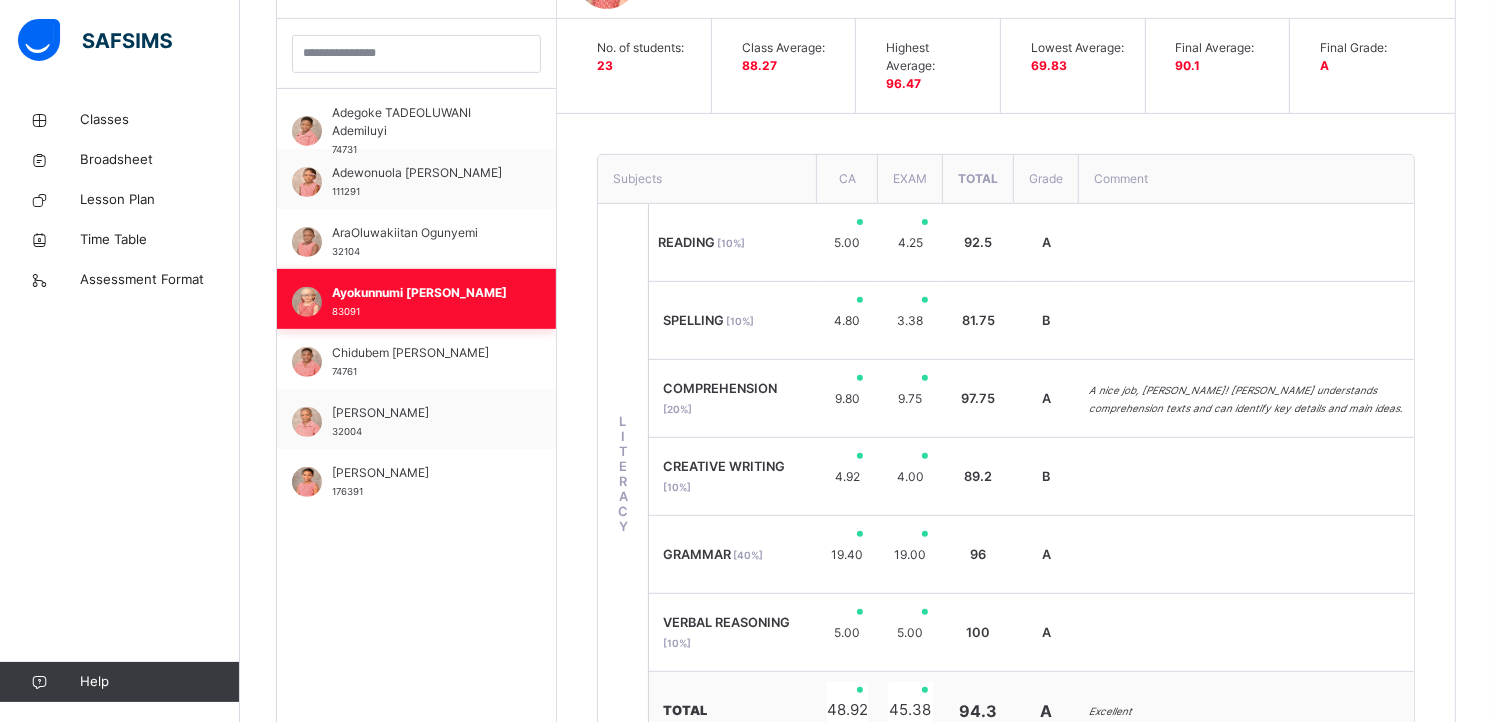 scroll, scrollTop: 637, scrollLeft: 0, axis: vertical 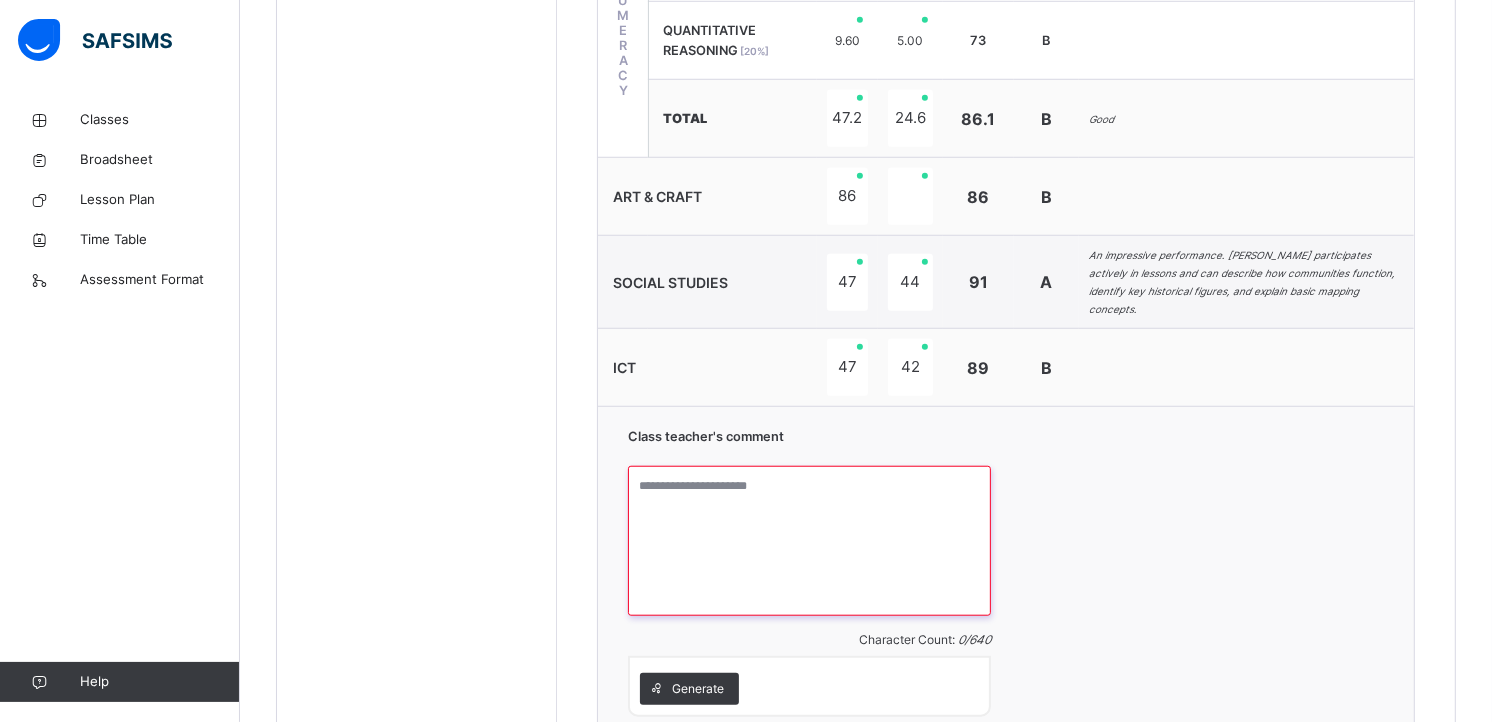 click at bounding box center [809, 541] 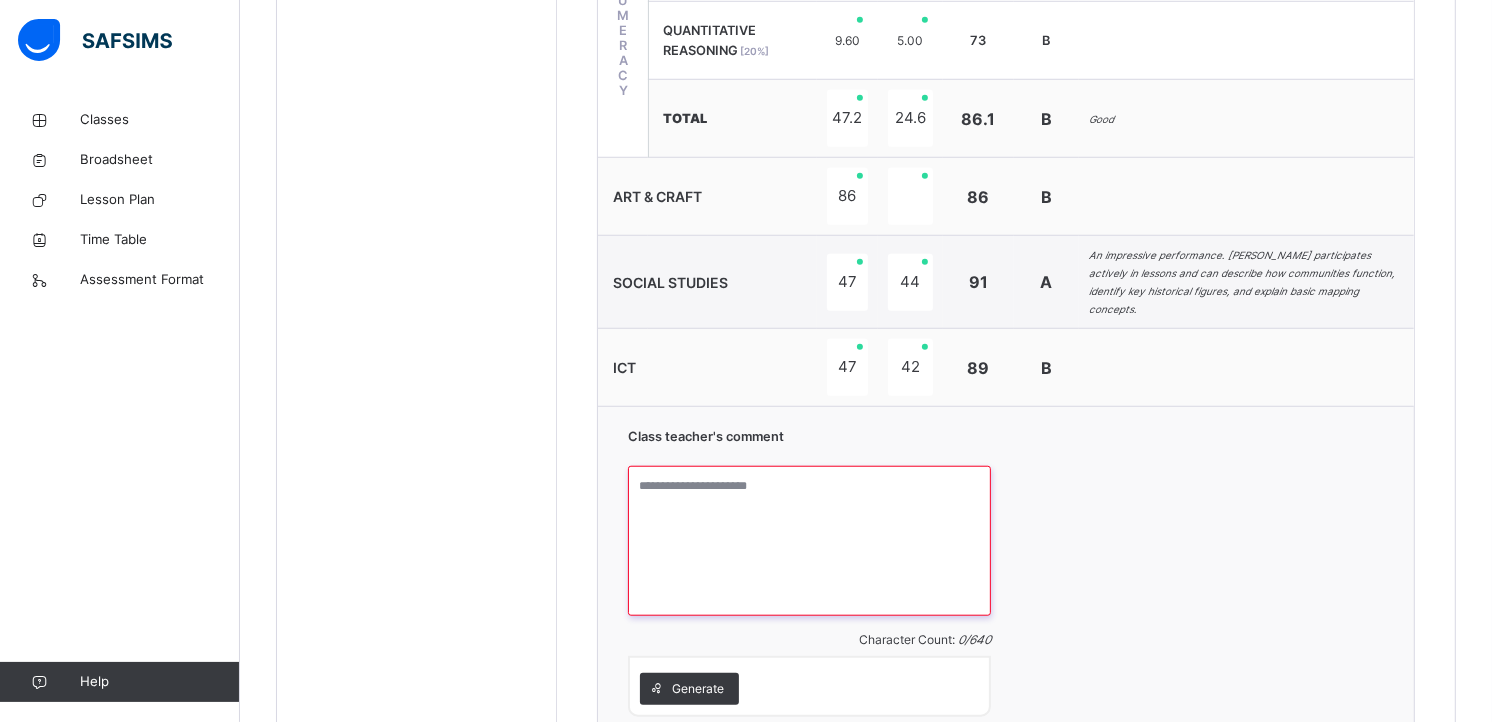 paste on "**********" 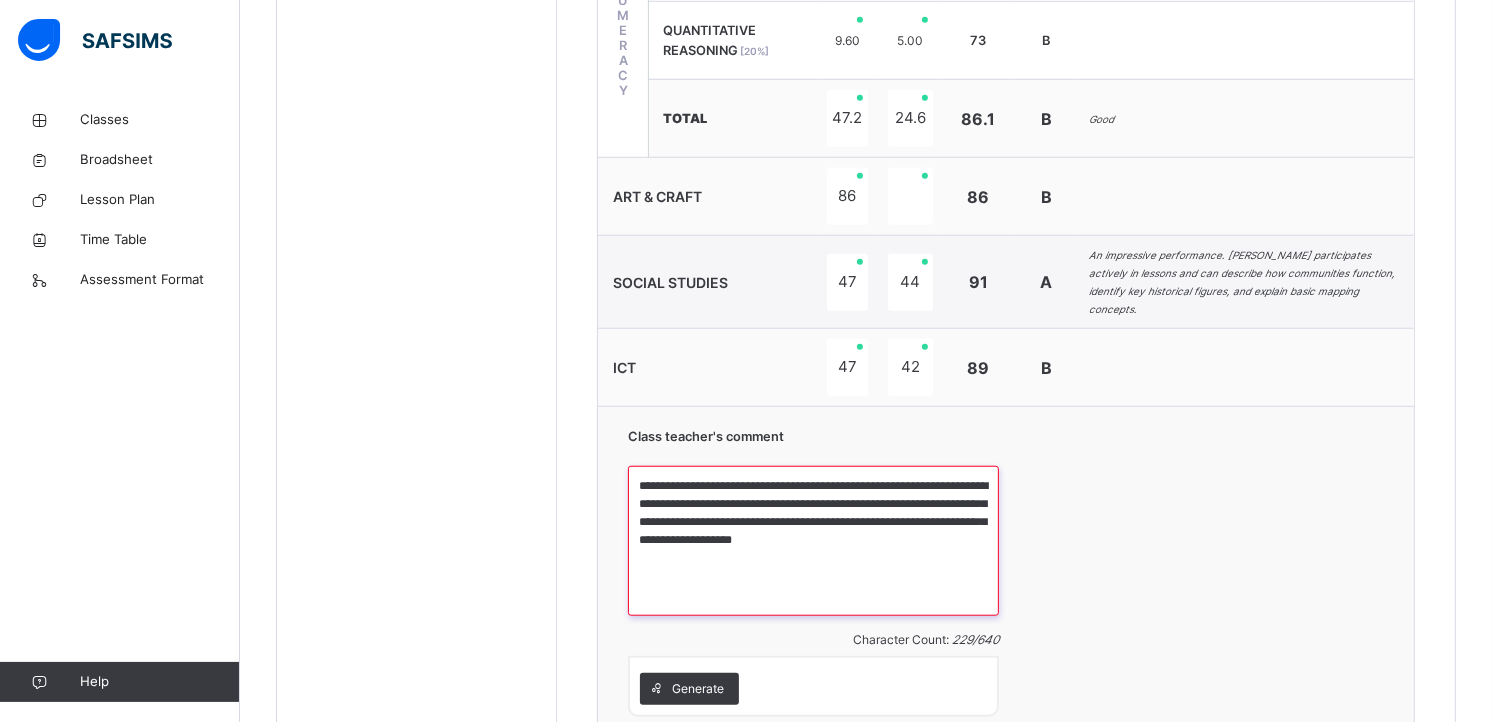 scroll, scrollTop: 1583, scrollLeft: 0, axis: vertical 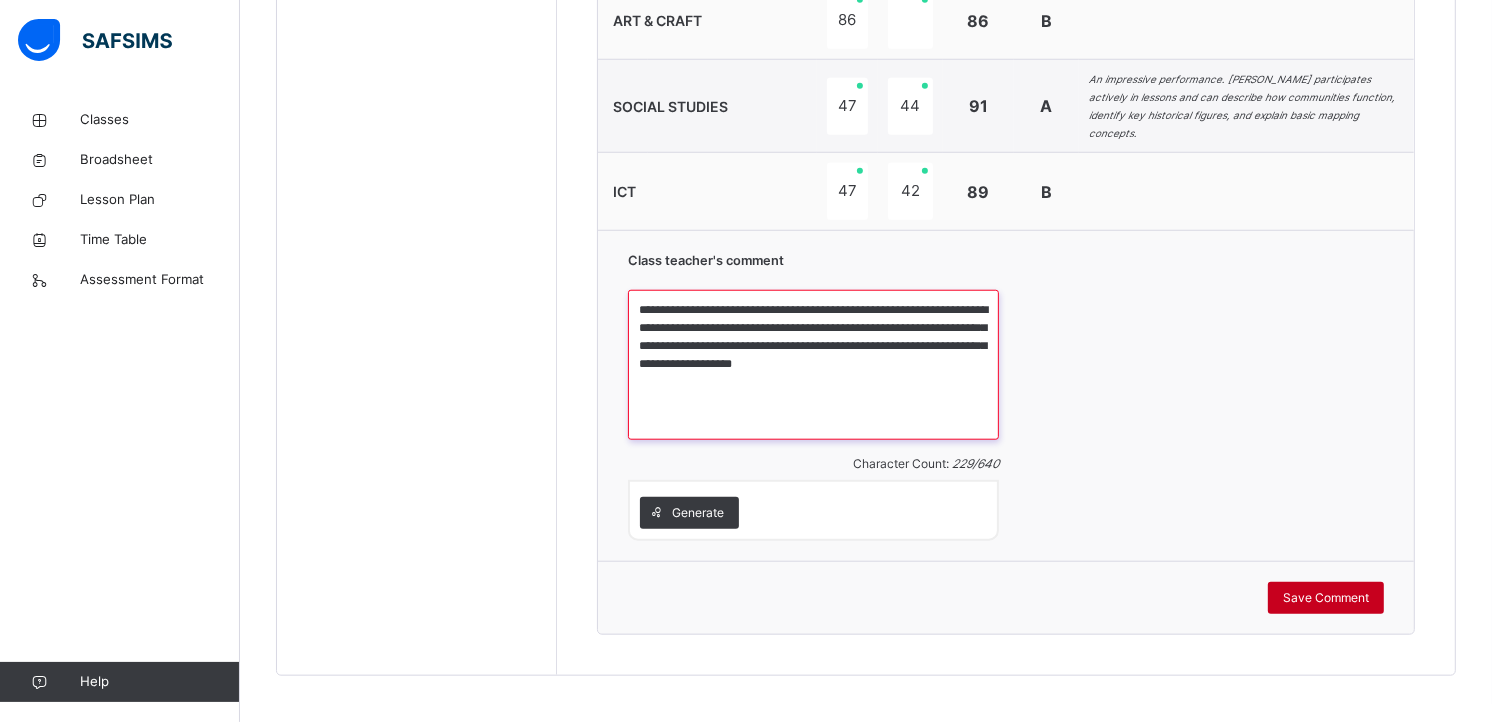 type on "**********" 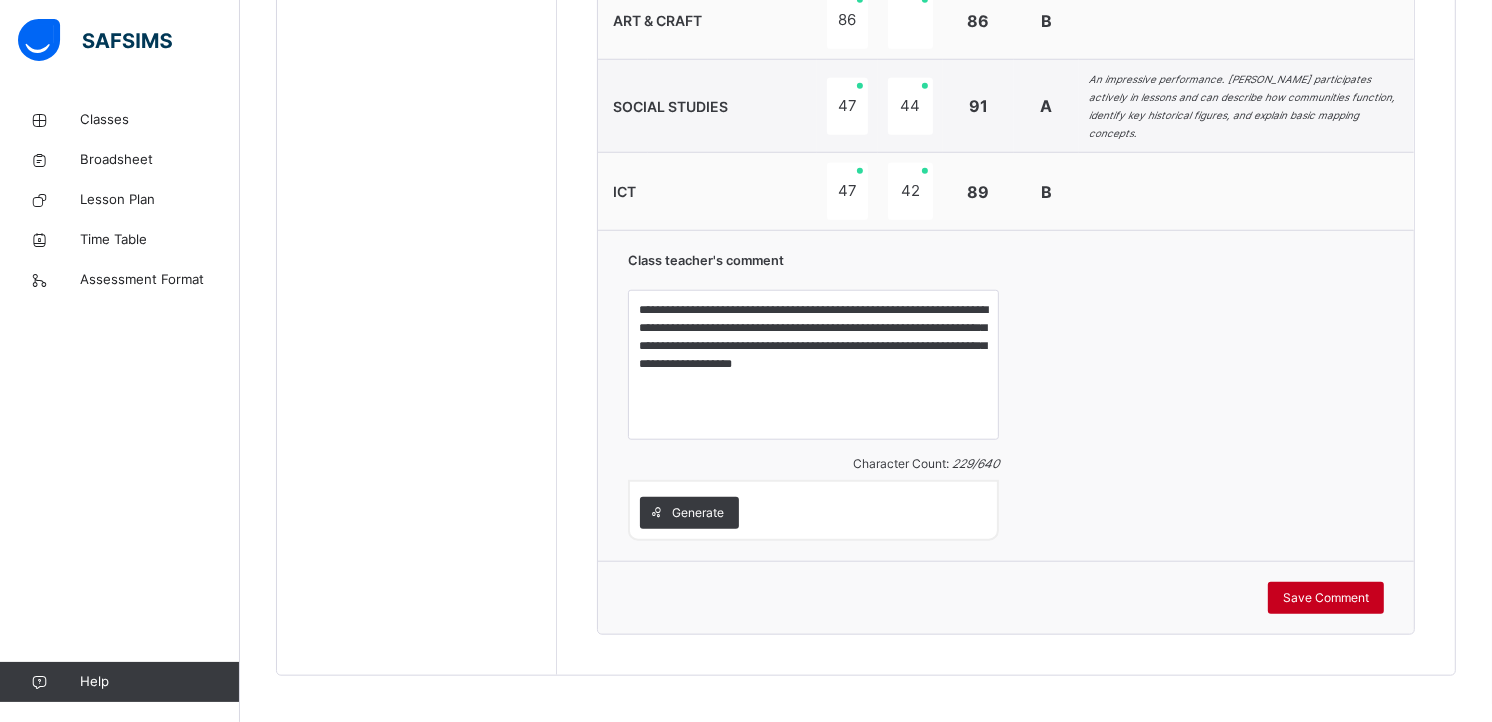 click on "Save Comment" at bounding box center [1326, 598] 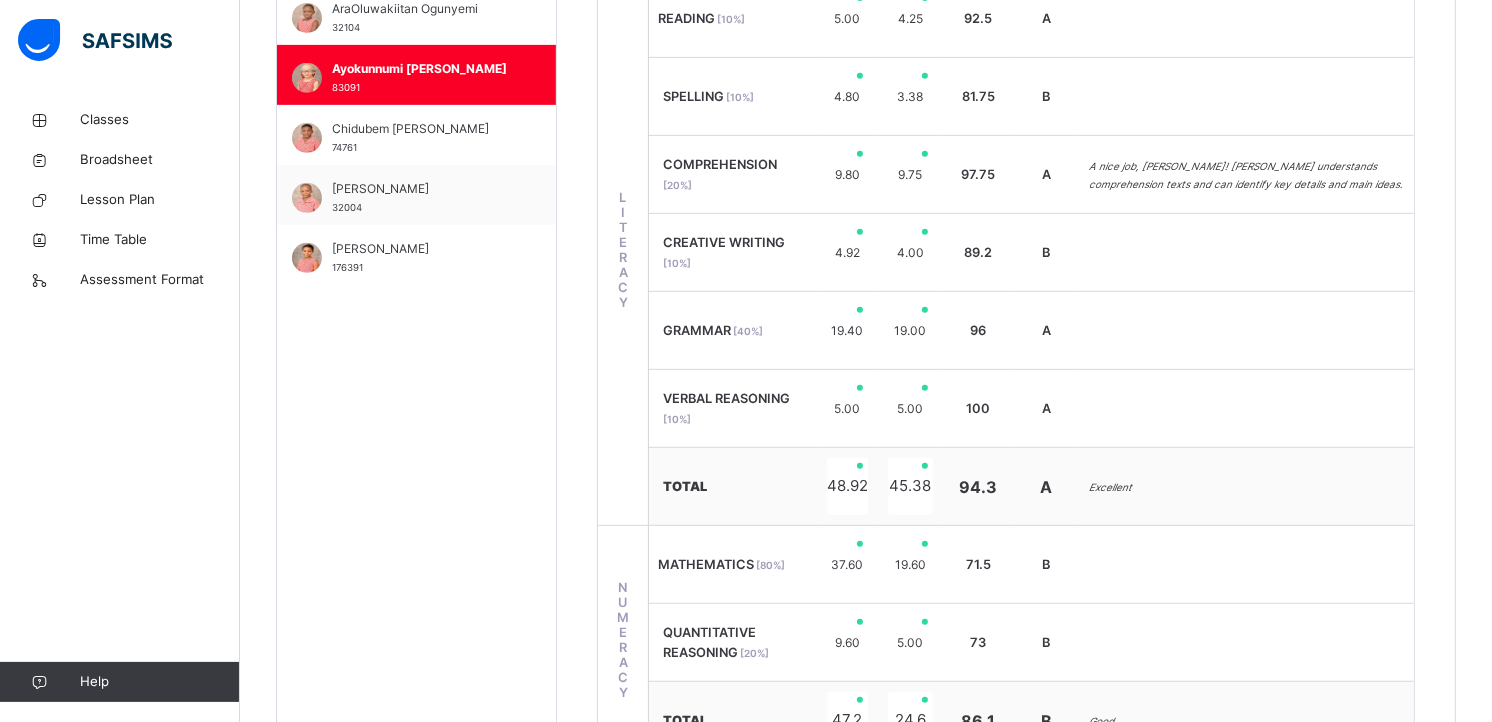 scroll, scrollTop: 724, scrollLeft: 0, axis: vertical 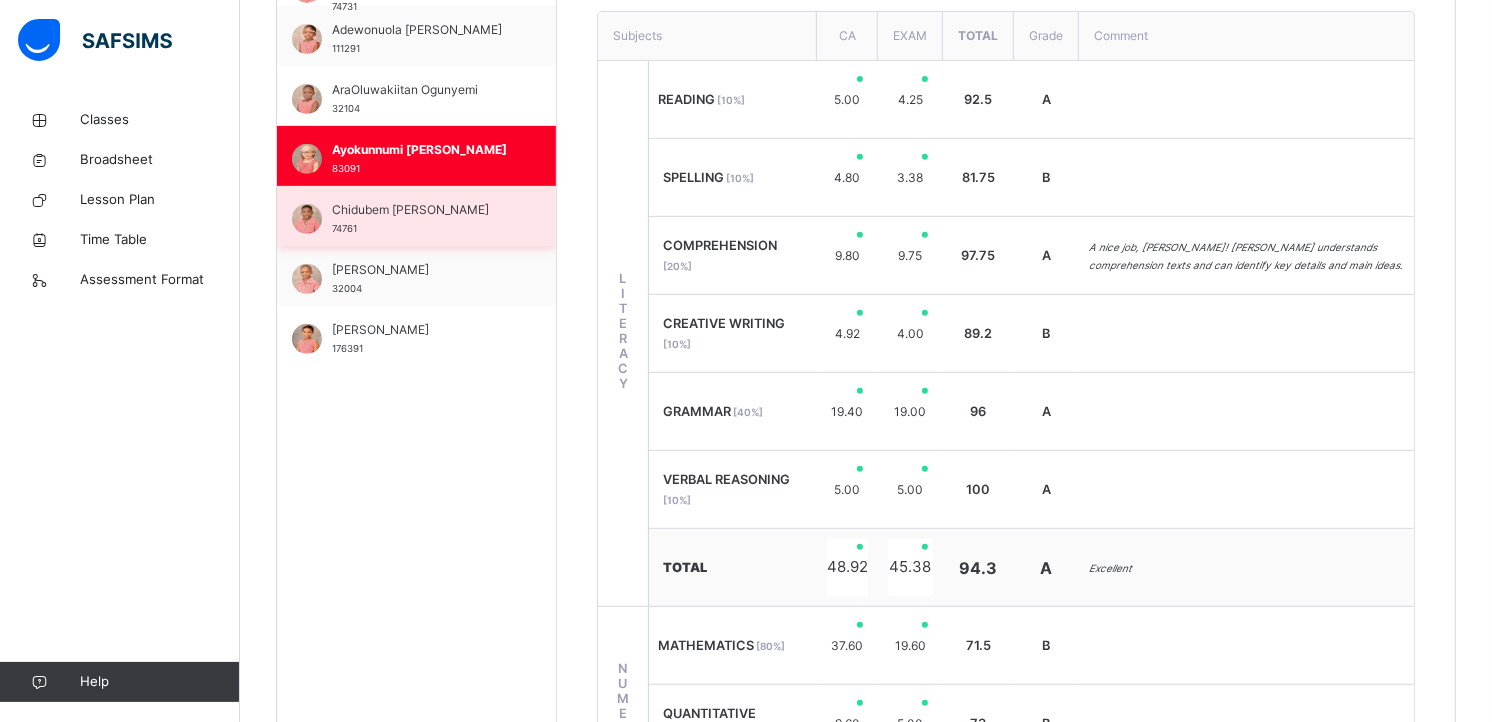 click on "Chidubem [PERSON_NAME]" at bounding box center (421, 210) 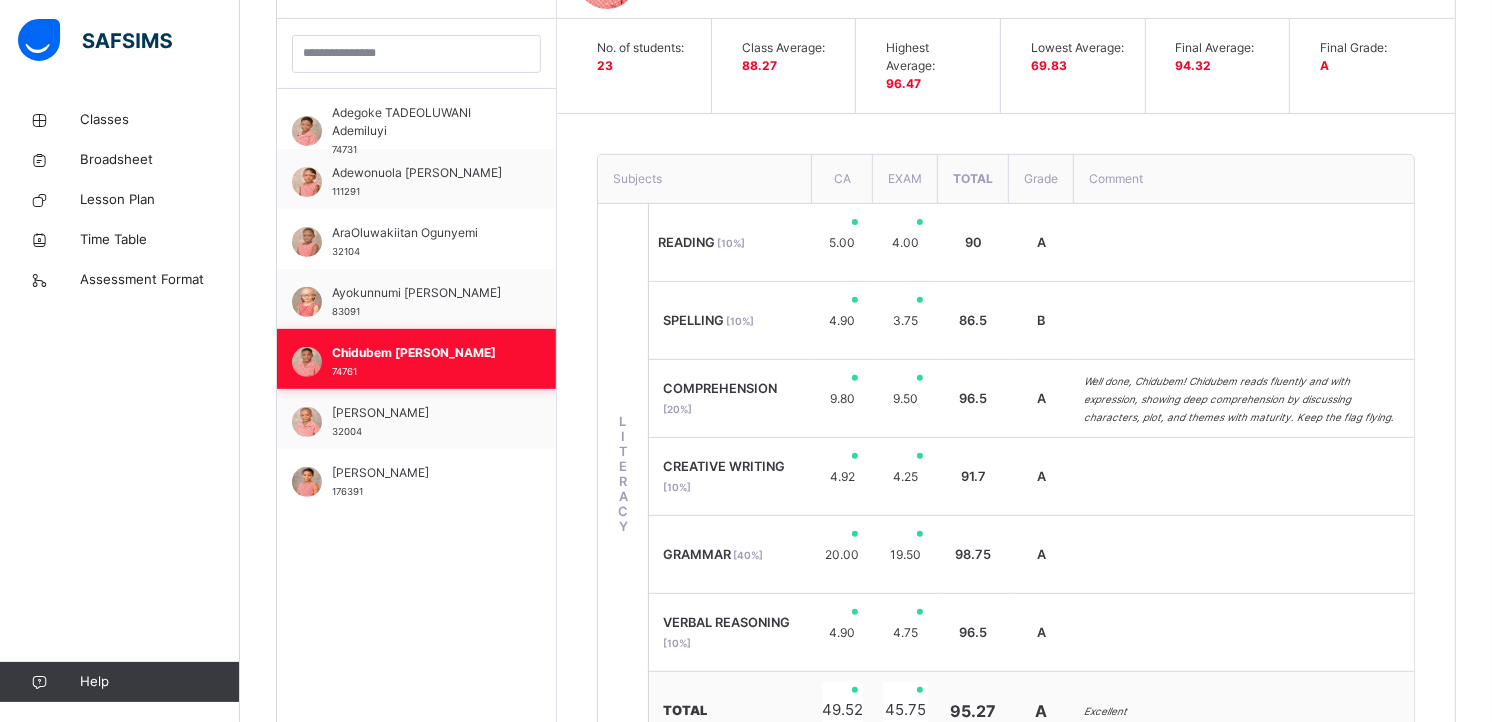 scroll, scrollTop: 724, scrollLeft: 0, axis: vertical 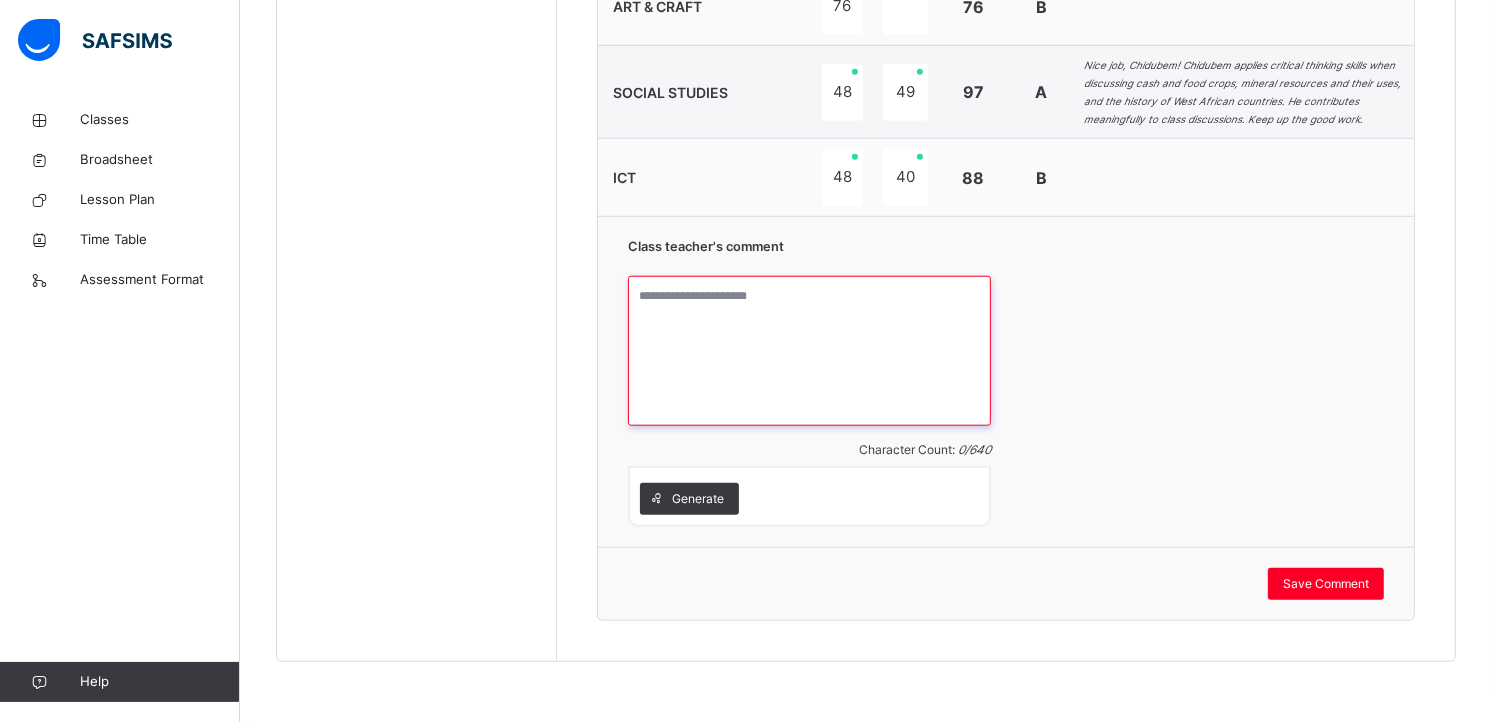 click at bounding box center (809, 351) 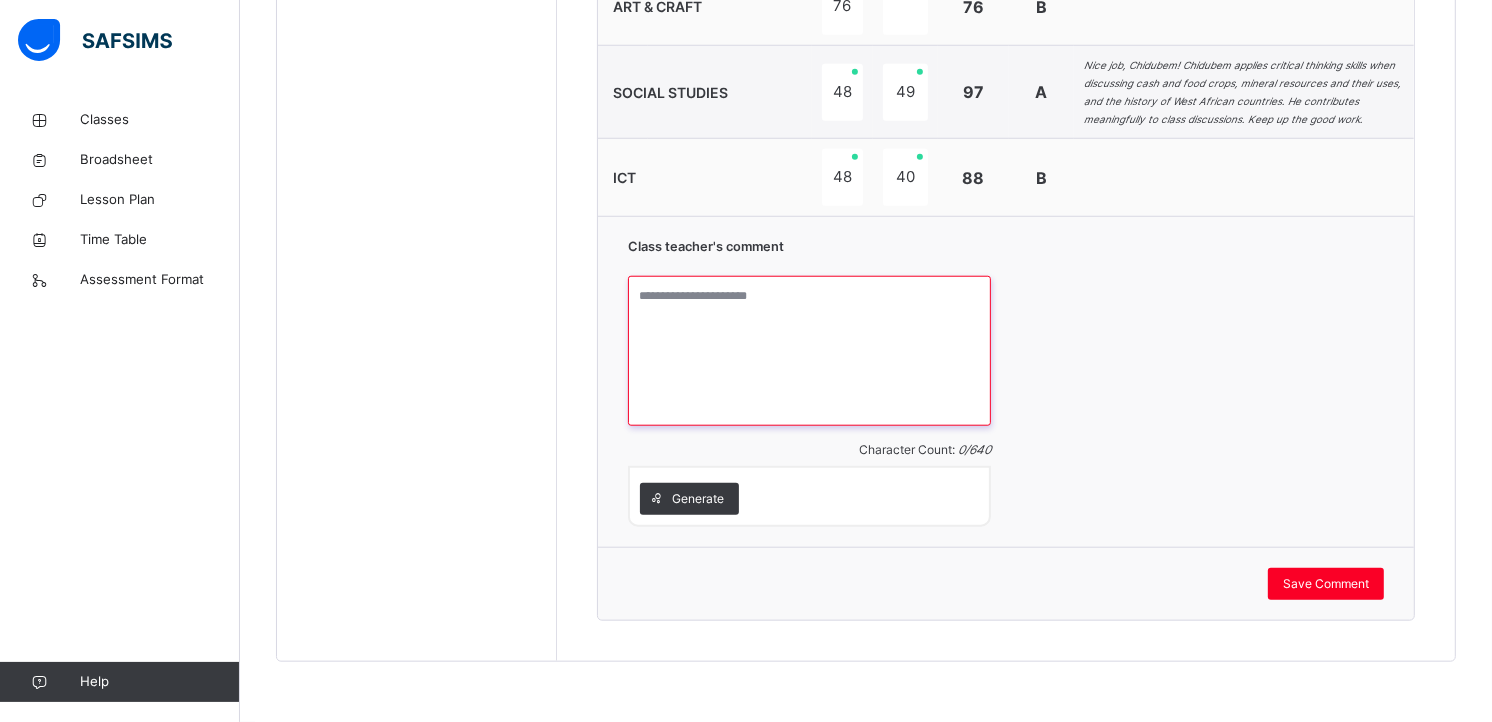 paste on "**********" 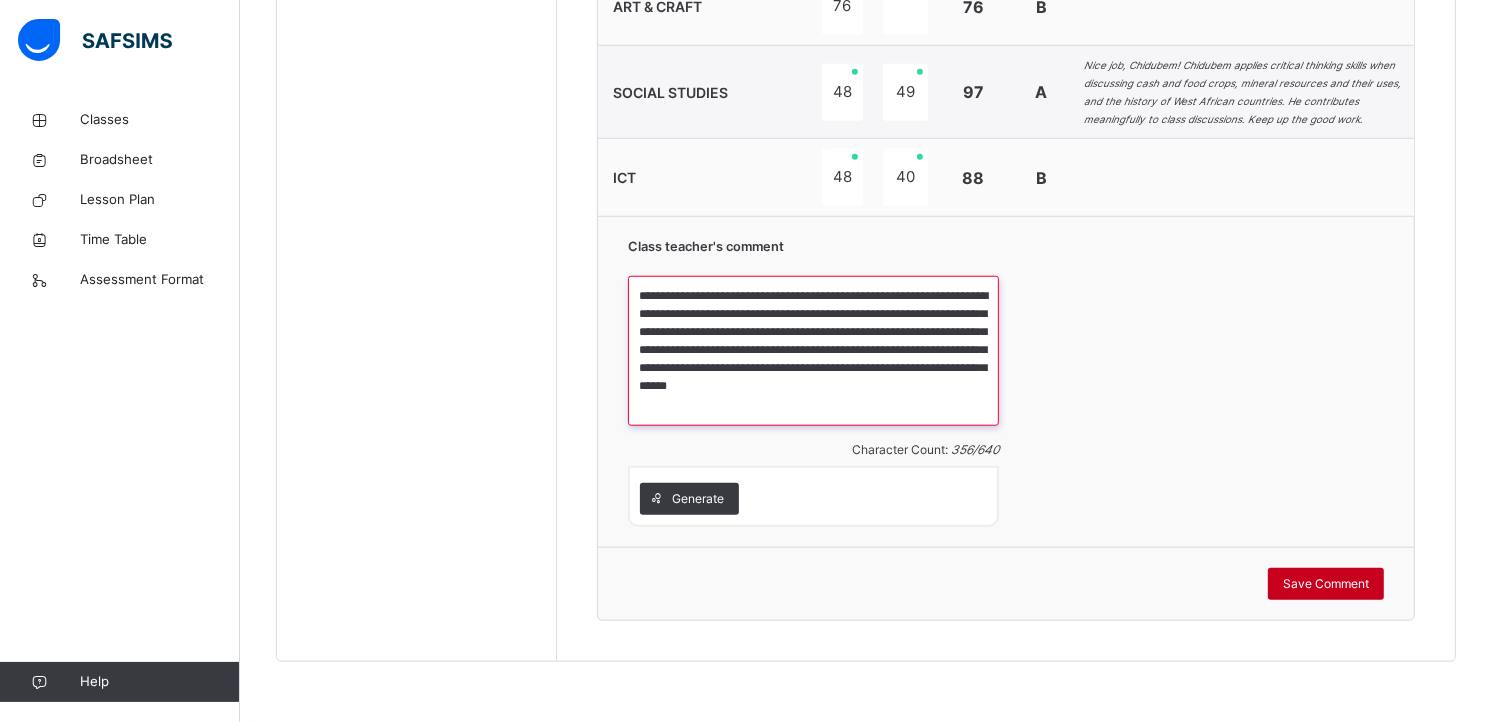 type on "**********" 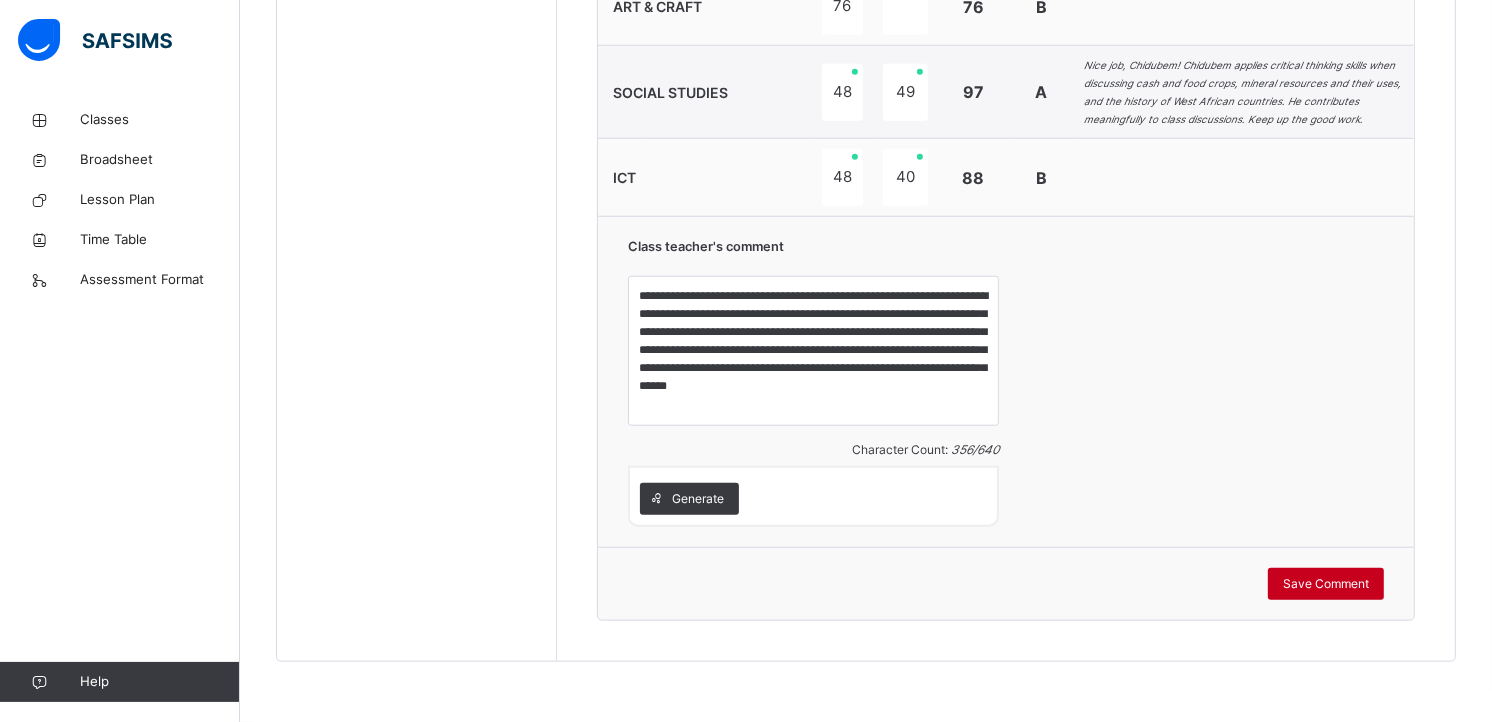 click on "Save Comment" at bounding box center (1326, 584) 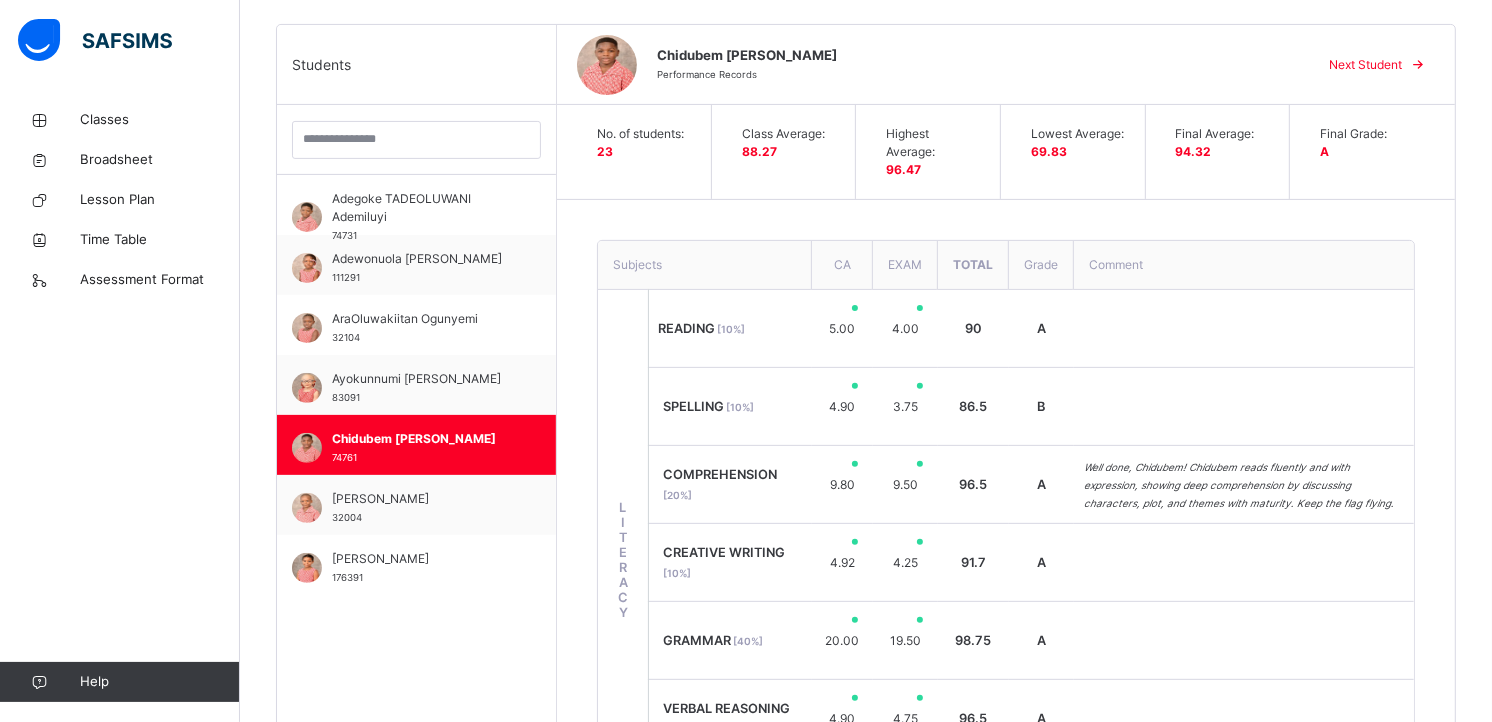 scroll, scrollTop: 461, scrollLeft: 0, axis: vertical 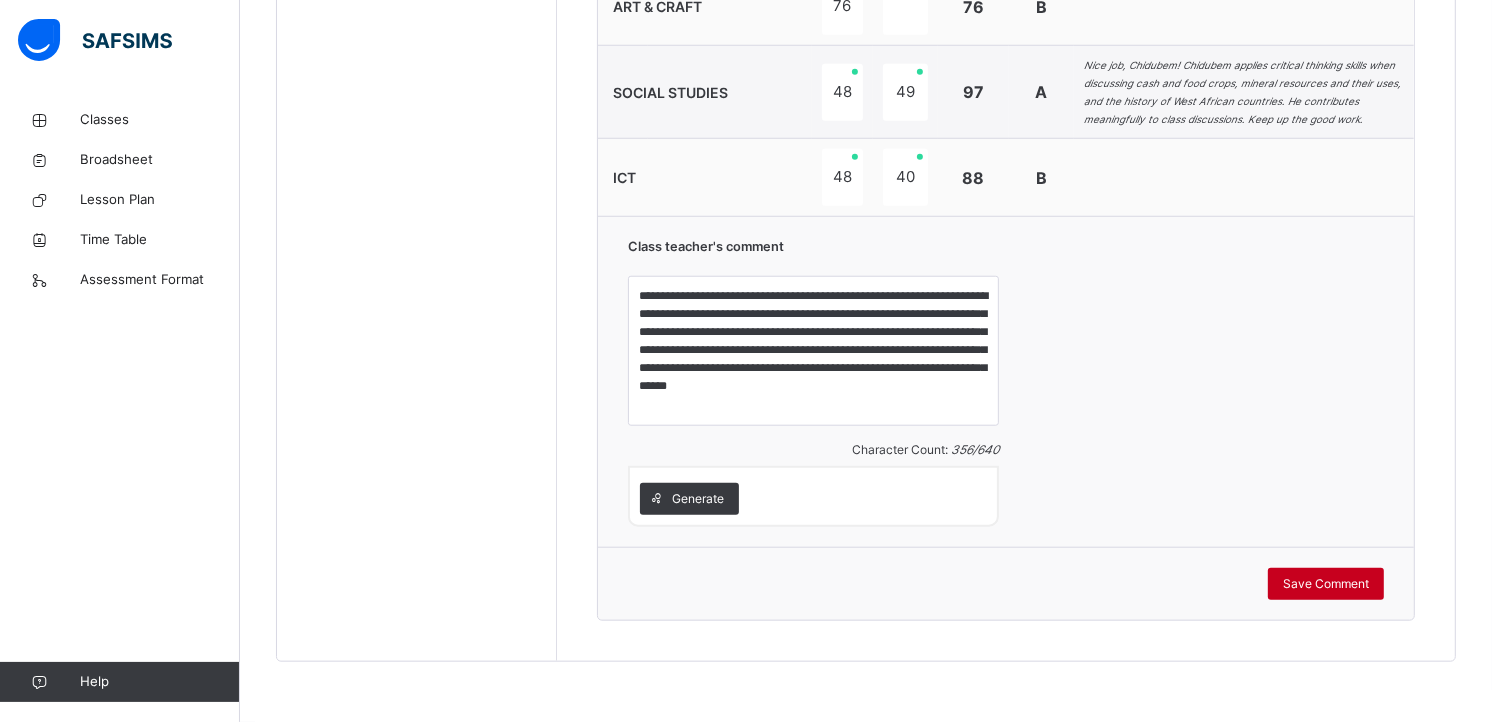 click on "Save Comment" at bounding box center (1326, 584) 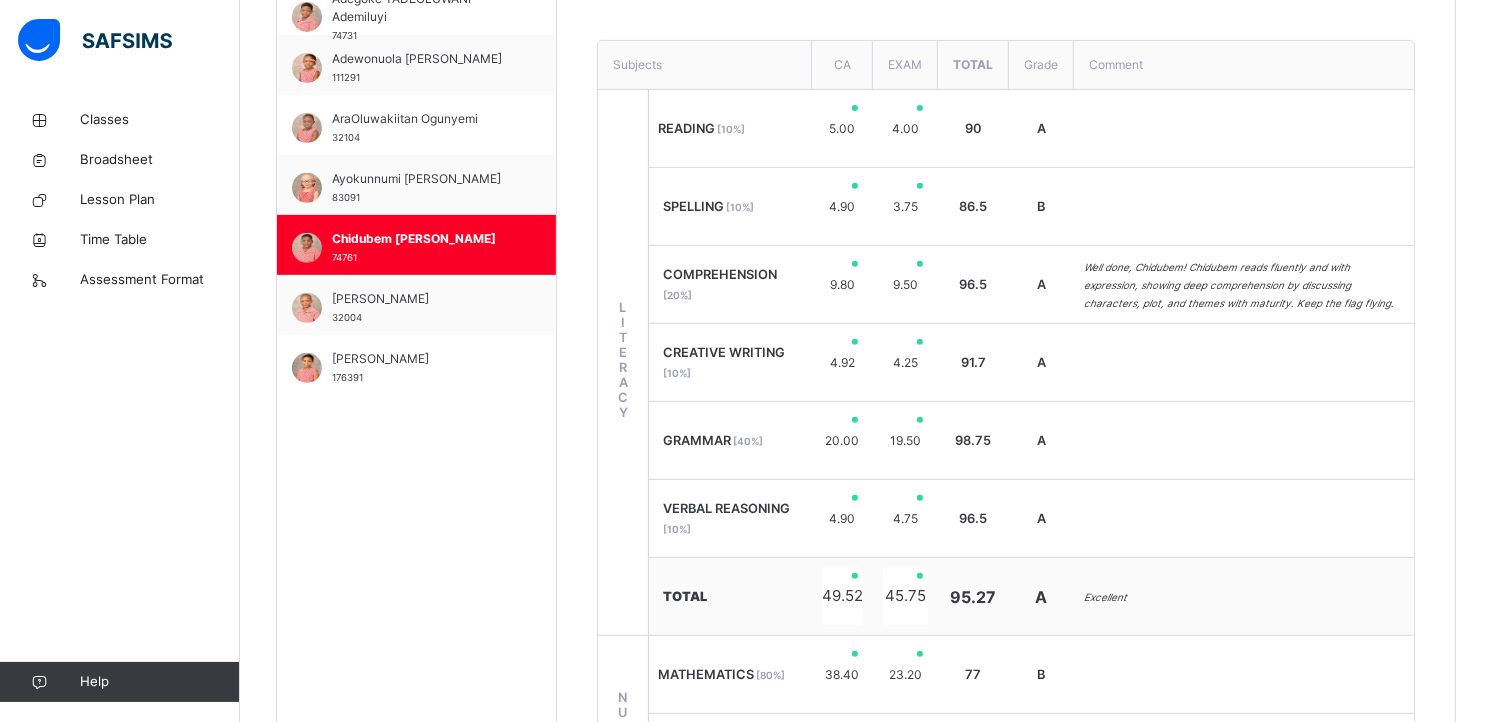 scroll, scrollTop: 568, scrollLeft: 0, axis: vertical 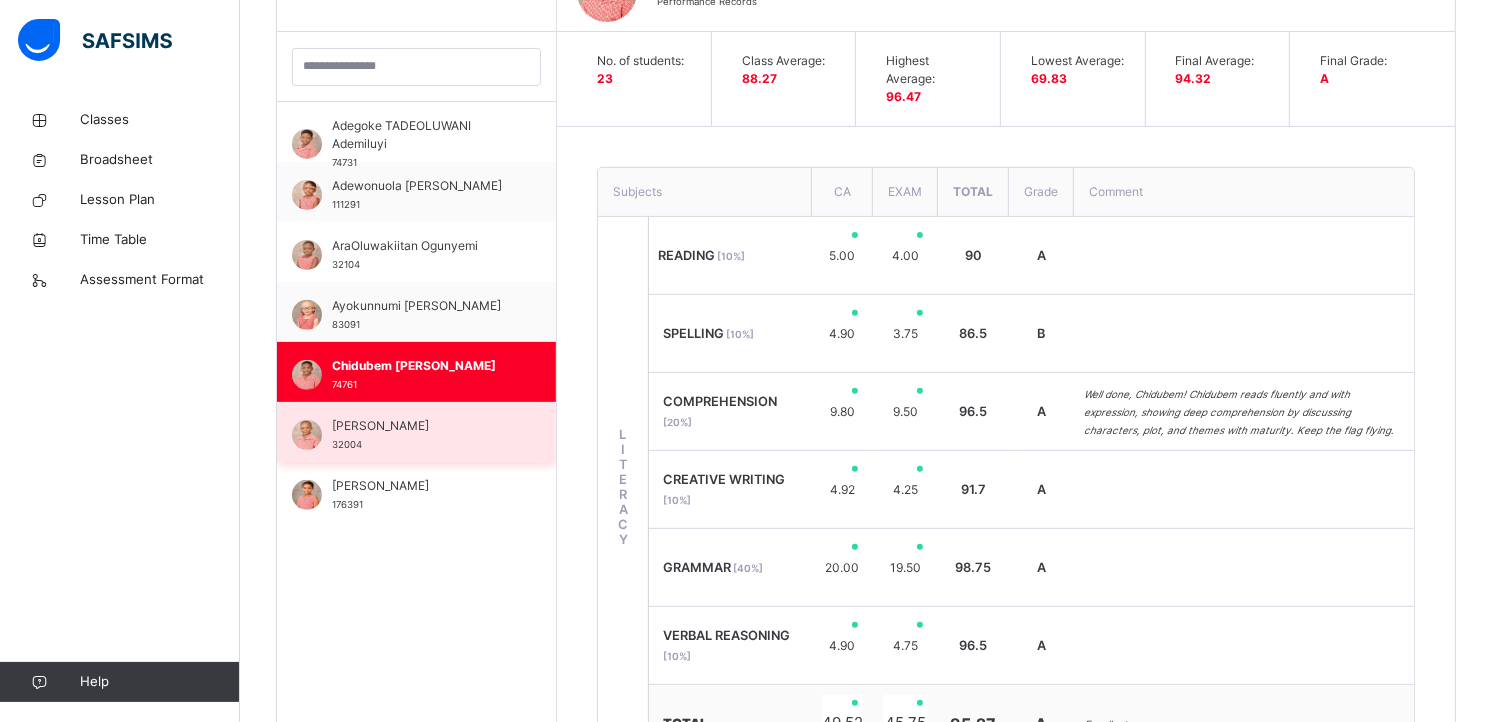 click on "Chukwuemeka  Ezeocha 32004" at bounding box center [421, 435] 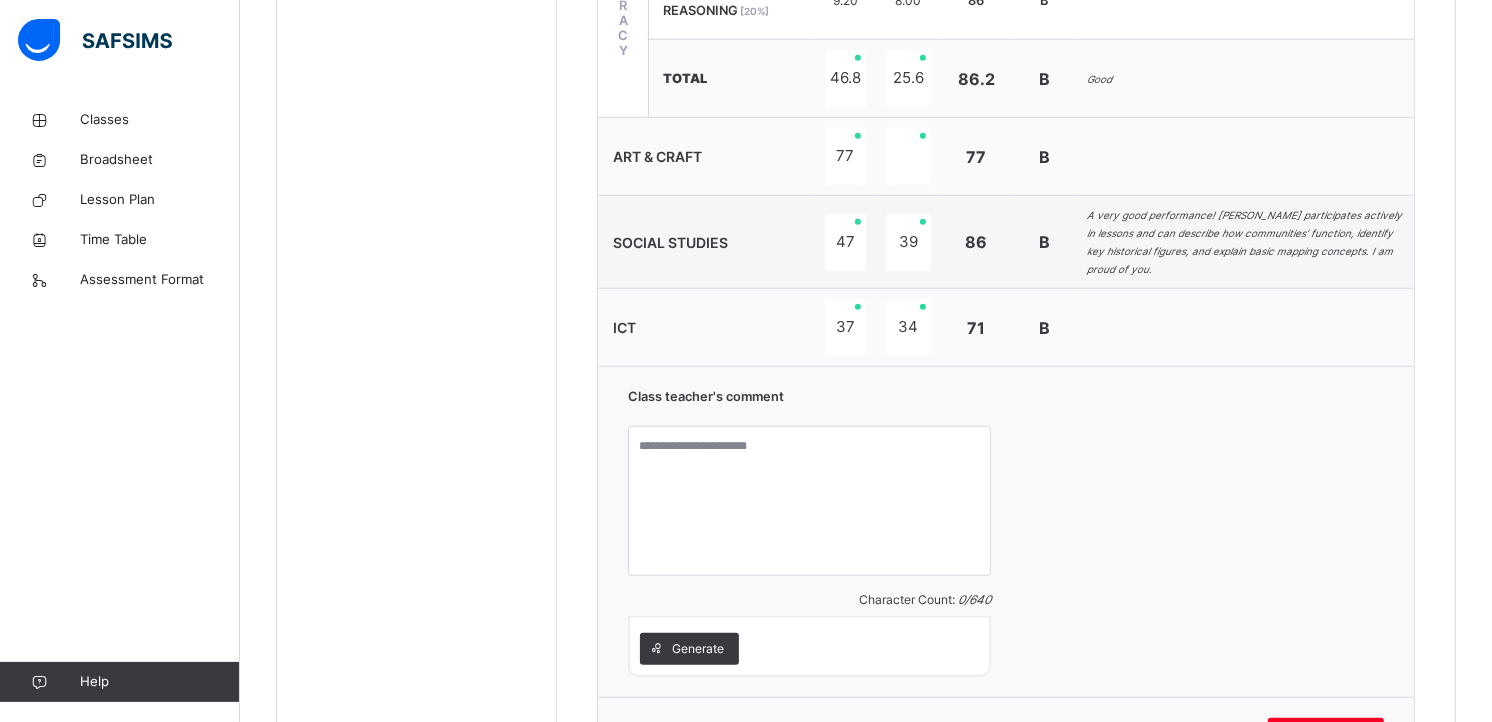 scroll, scrollTop: 1494, scrollLeft: 0, axis: vertical 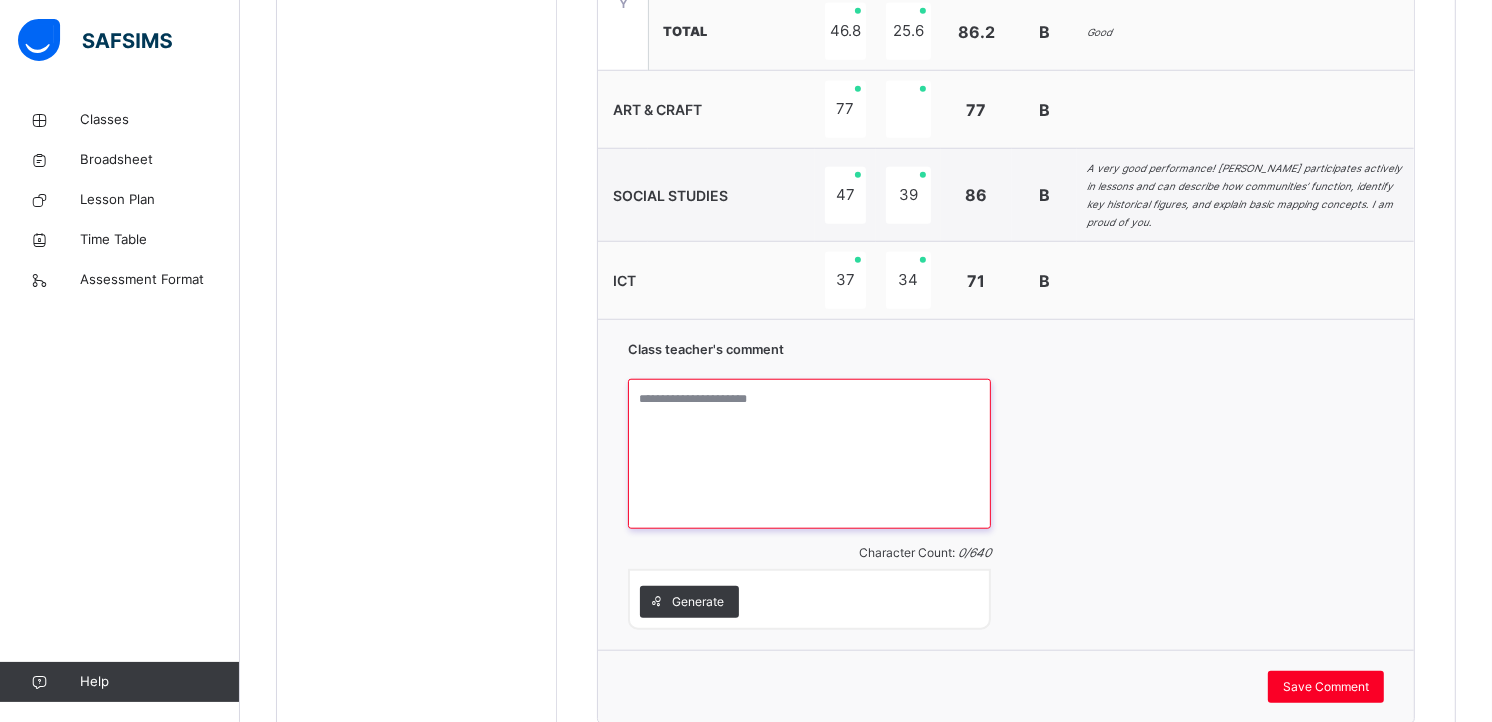 click at bounding box center [809, 454] 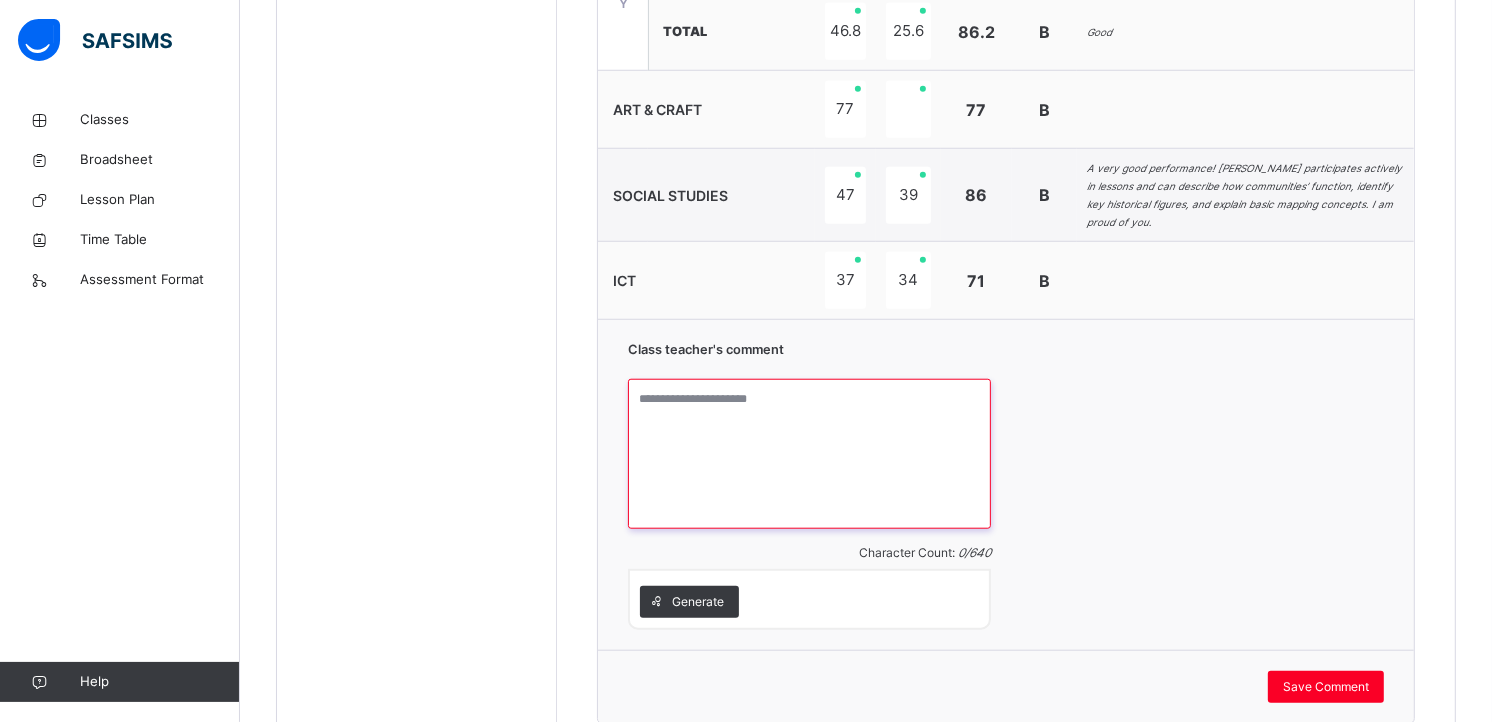 paste on "**********" 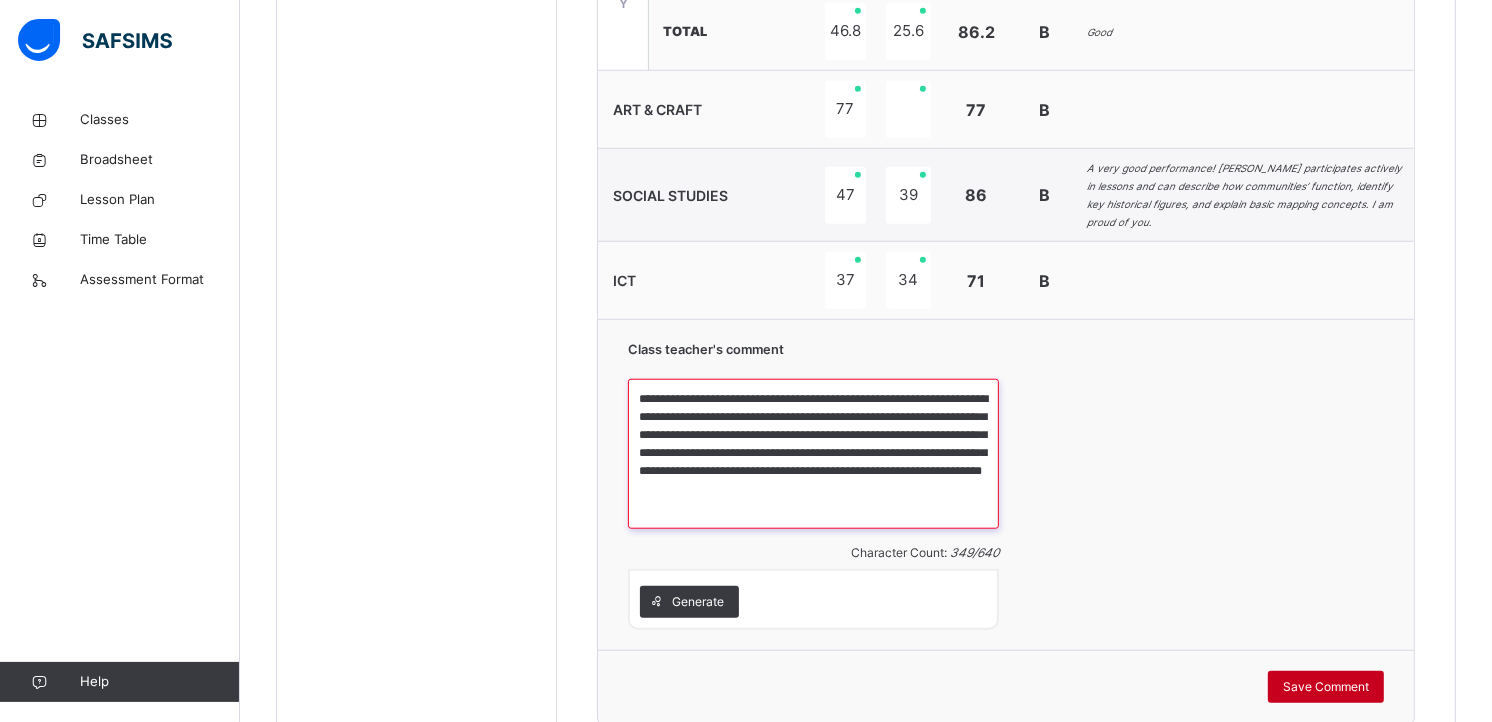 type on "**********" 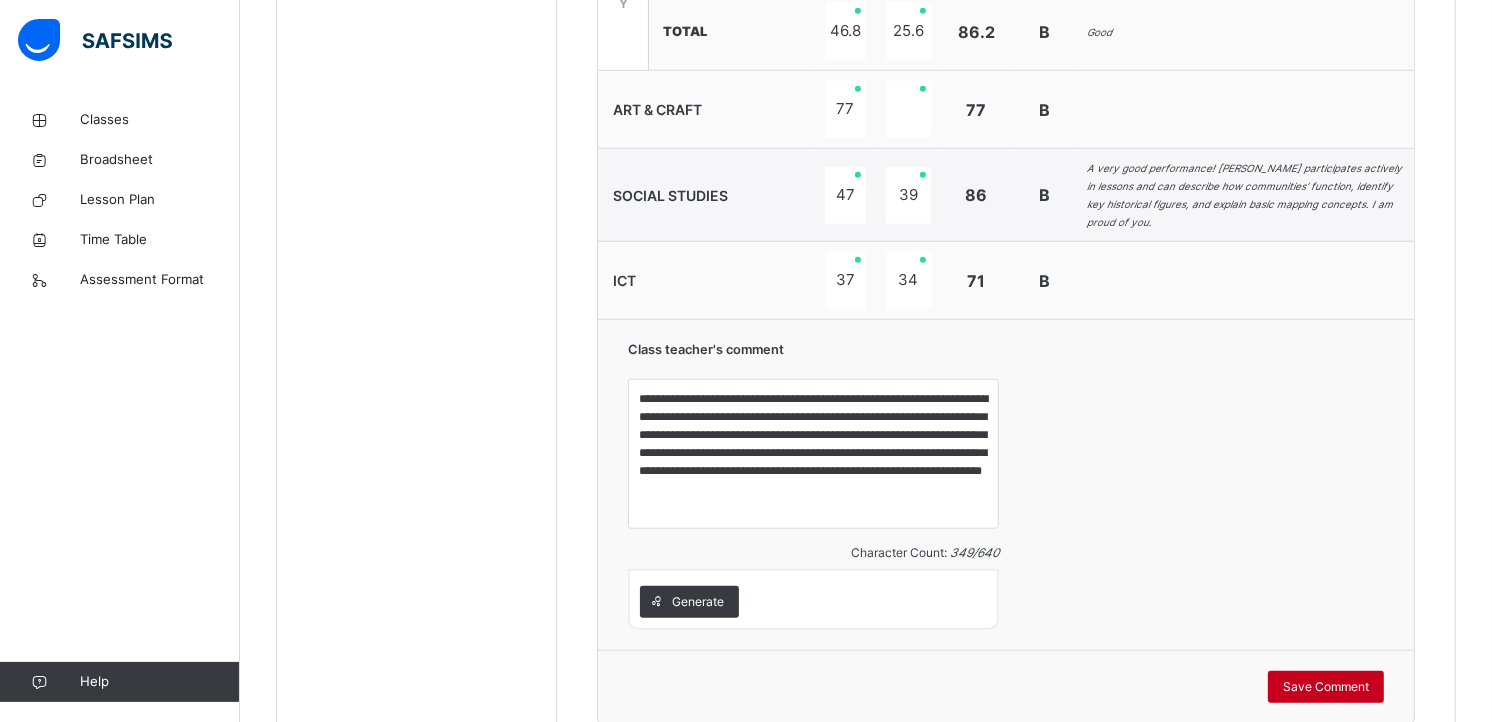 click on "Save Comment" at bounding box center [1326, 687] 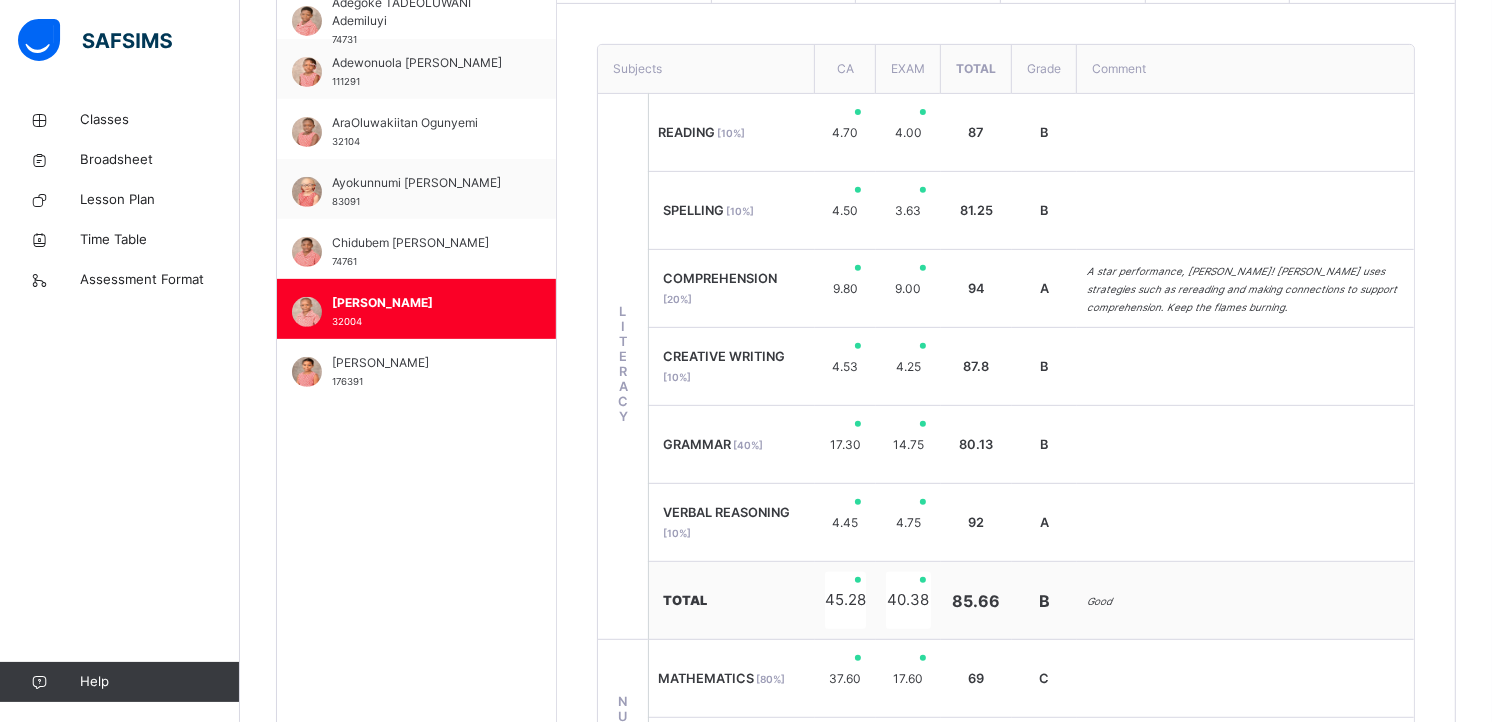 scroll, scrollTop: 548, scrollLeft: 0, axis: vertical 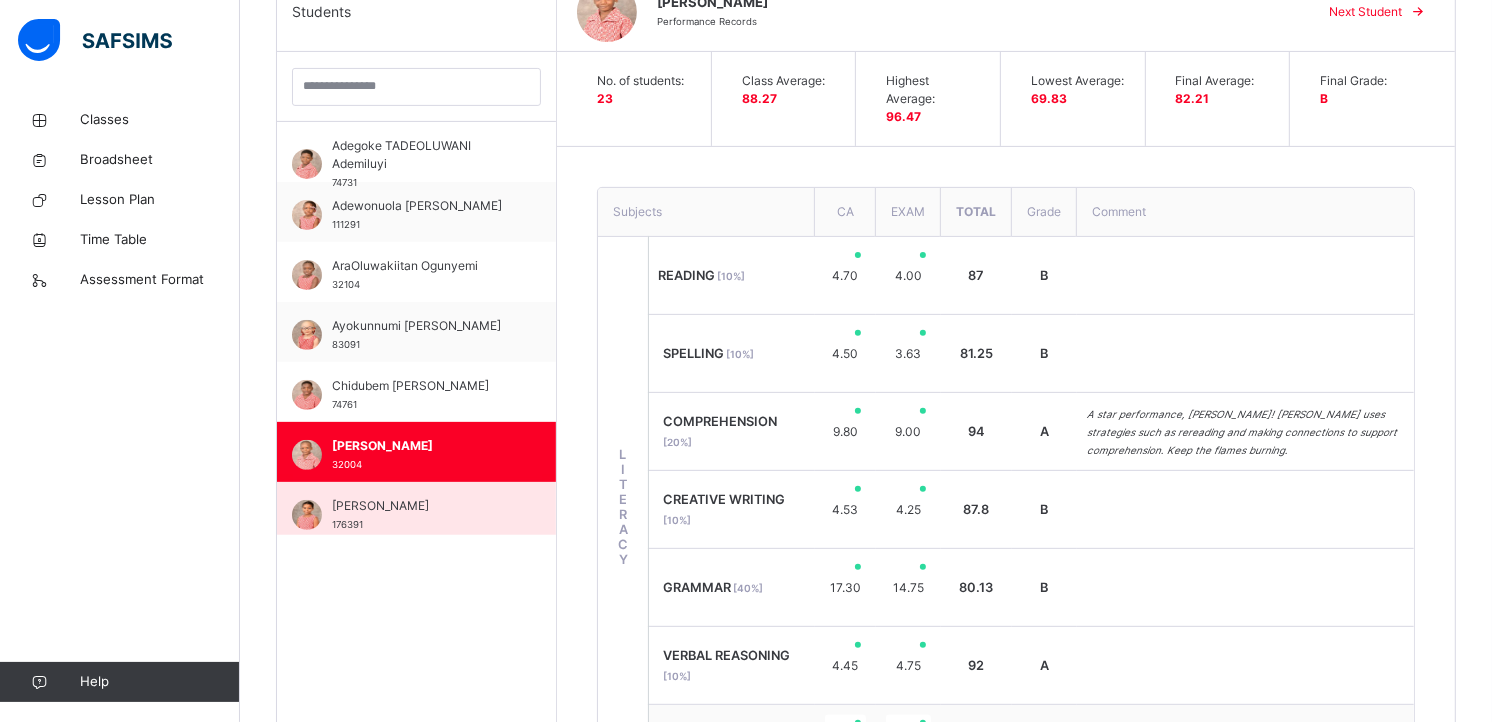 click on "ELISA  OSAWE 176391" at bounding box center (421, 515) 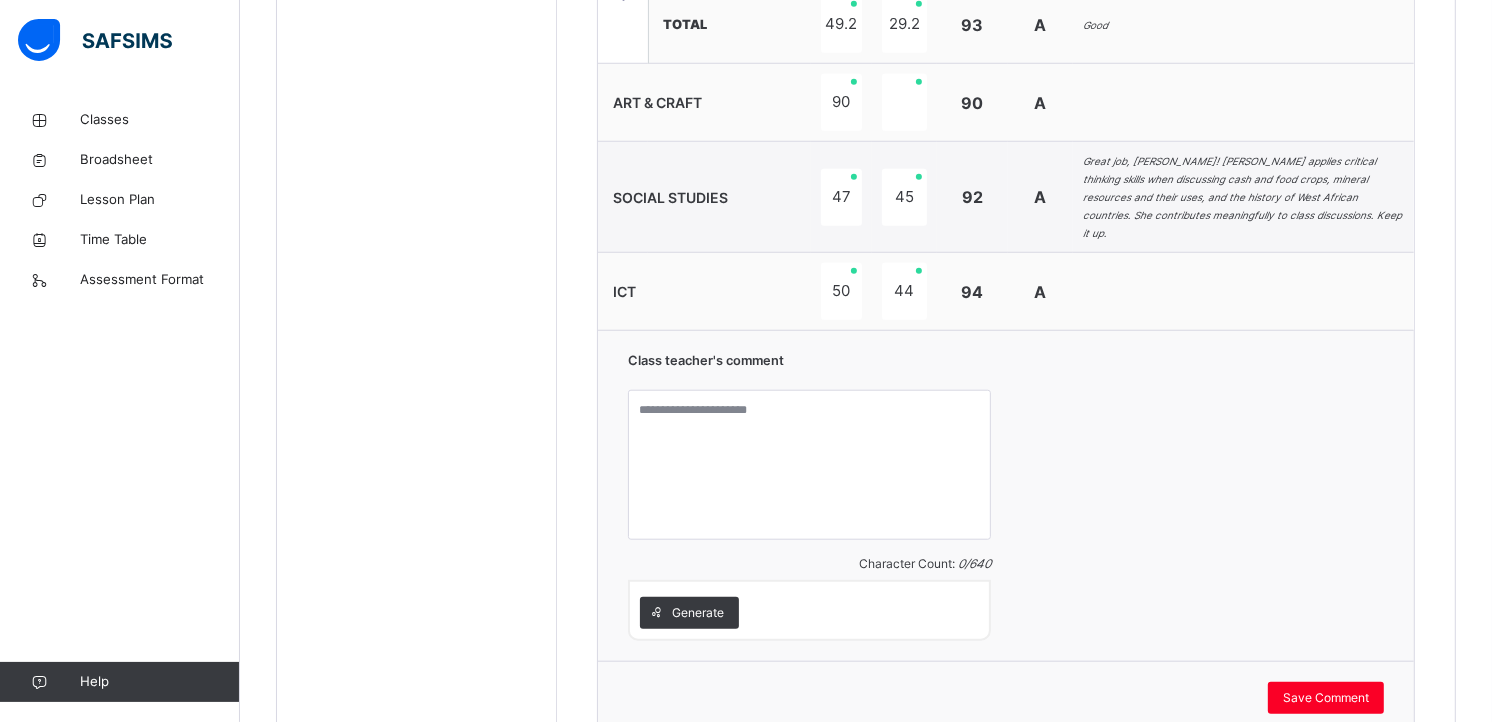 scroll, scrollTop: 1544, scrollLeft: 0, axis: vertical 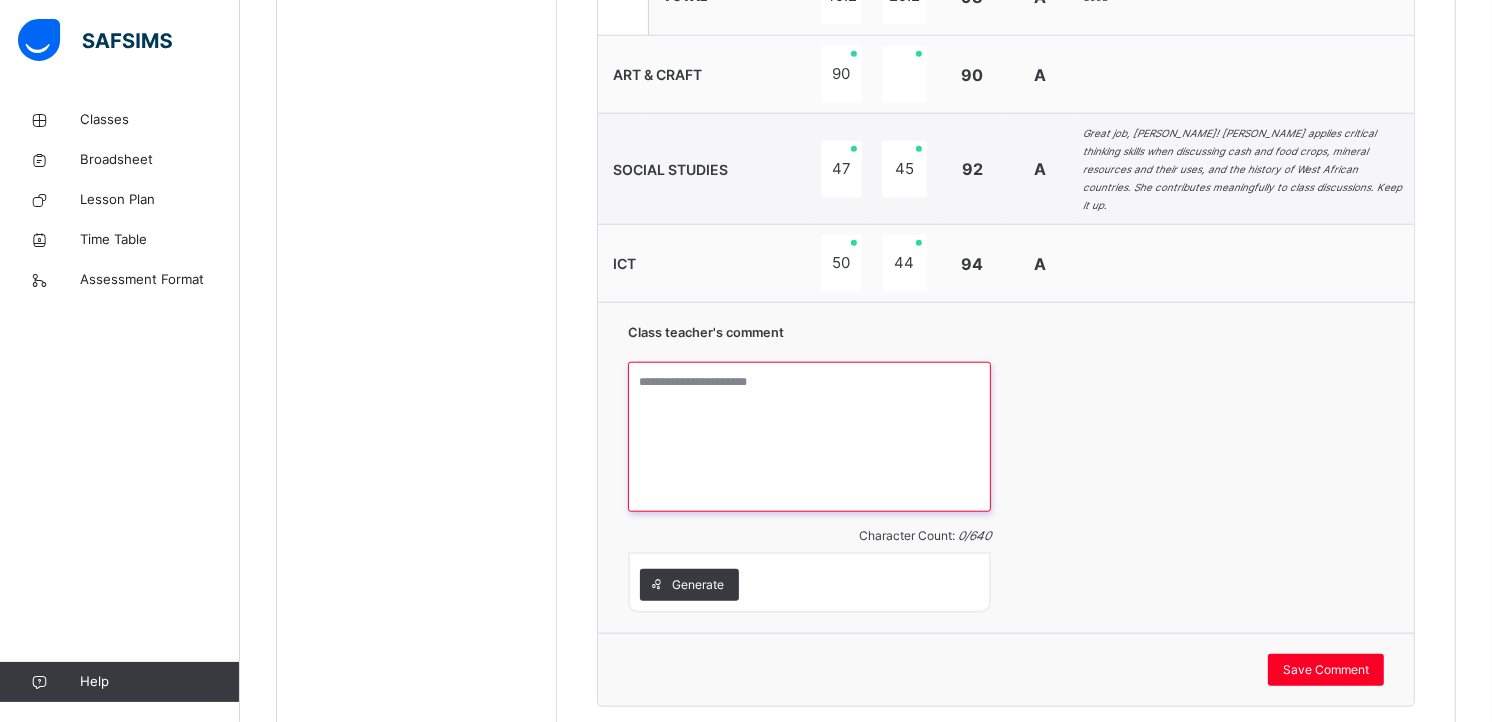 click at bounding box center (809, 437) 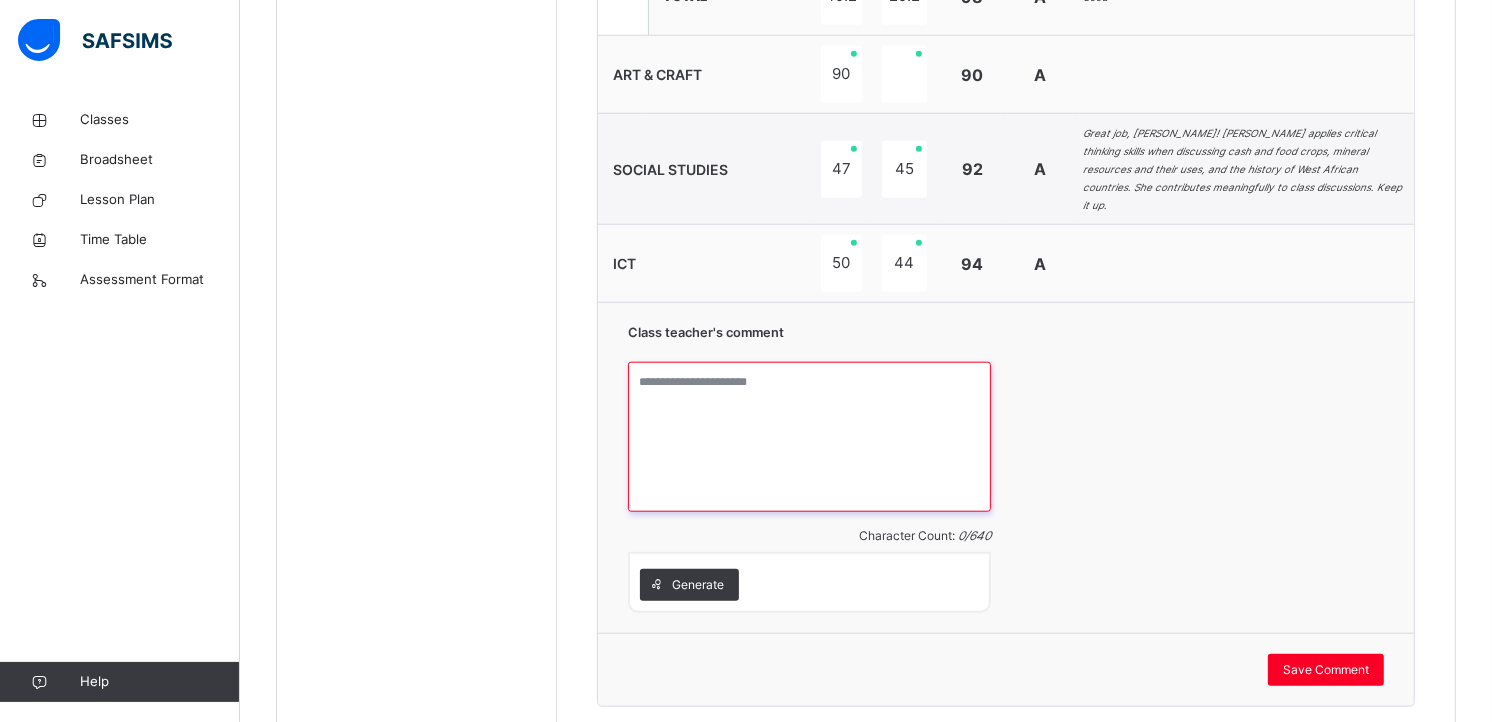 paste on "**********" 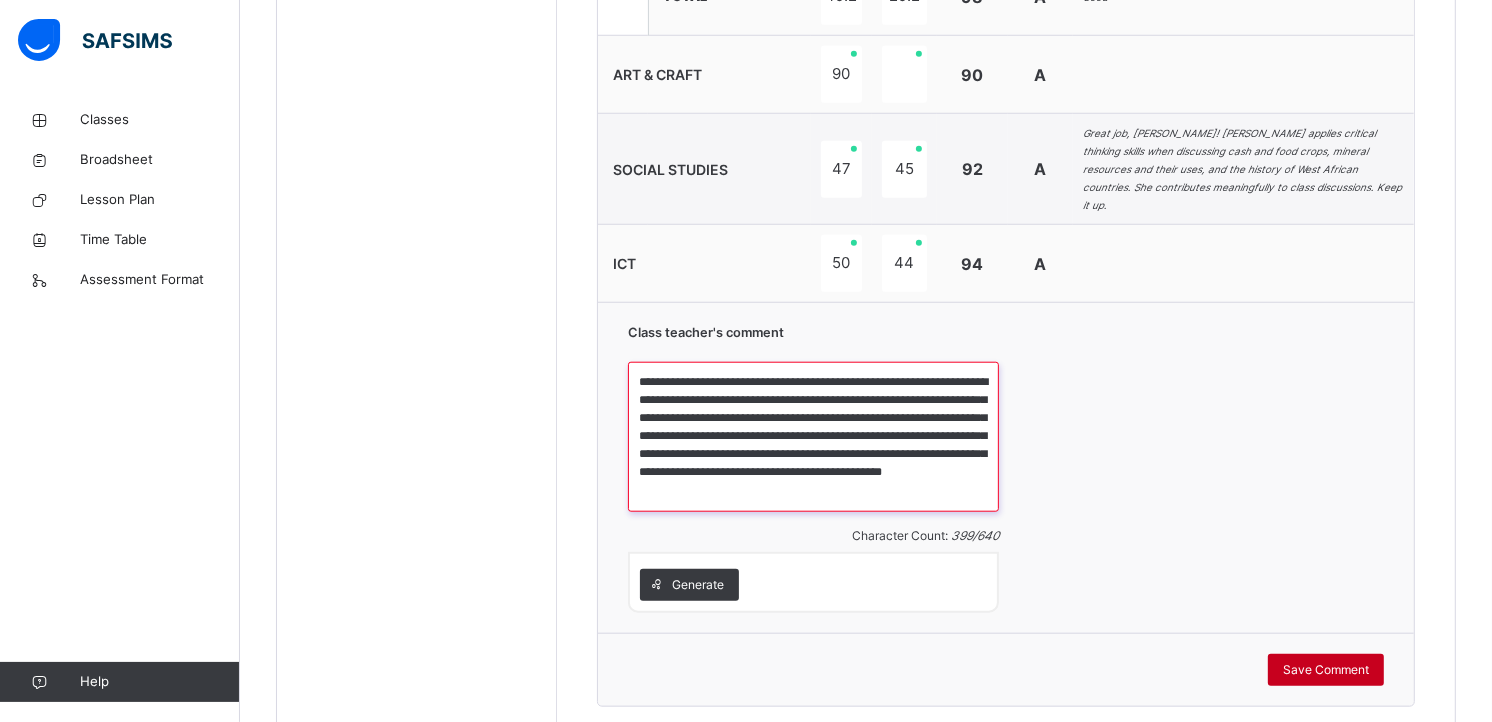 type on "**********" 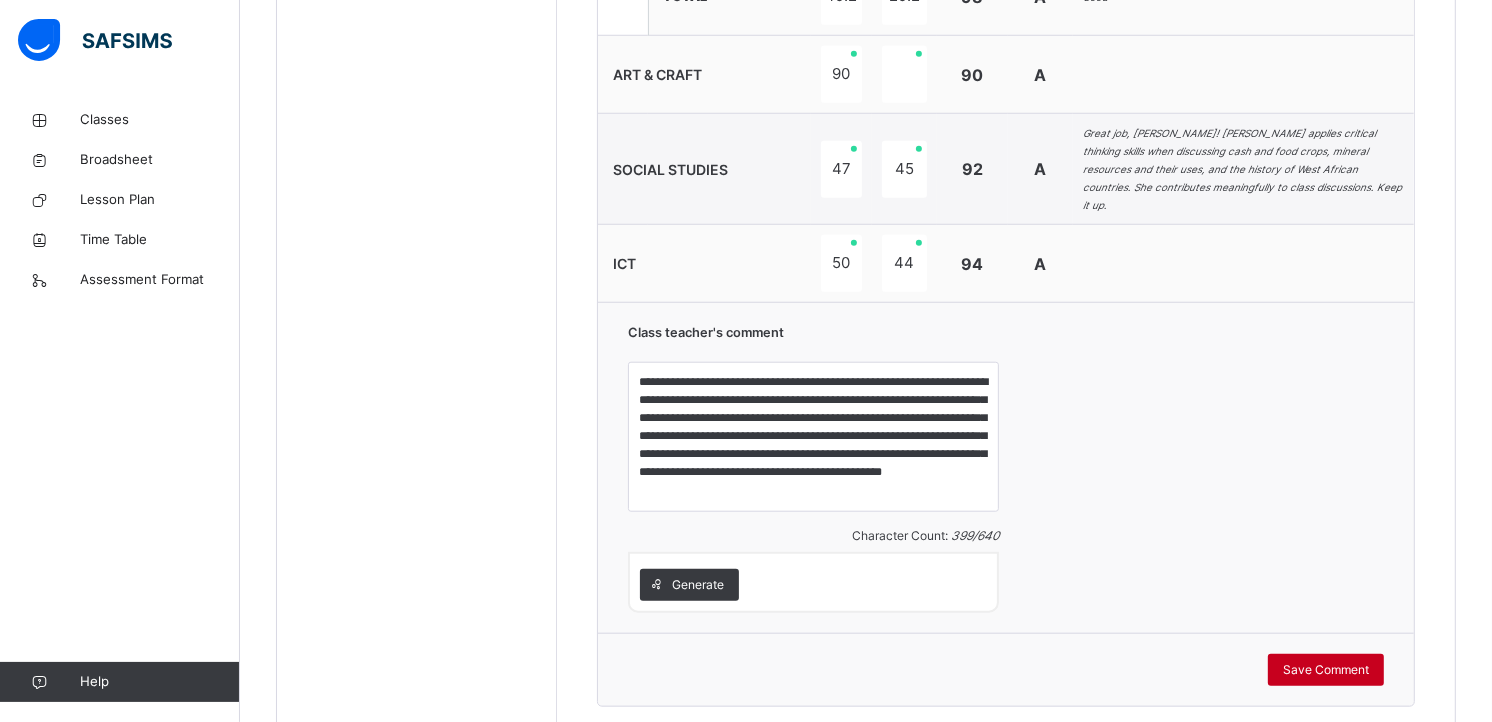 click on "Save Comment" at bounding box center (1326, 670) 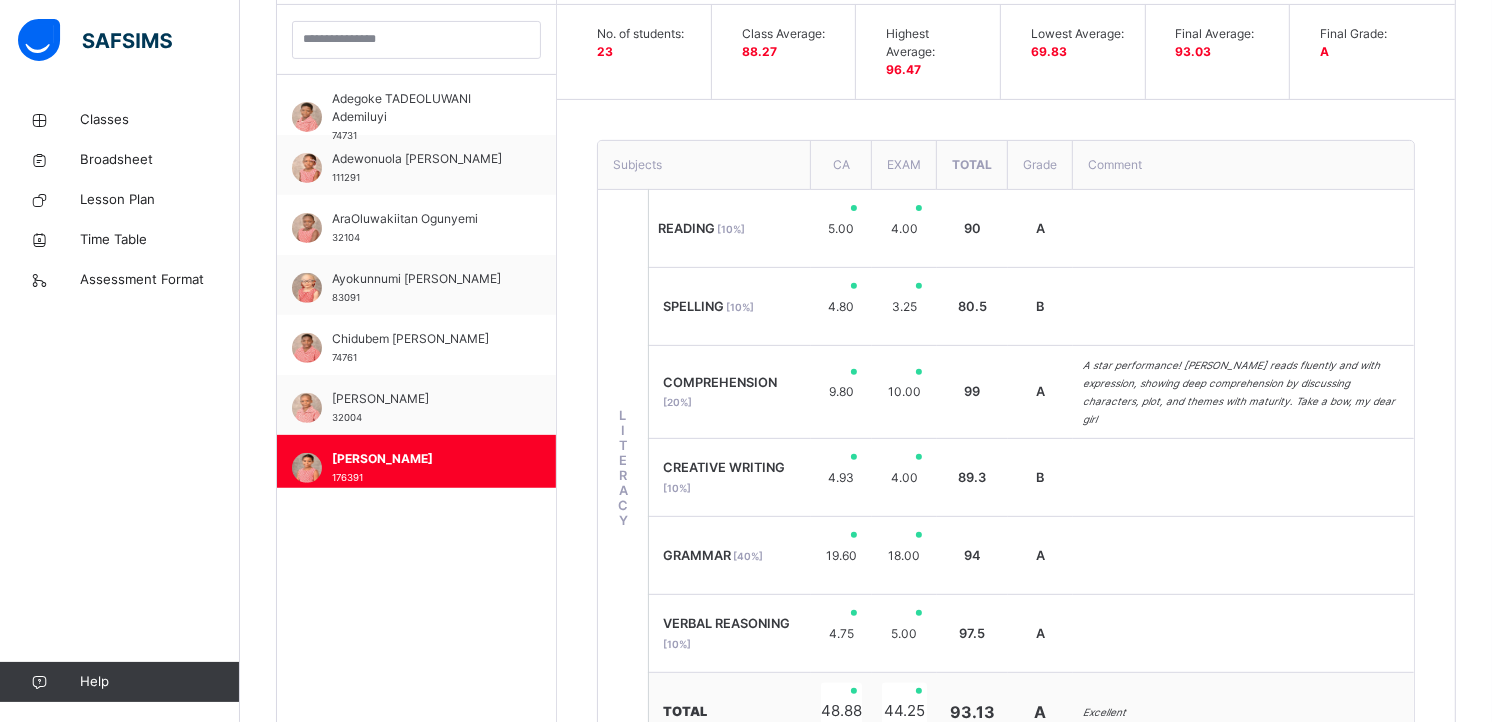 scroll, scrollTop: 580, scrollLeft: 0, axis: vertical 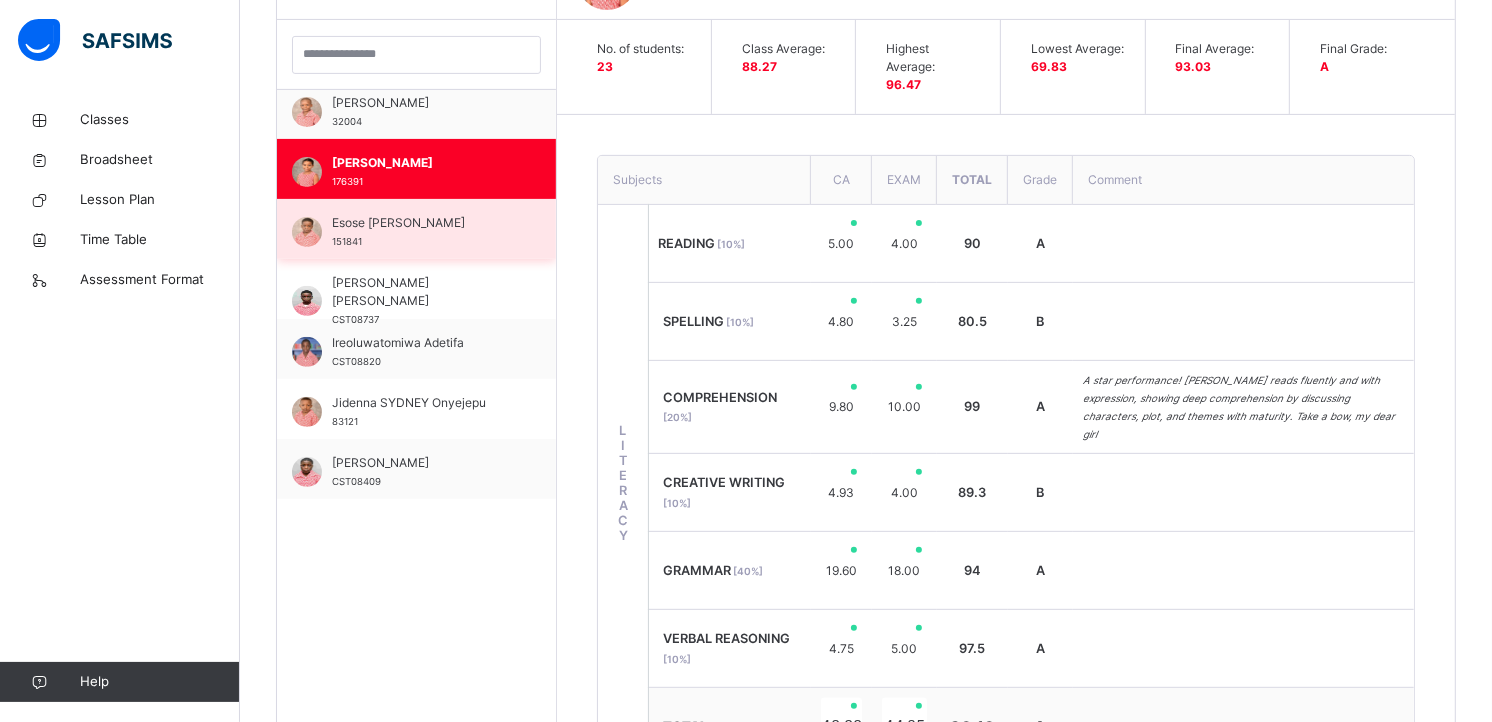click on "Esose David Izibili 151841" at bounding box center (421, 232) 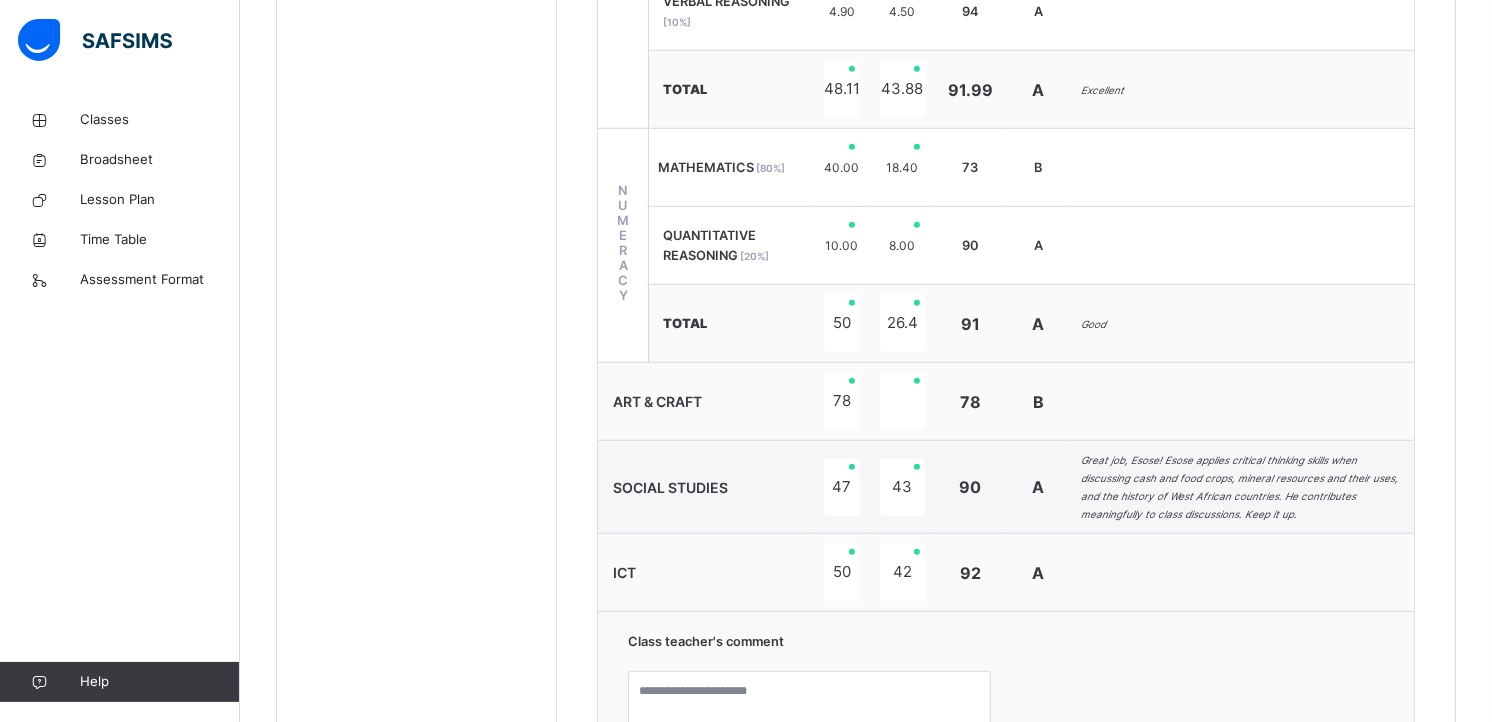 scroll, scrollTop: 1228, scrollLeft: 0, axis: vertical 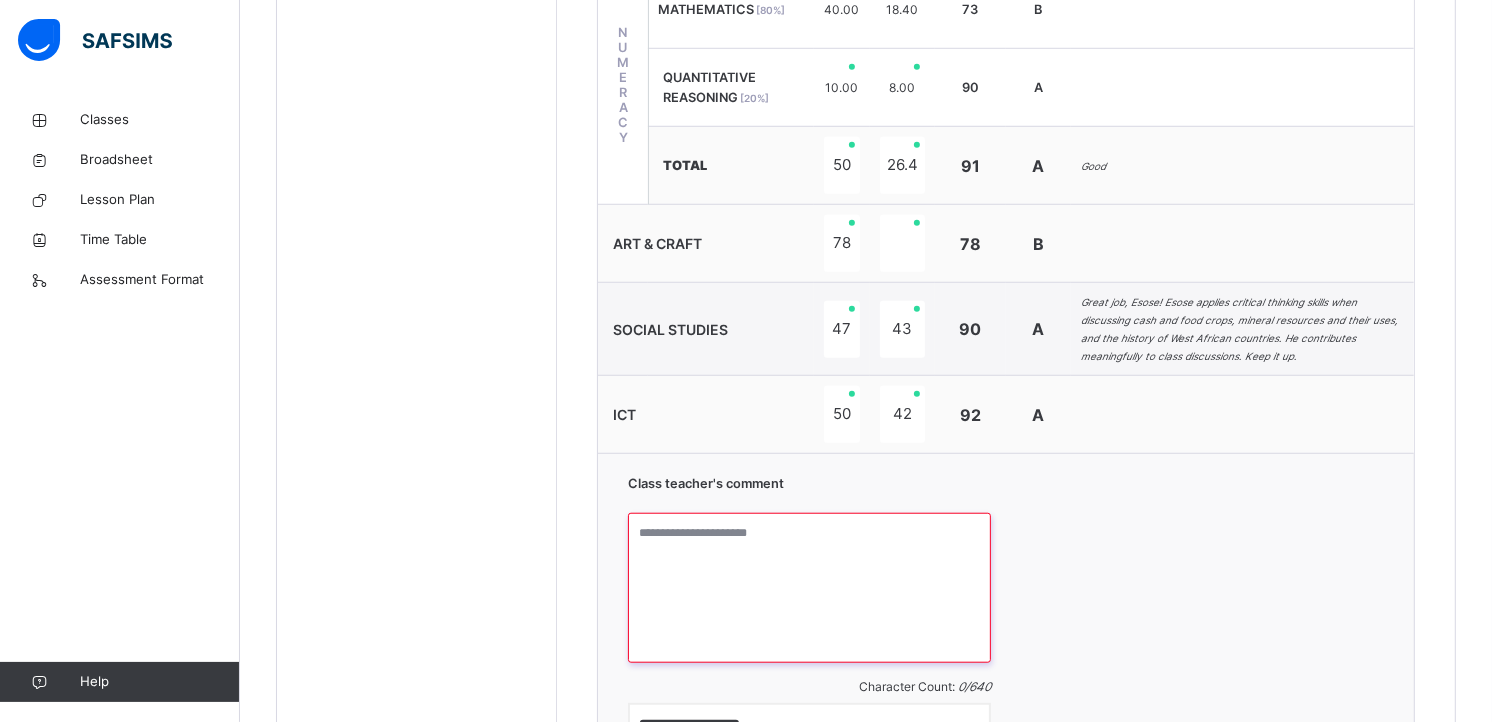 click at bounding box center [809, 588] 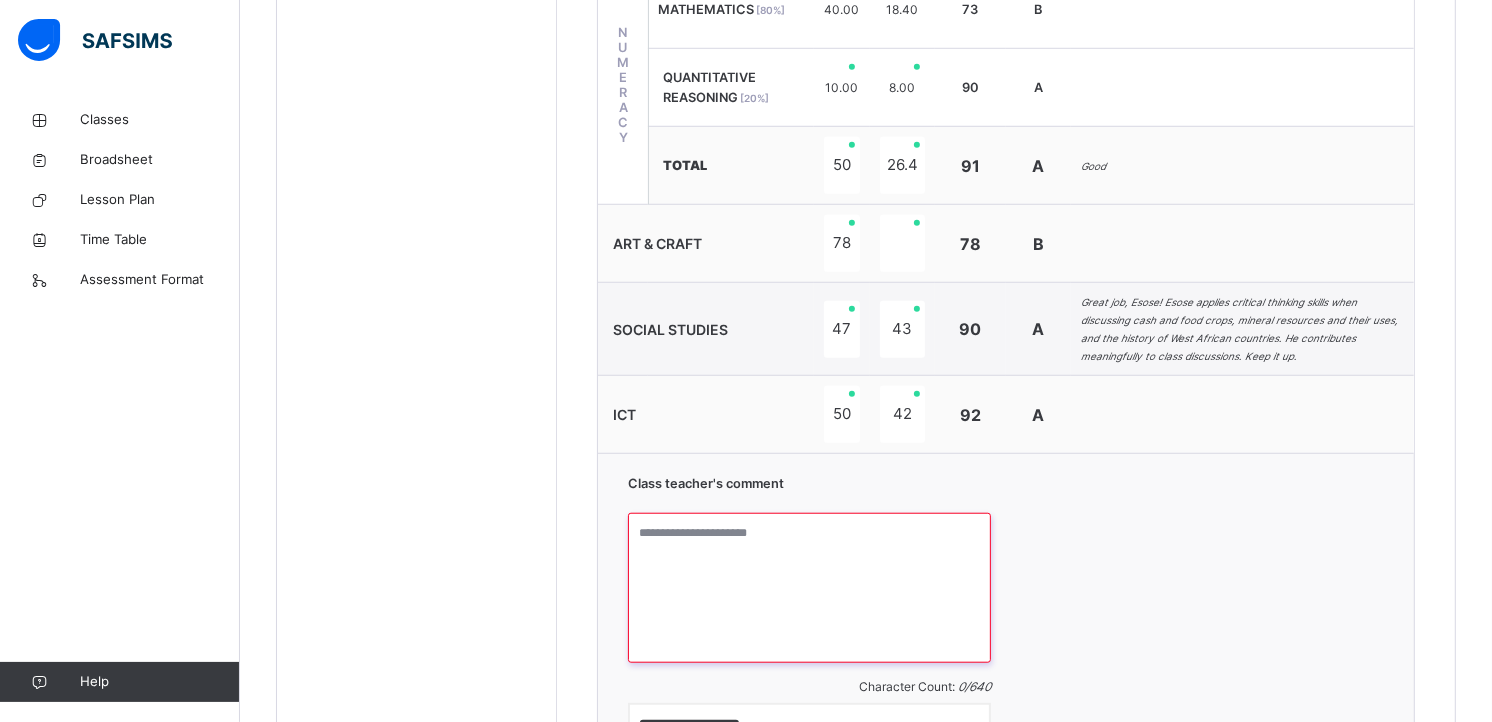 paste on "**********" 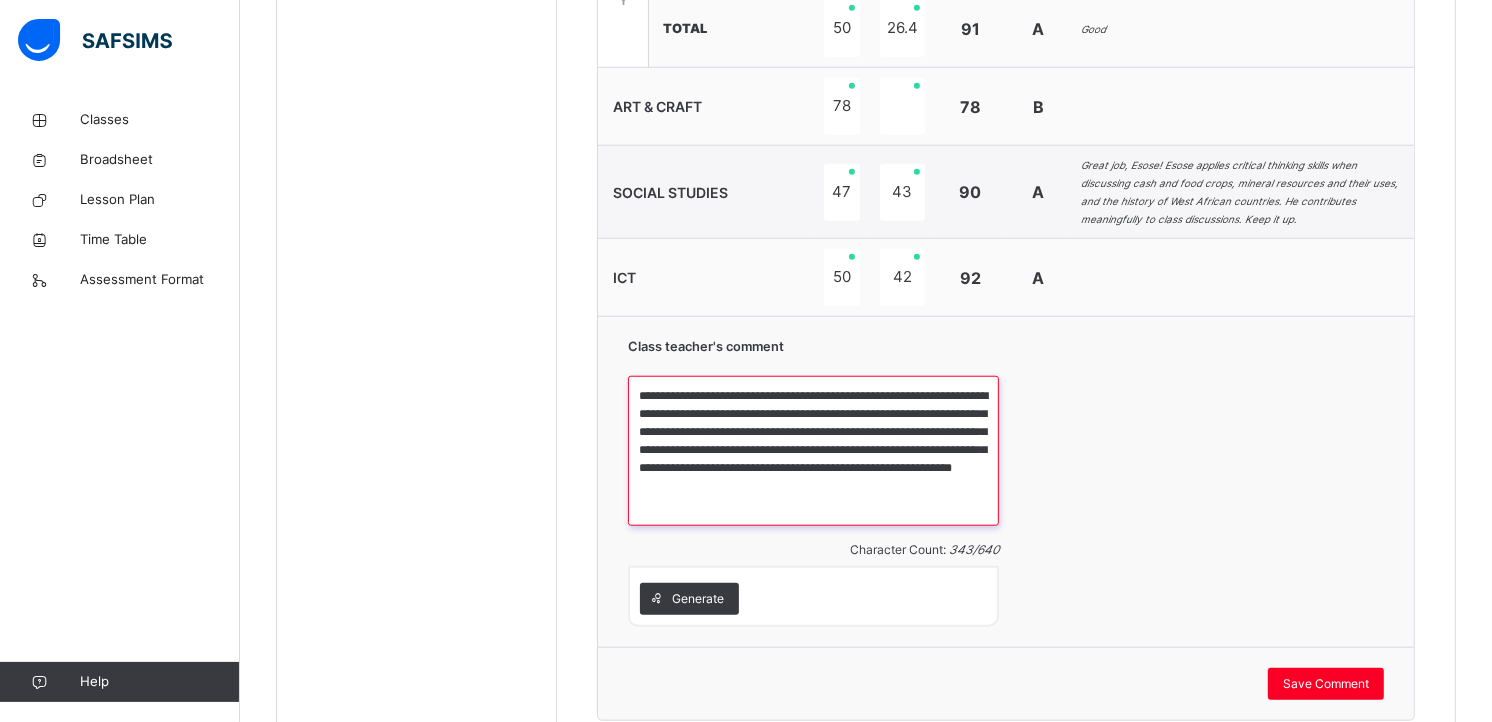 scroll, scrollTop: 1597, scrollLeft: 0, axis: vertical 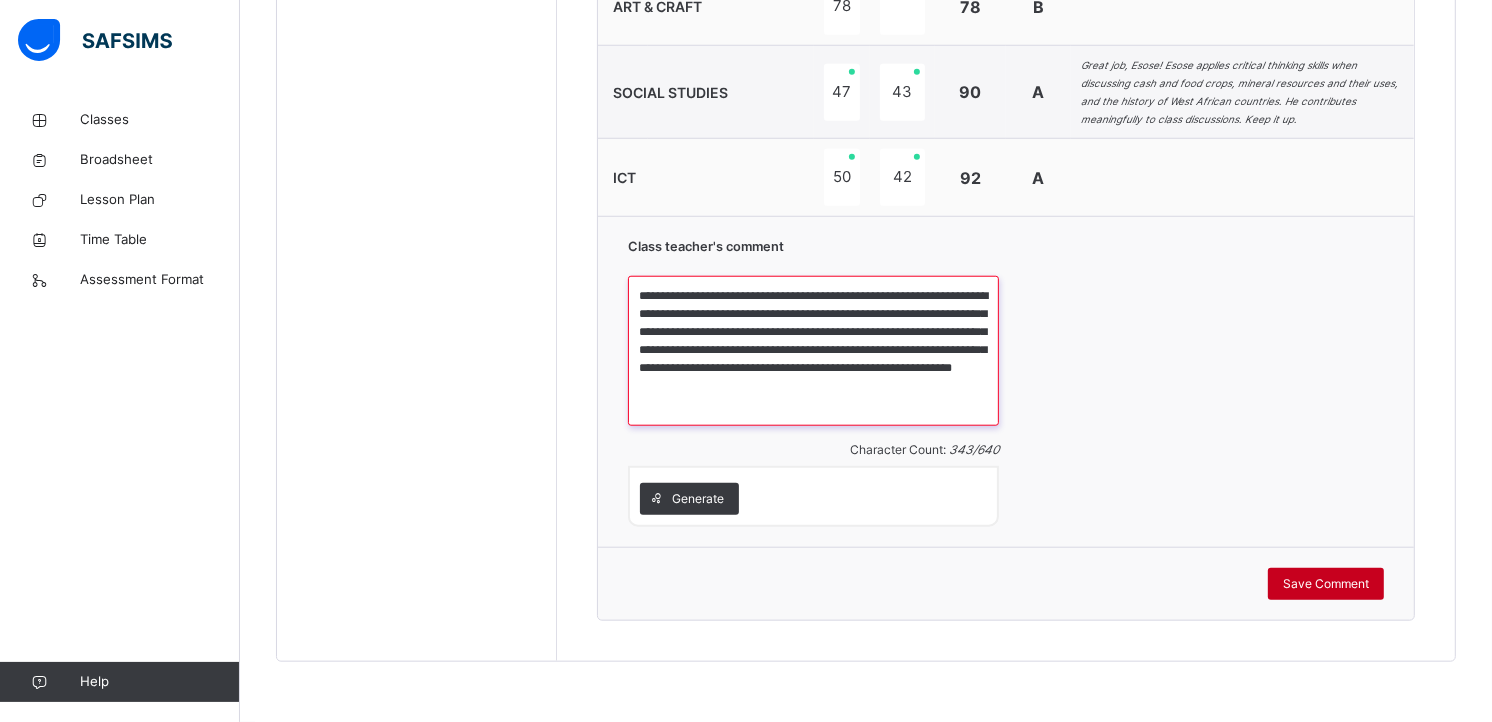 type on "**********" 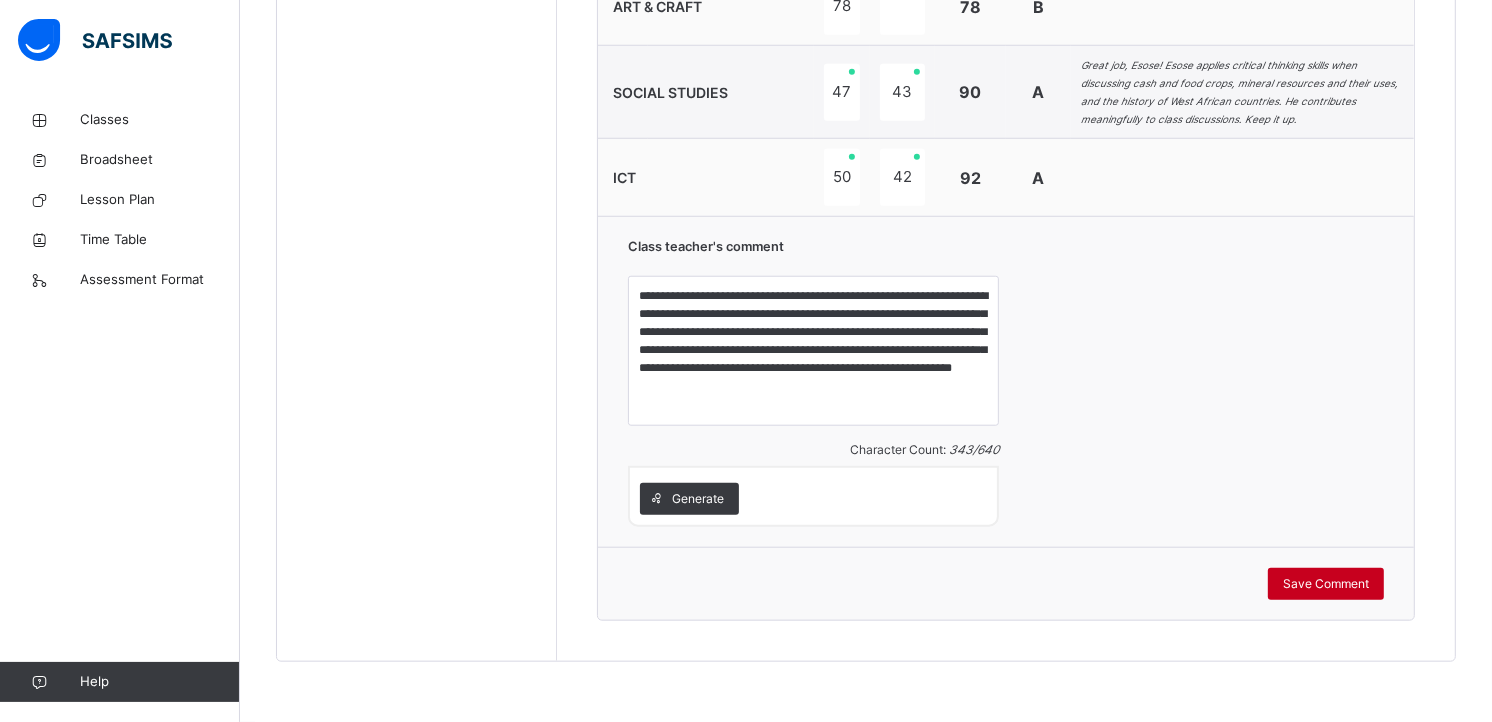 click on "Save Comment" at bounding box center [1326, 584] 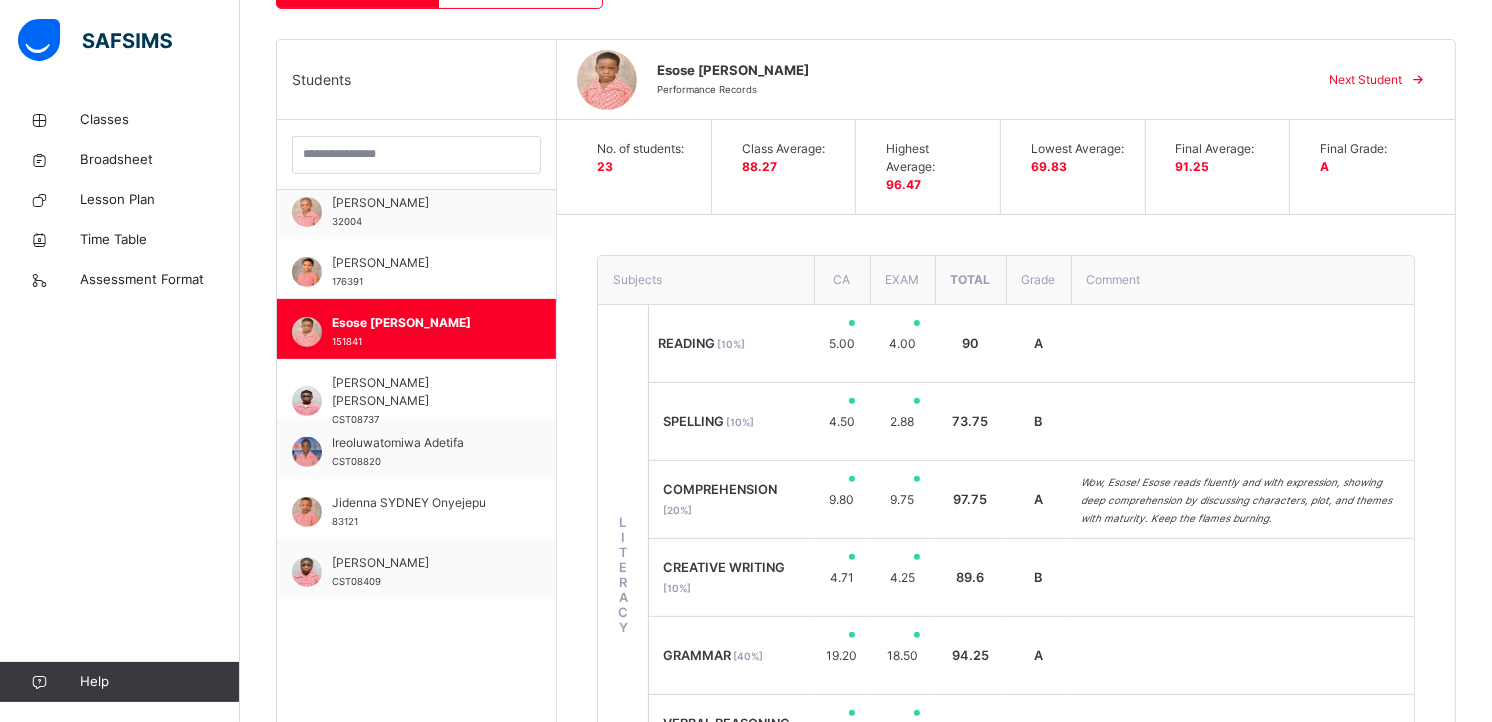 scroll, scrollTop: 476, scrollLeft: 0, axis: vertical 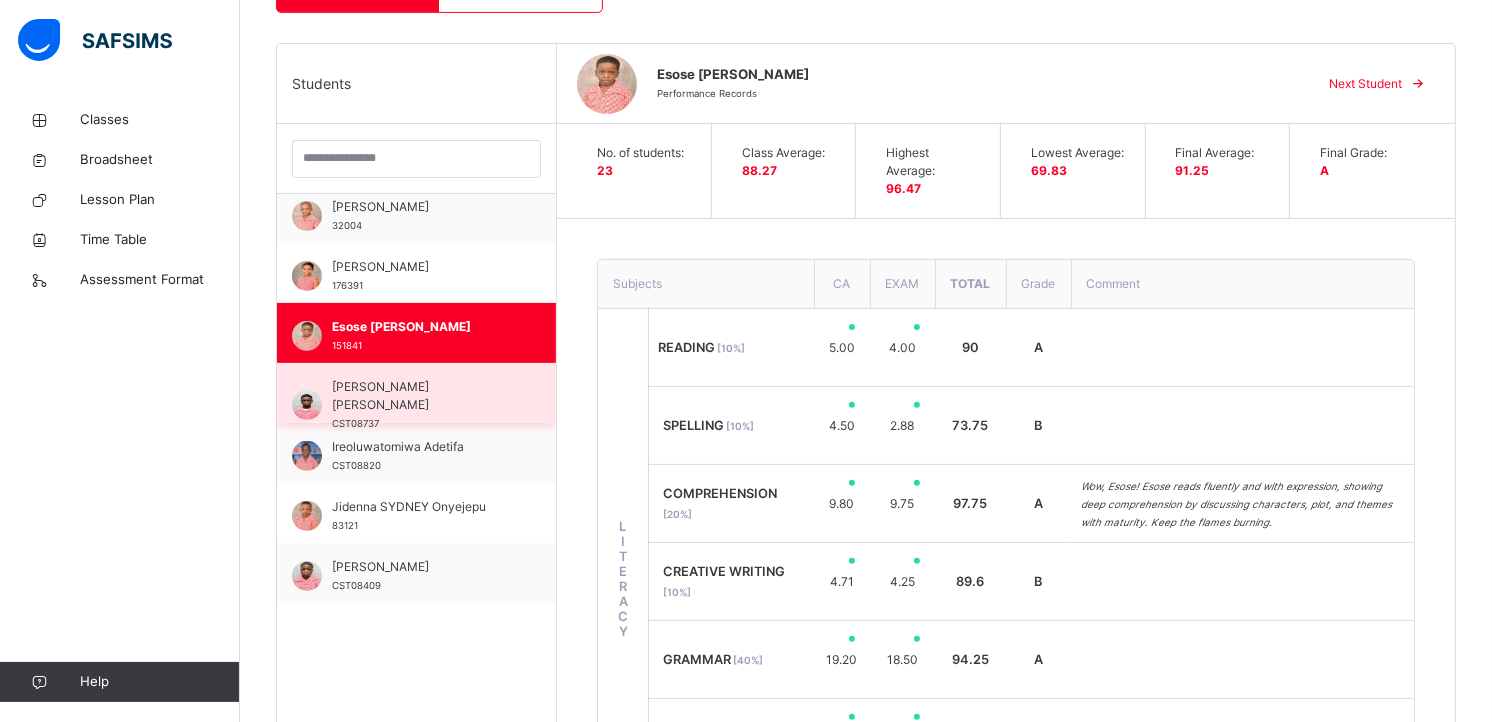 click on "[PERSON_NAME]  [PERSON_NAME]" at bounding box center [421, 396] 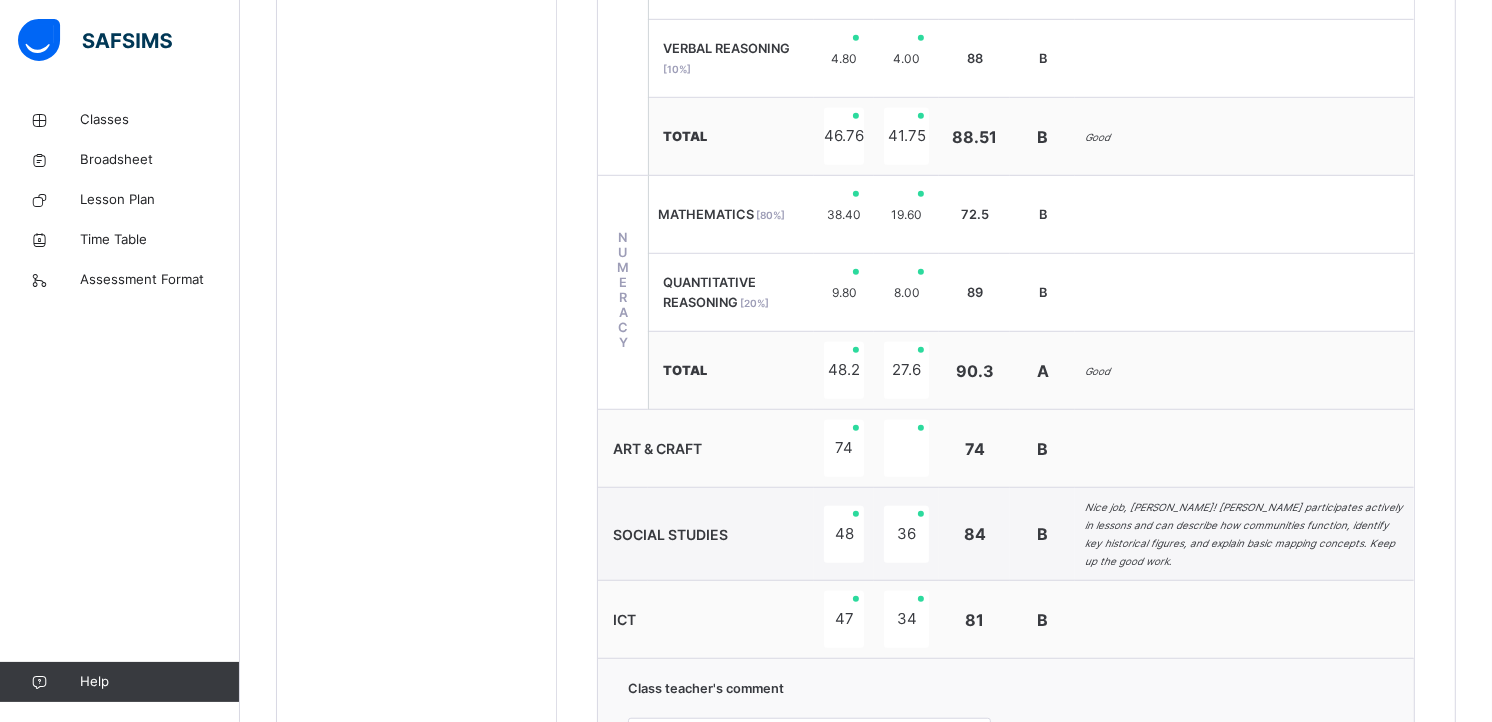 scroll, scrollTop: 1193, scrollLeft: 0, axis: vertical 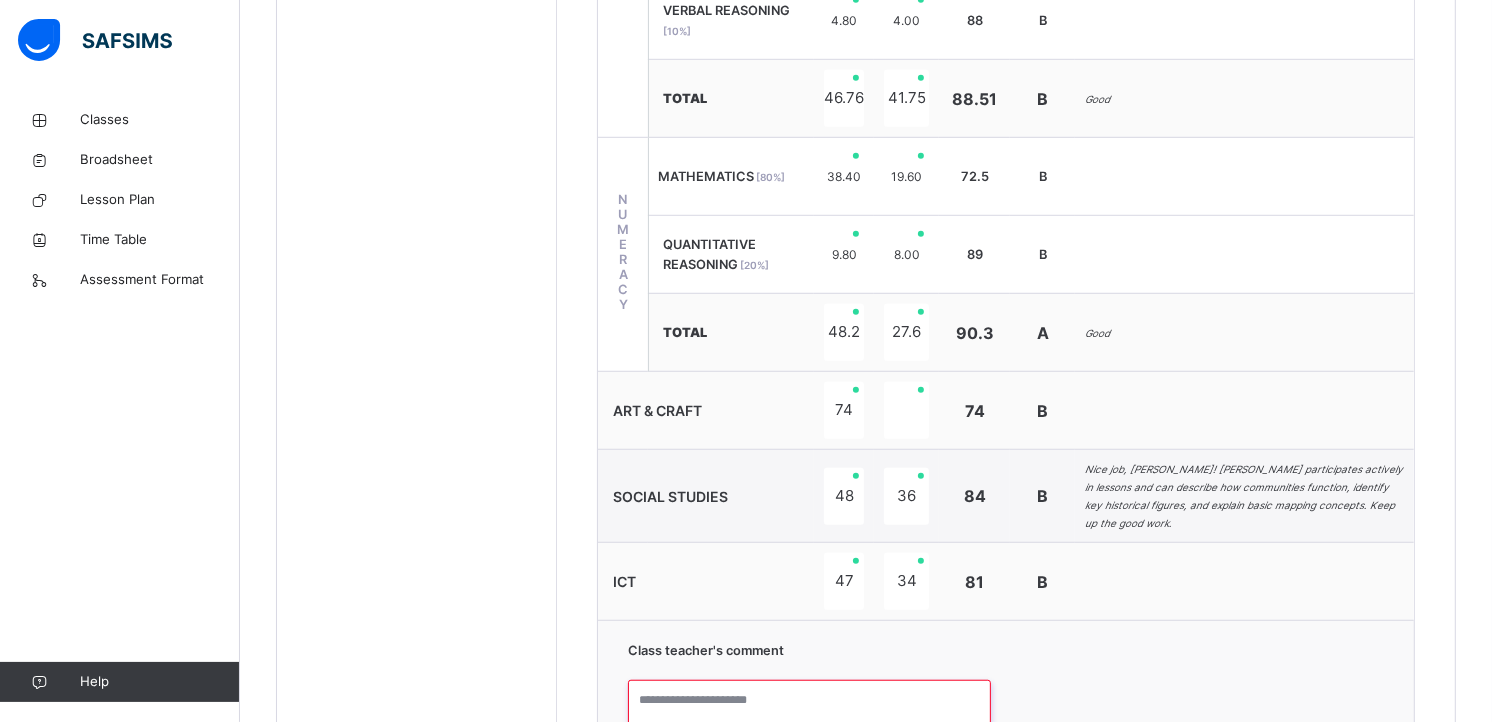 click at bounding box center (809, 755) 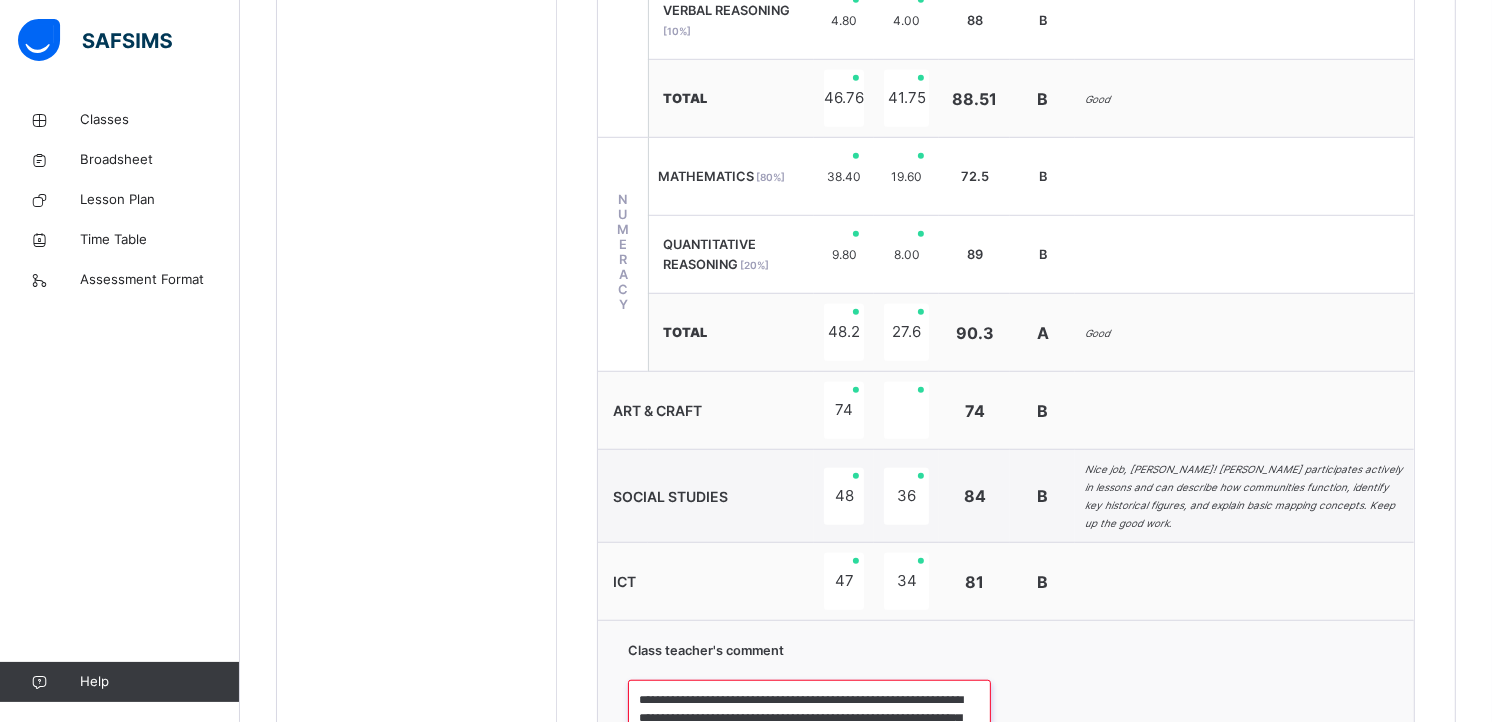 scroll, scrollTop: 1255, scrollLeft: 0, axis: vertical 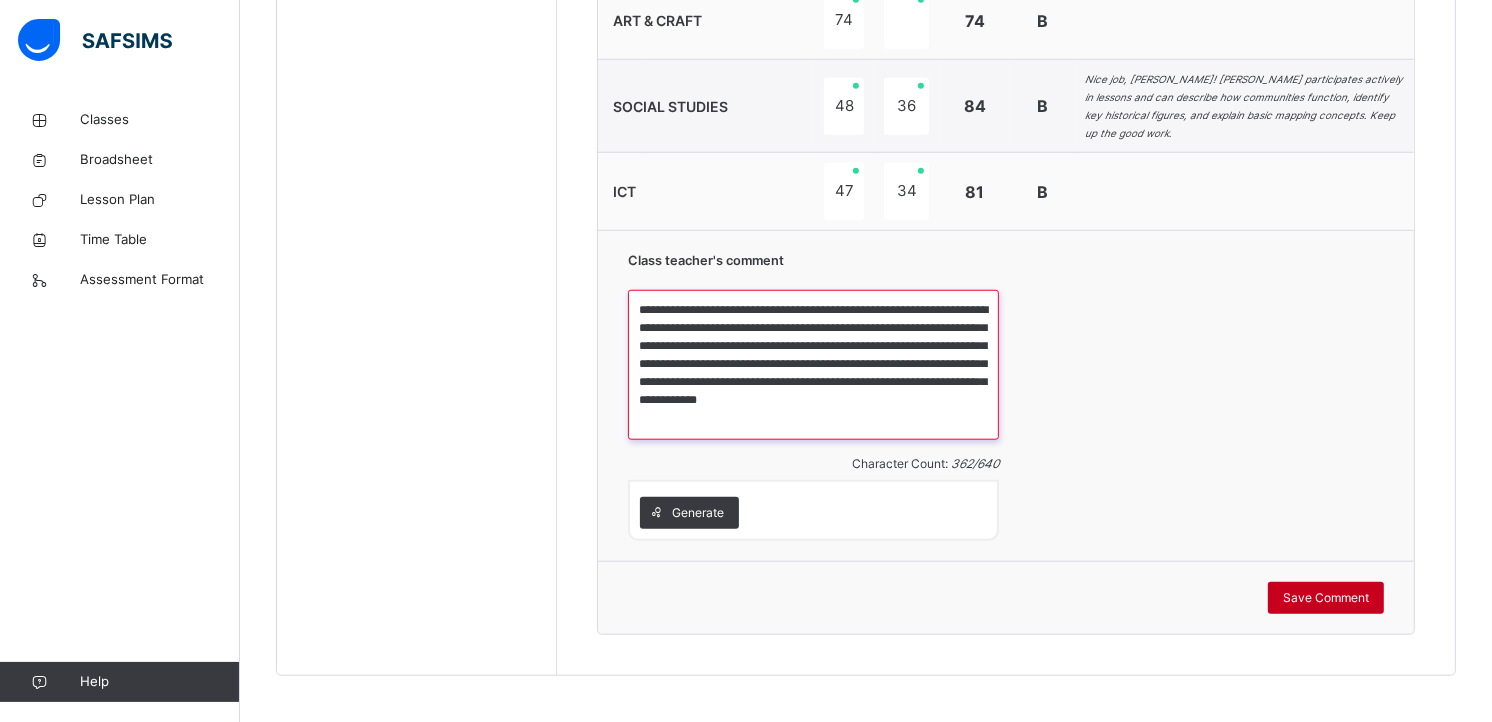 type on "**********" 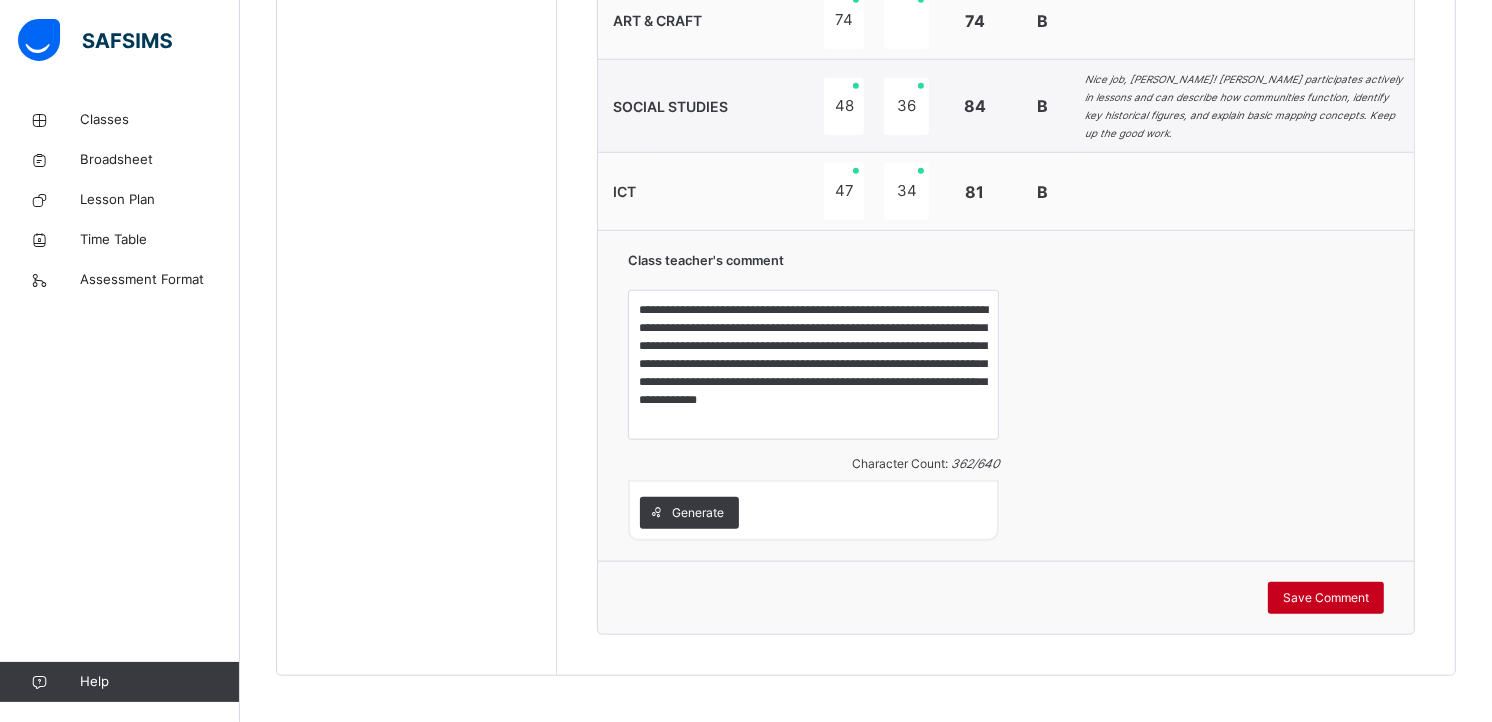 click on "Save Comment" at bounding box center [1326, 598] 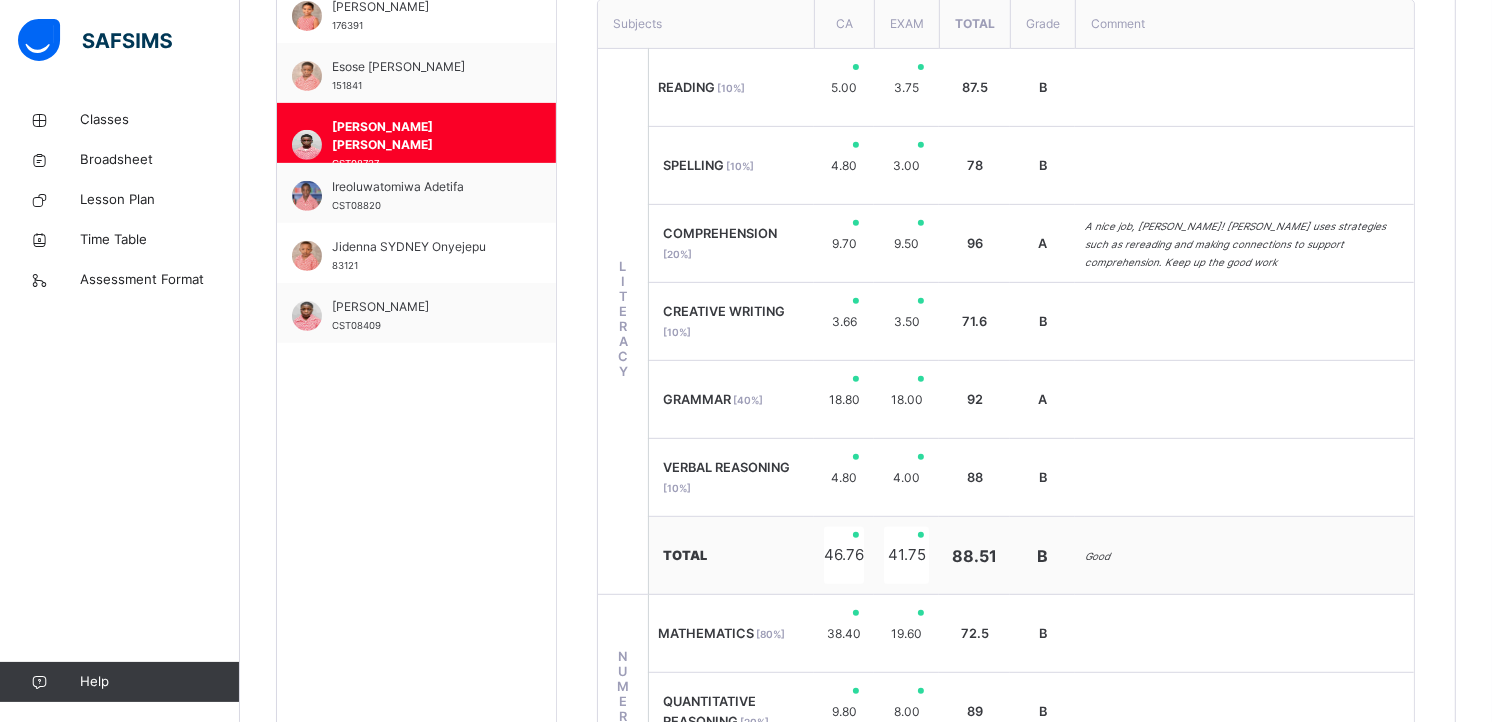 scroll, scrollTop: 671, scrollLeft: 0, axis: vertical 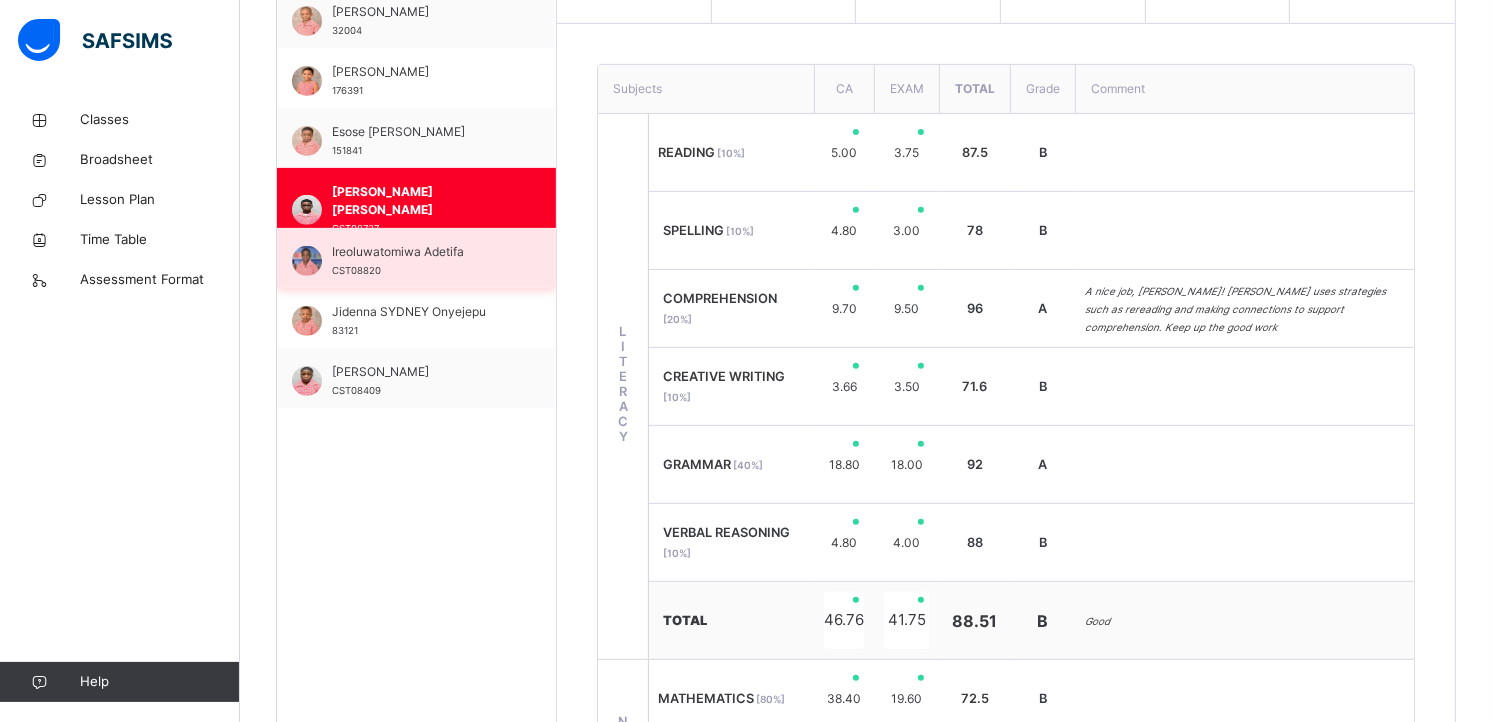 click on "Ireoluwatomiwa  Adetifa" at bounding box center (421, 252) 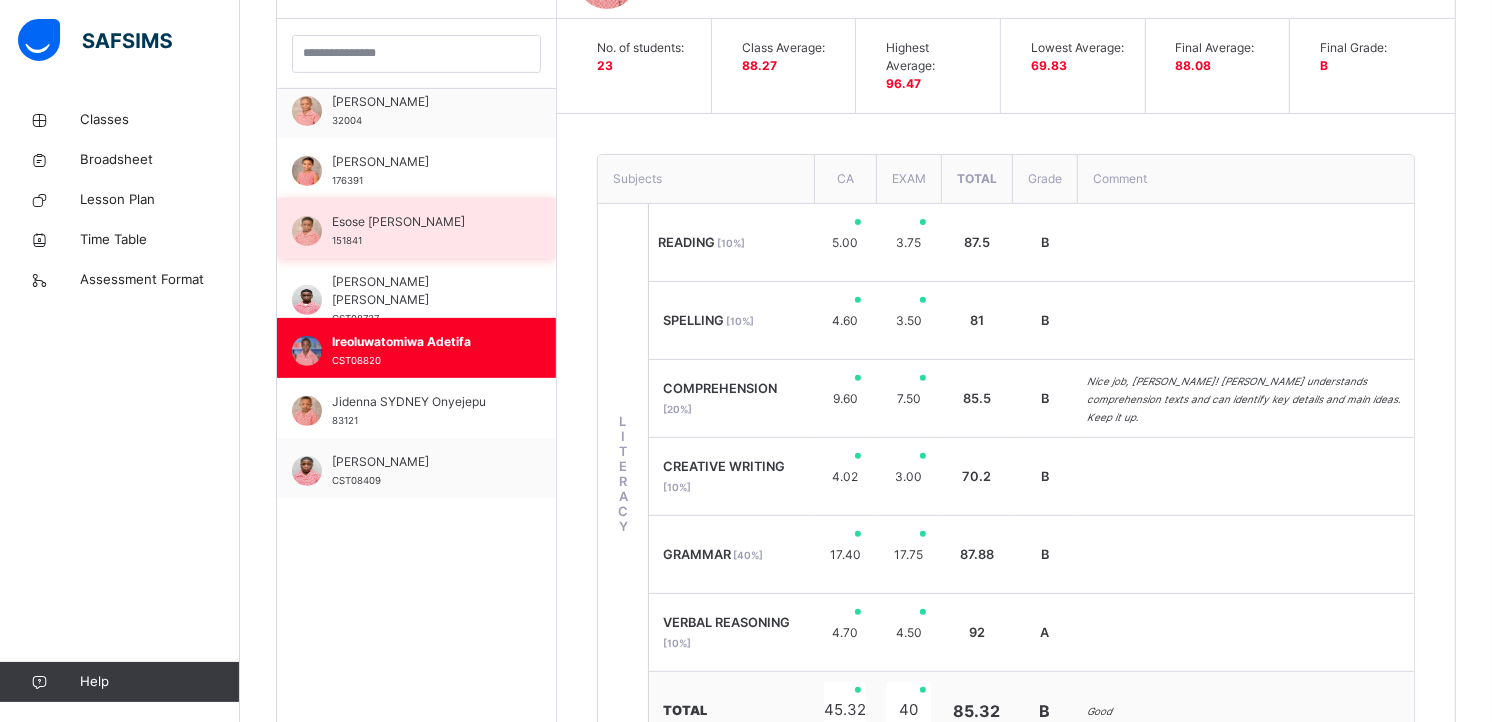 scroll, scrollTop: 671, scrollLeft: 0, axis: vertical 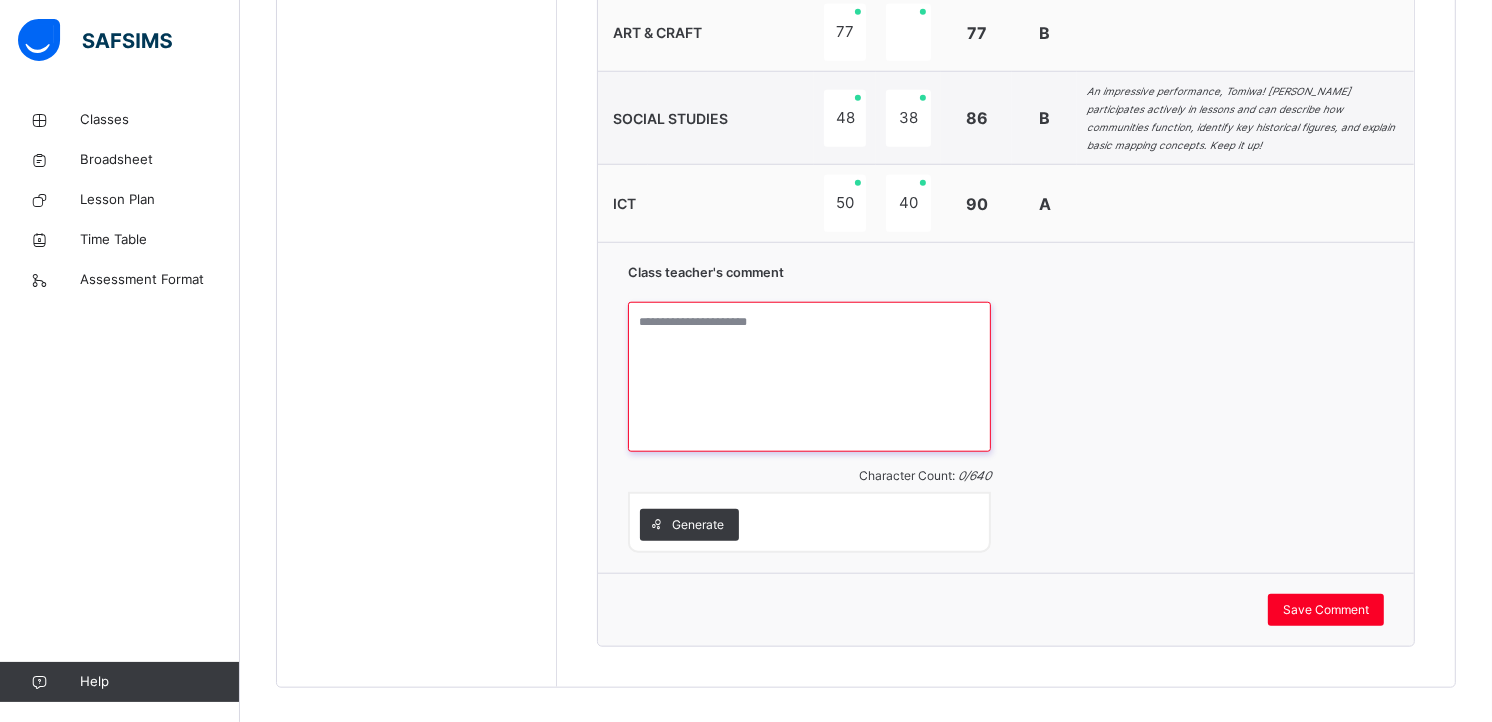 click at bounding box center (809, 377) 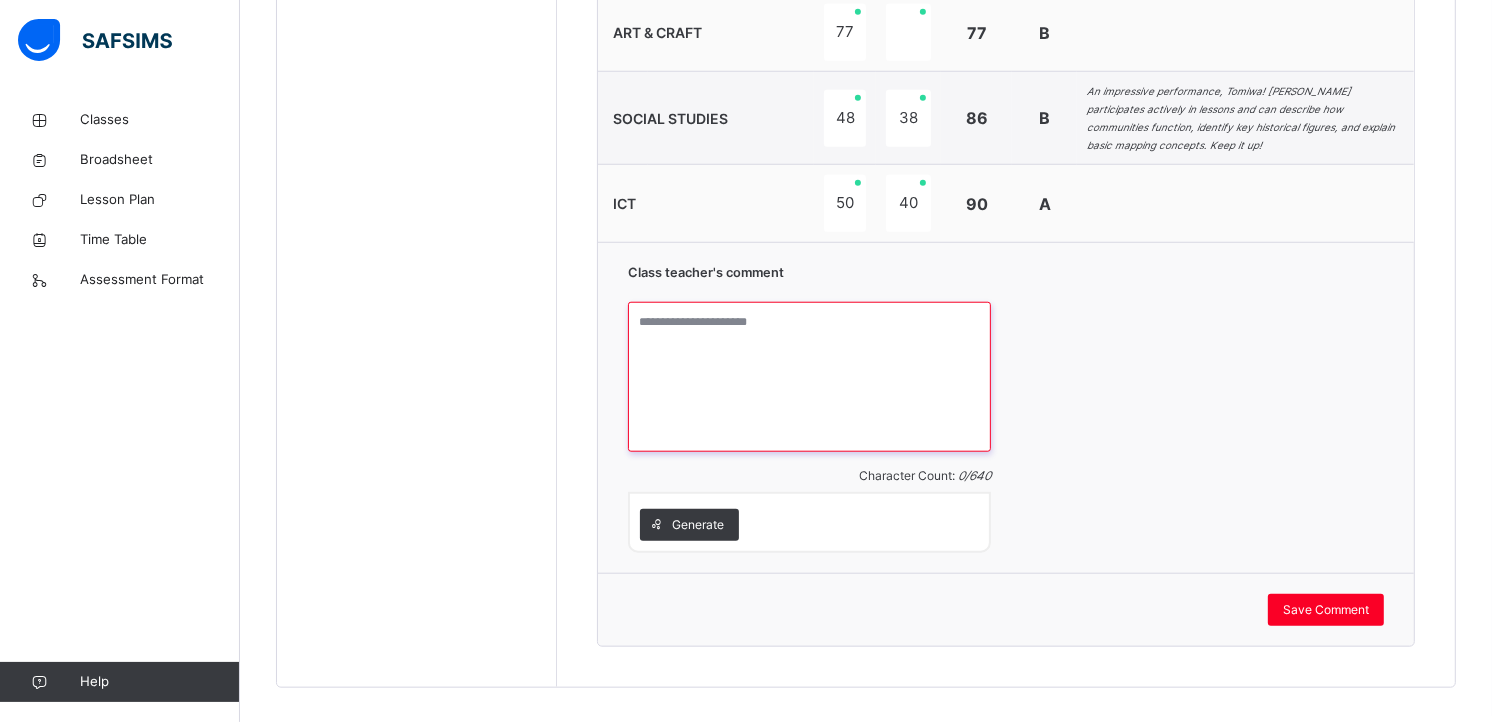 paste on "**********" 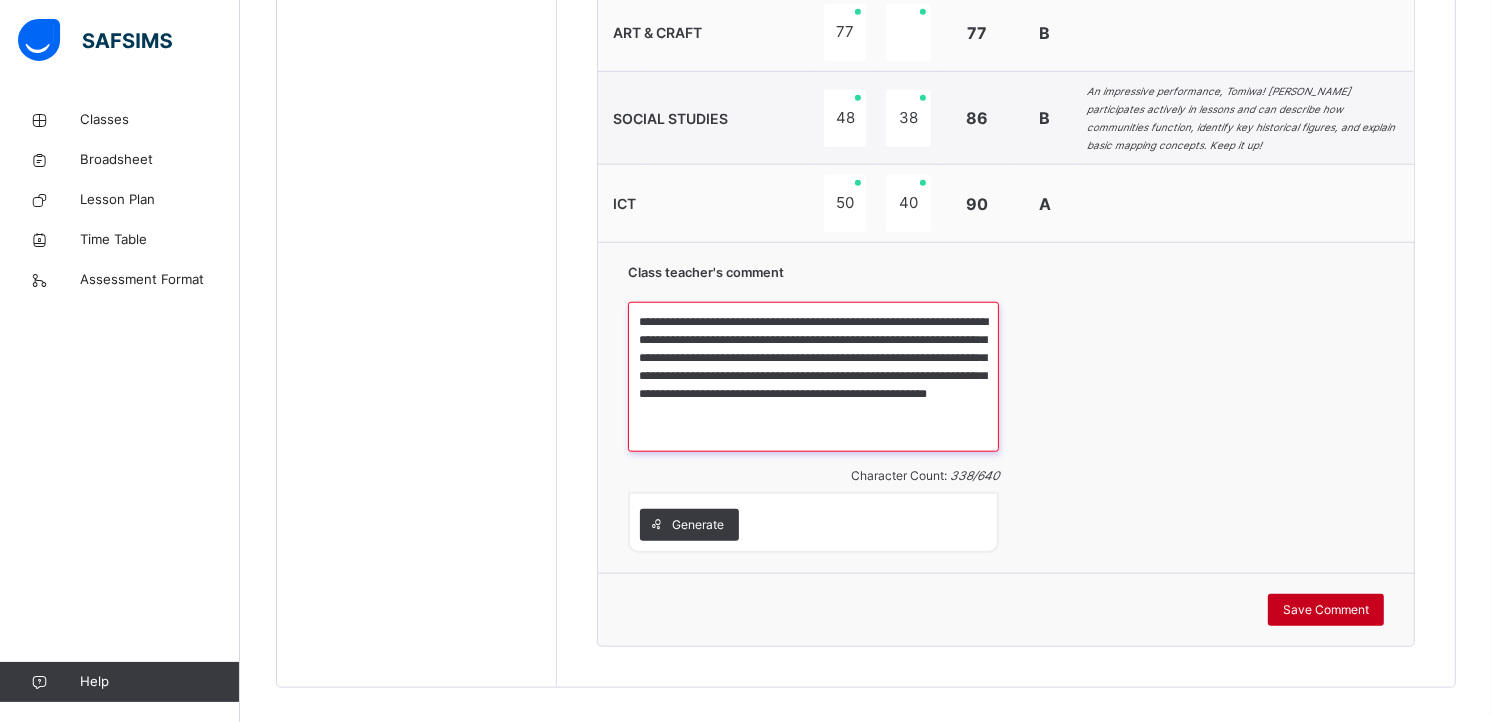 type on "**********" 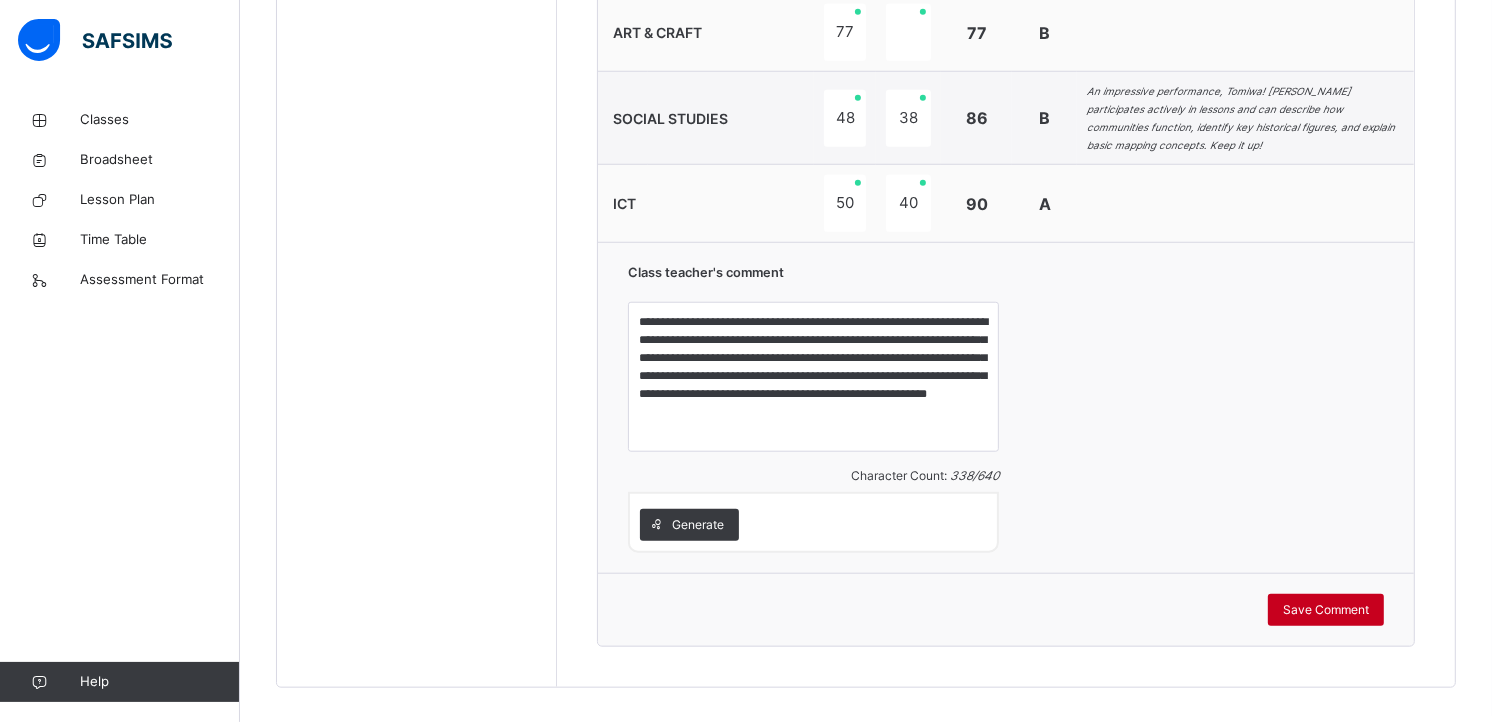 click on "Save Comment" at bounding box center [1326, 610] 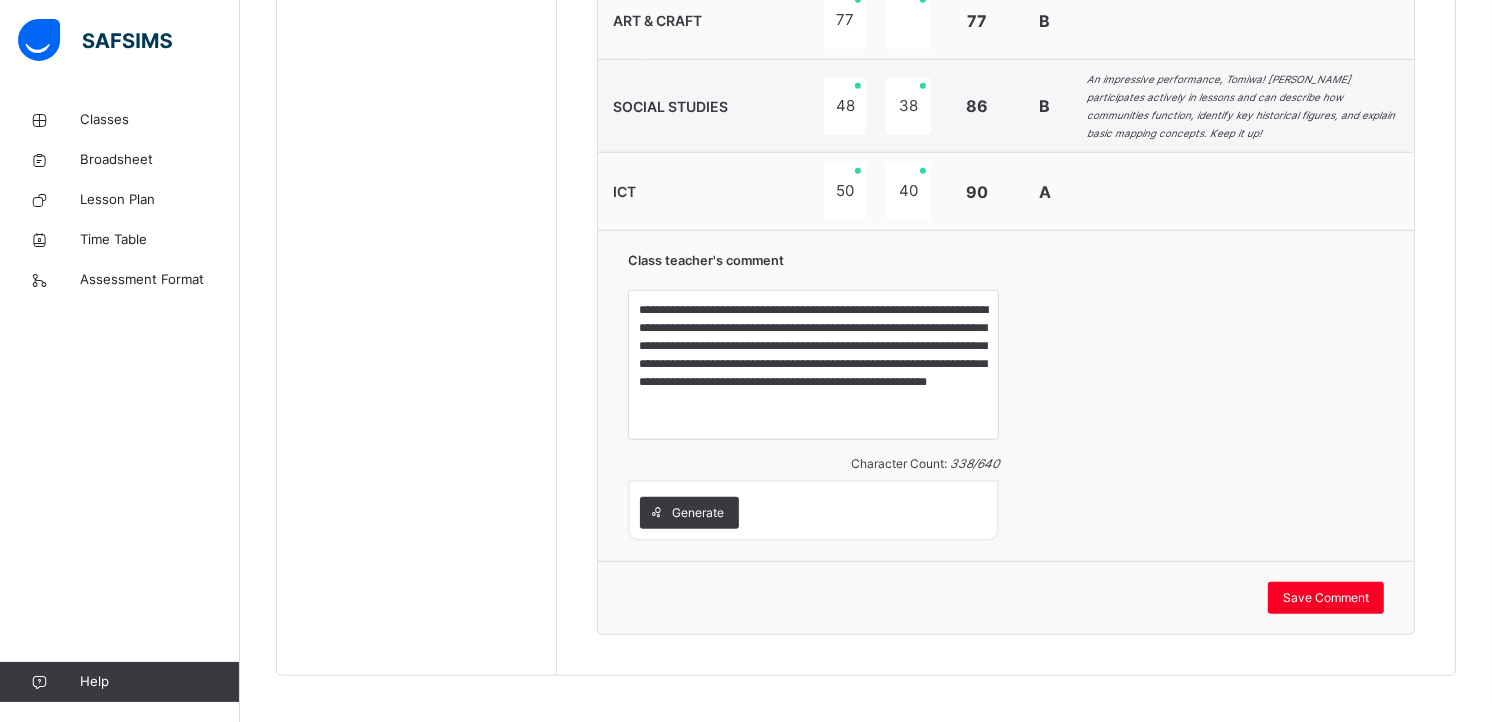 scroll, scrollTop: 1243, scrollLeft: 0, axis: vertical 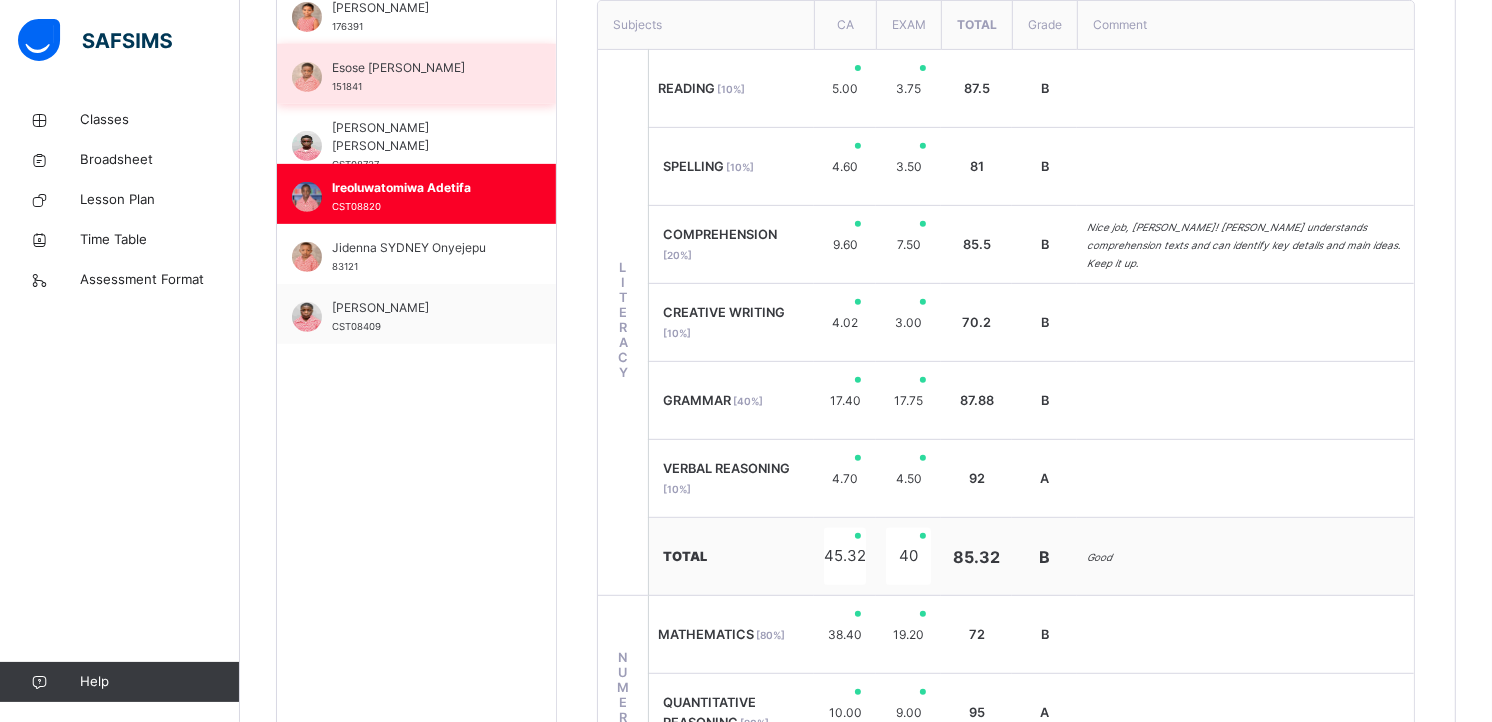click on "Jidenna SYDNEY Onyejepu" at bounding box center [421, 248] 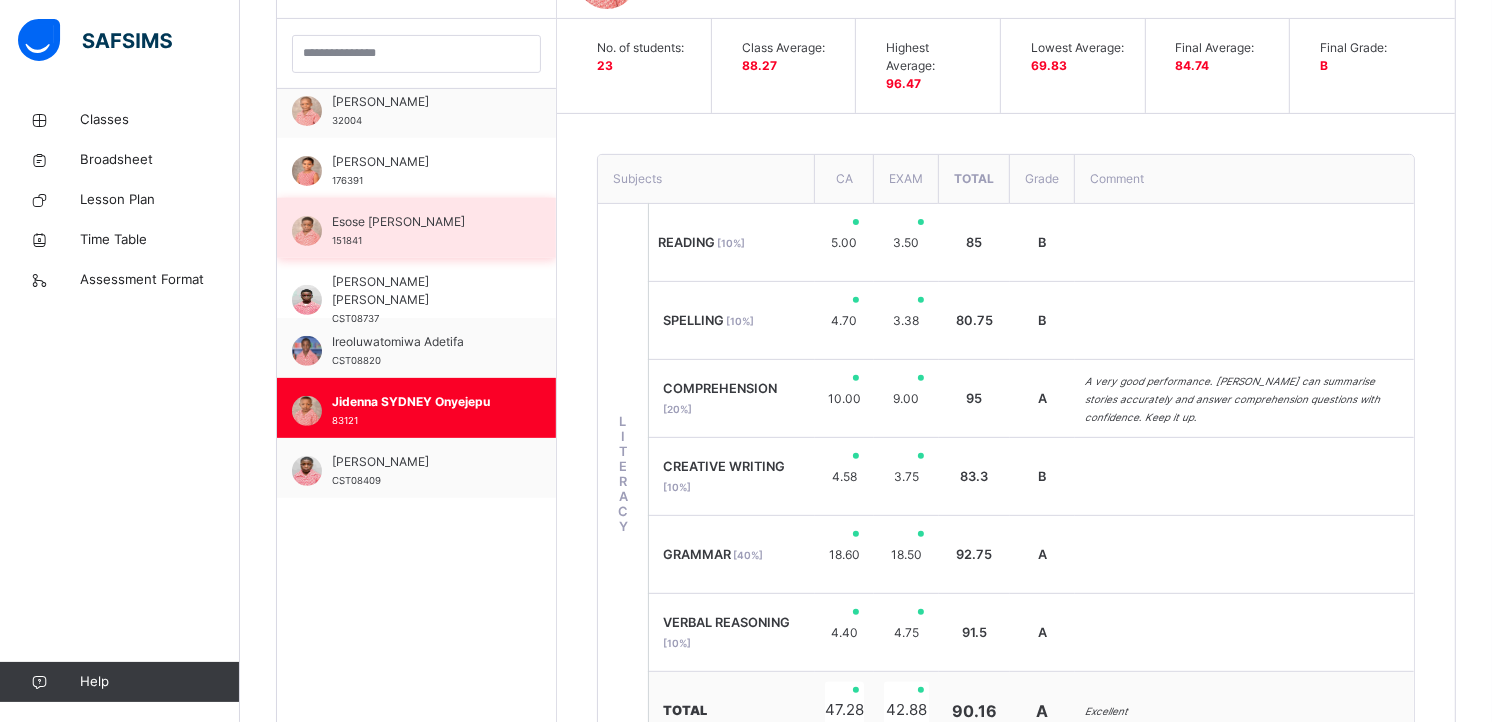 scroll, scrollTop: 735, scrollLeft: 0, axis: vertical 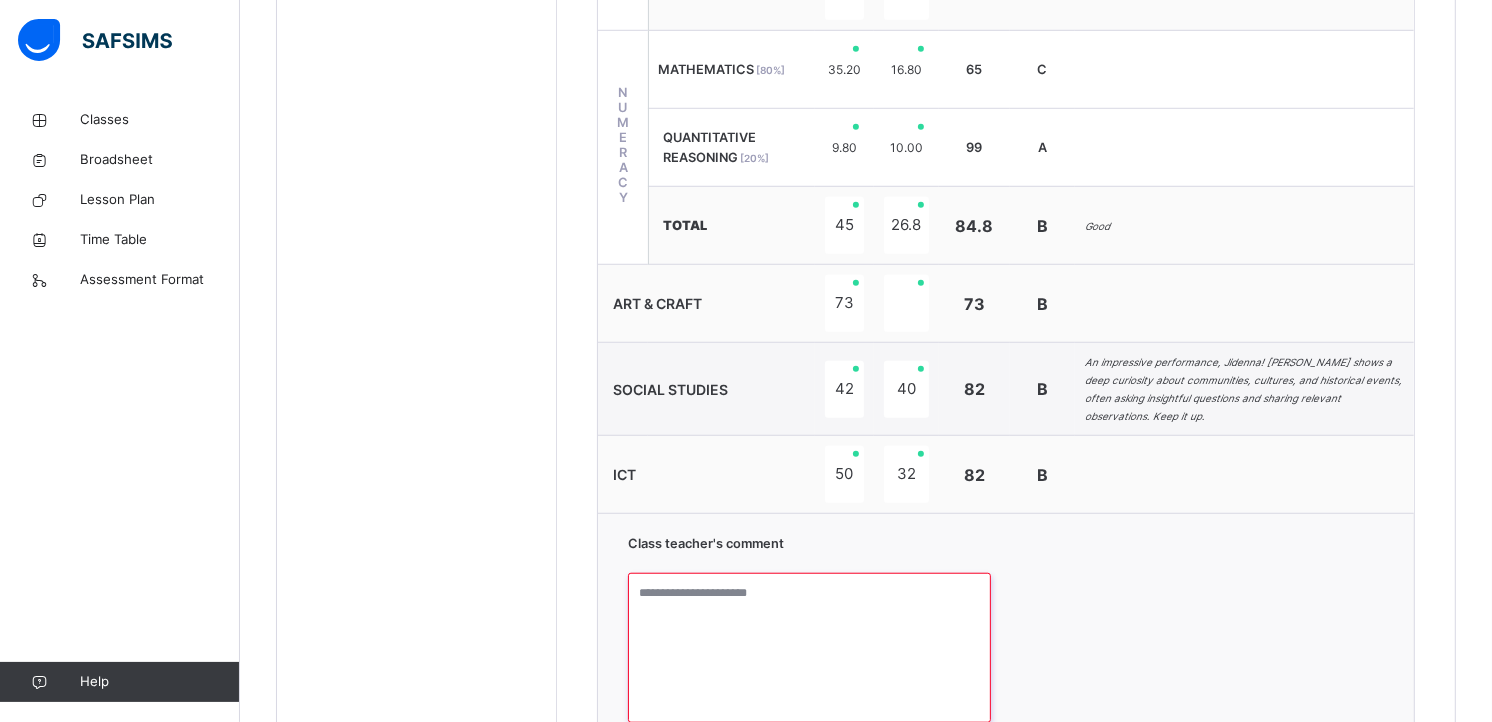 click at bounding box center (809, 648) 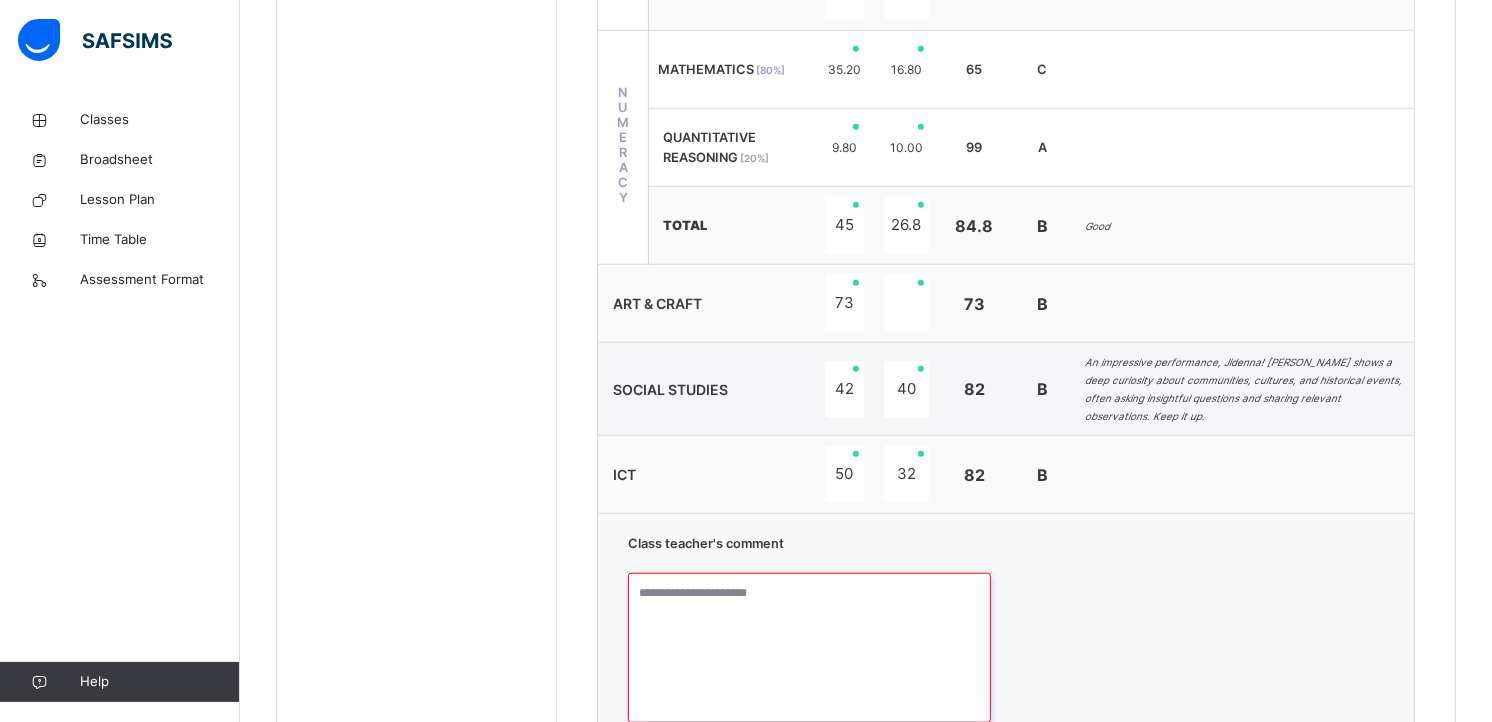 paste on "**********" 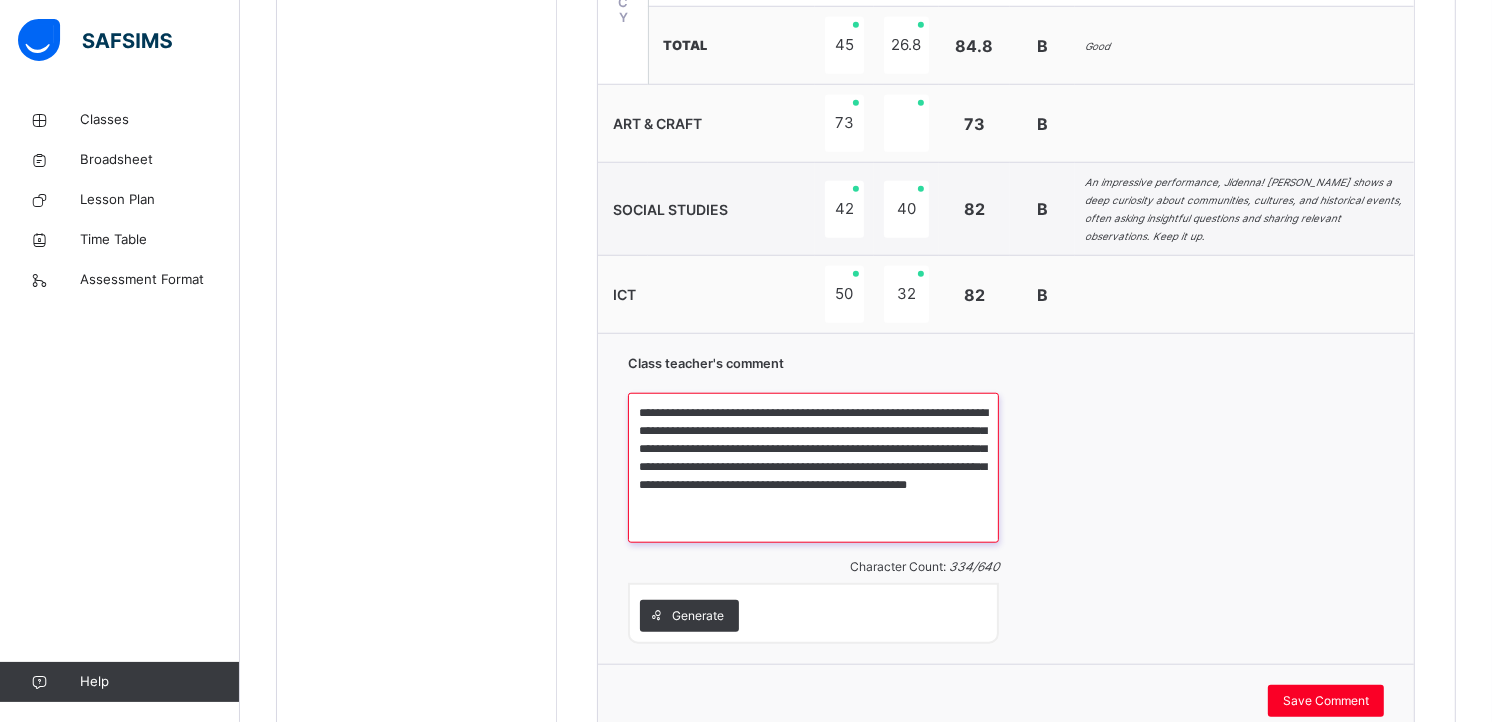 scroll, scrollTop: 1583, scrollLeft: 0, axis: vertical 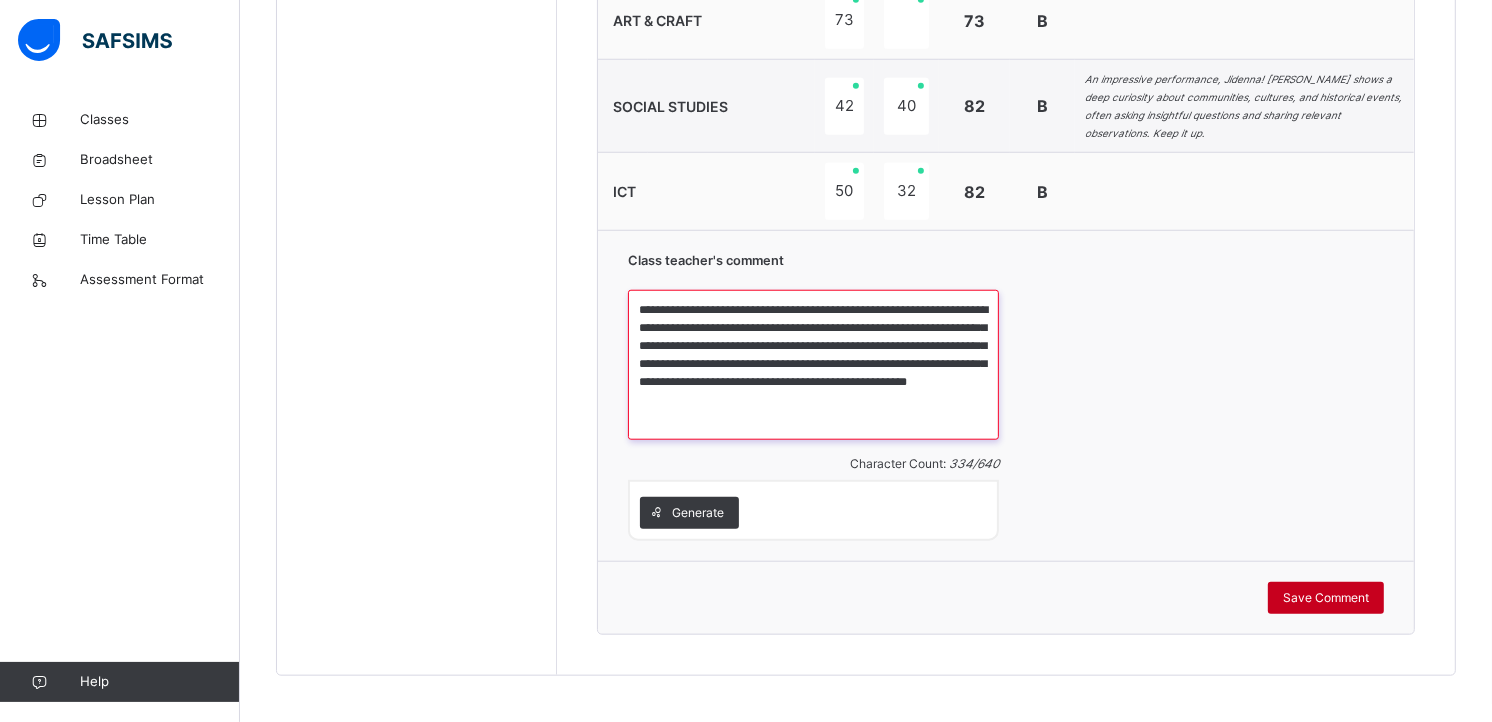 type on "**********" 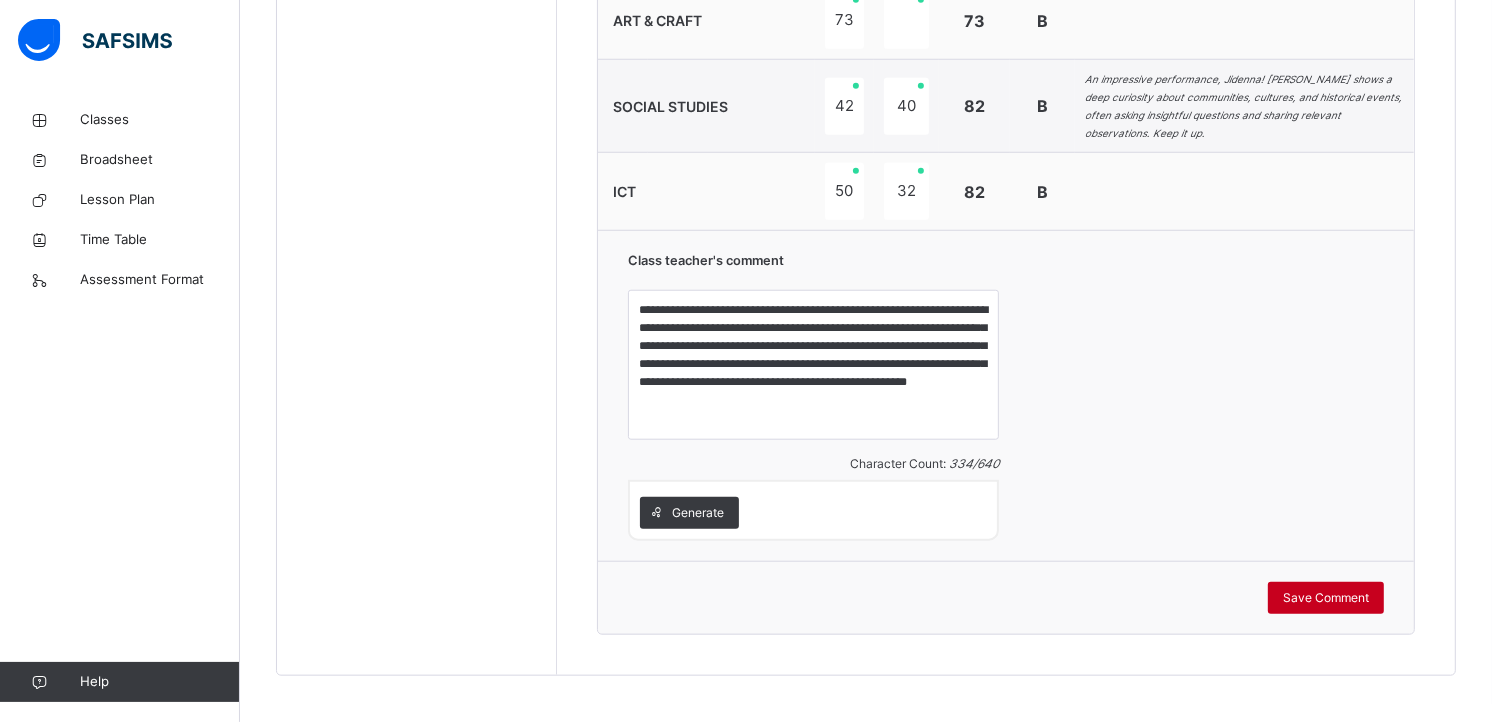 click on "Save Comment" at bounding box center (1326, 598) 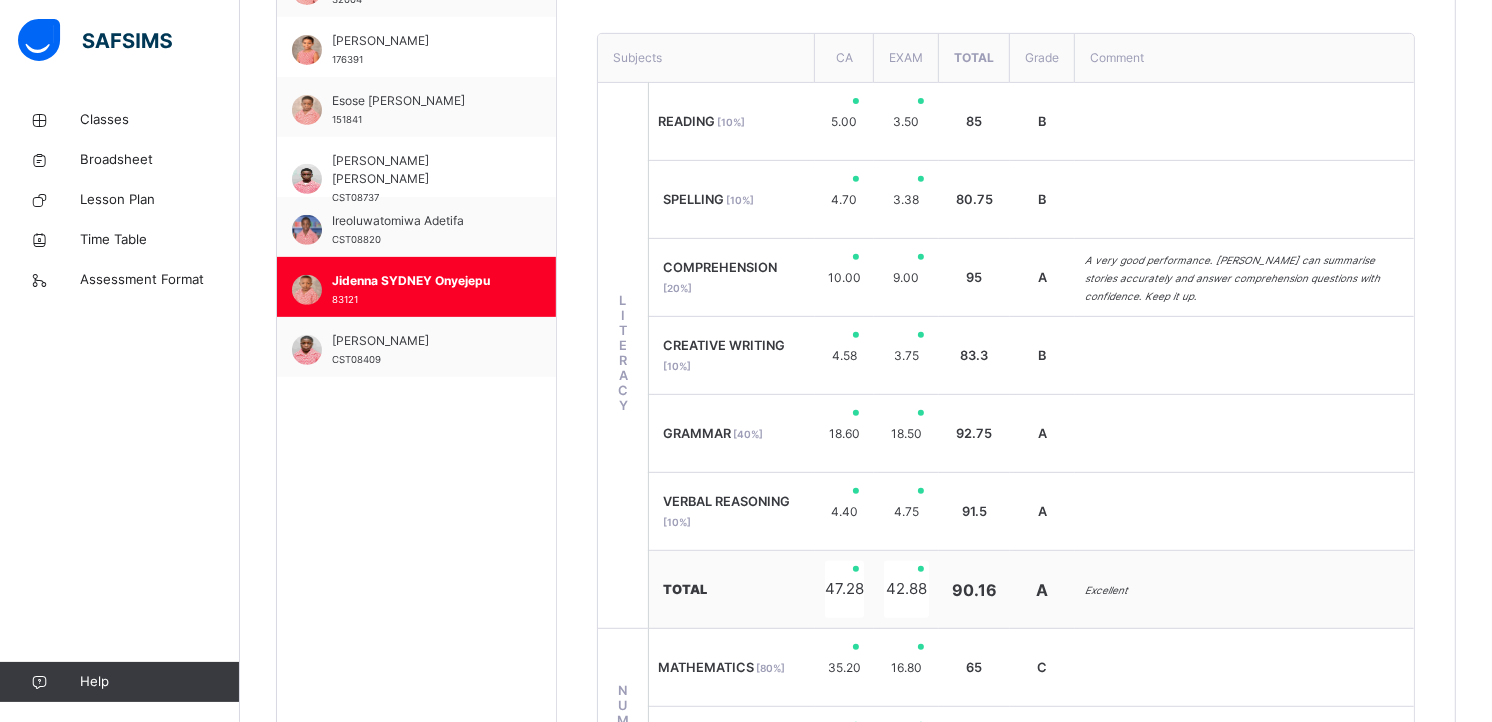 scroll, scrollTop: 697, scrollLeft: 0, axis: vertical 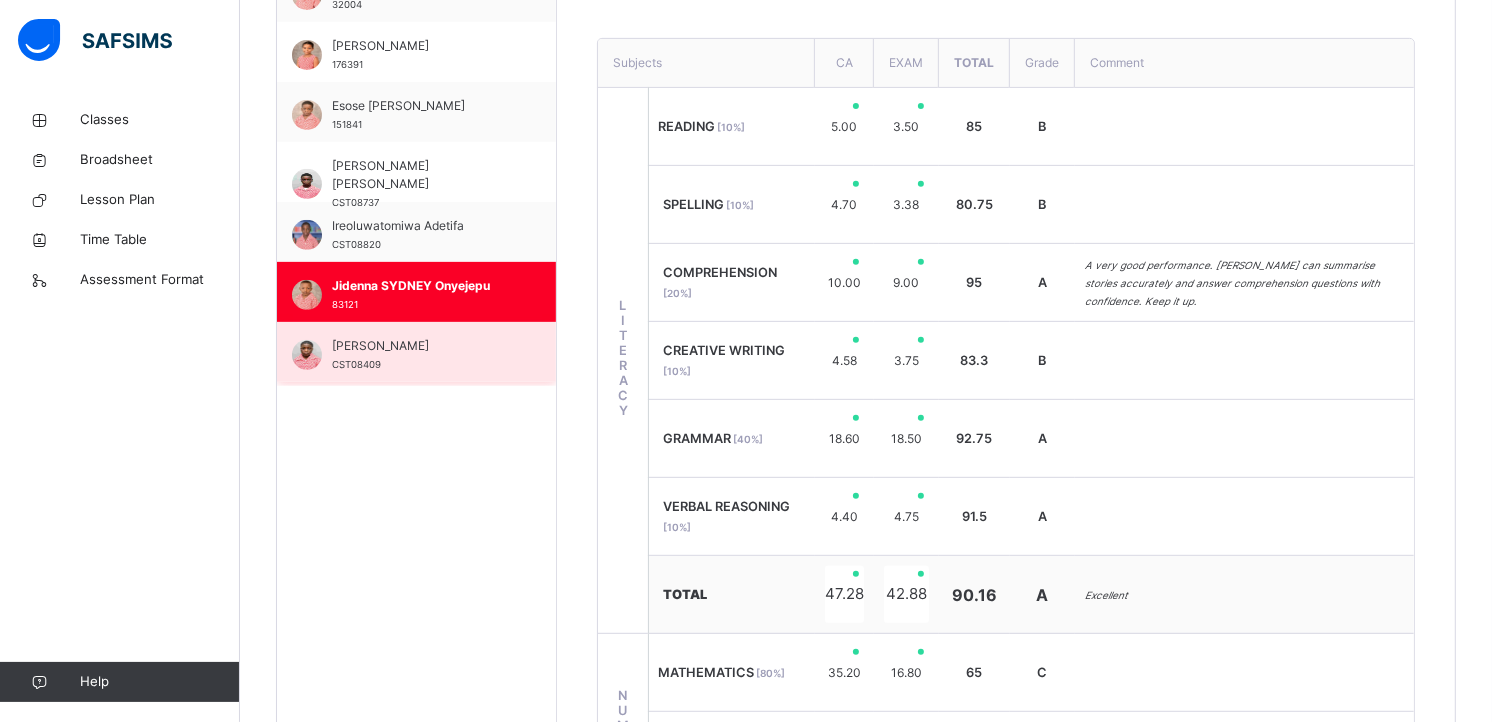 click on "[PERSON_NAME]" at bounding box center [421, 346] 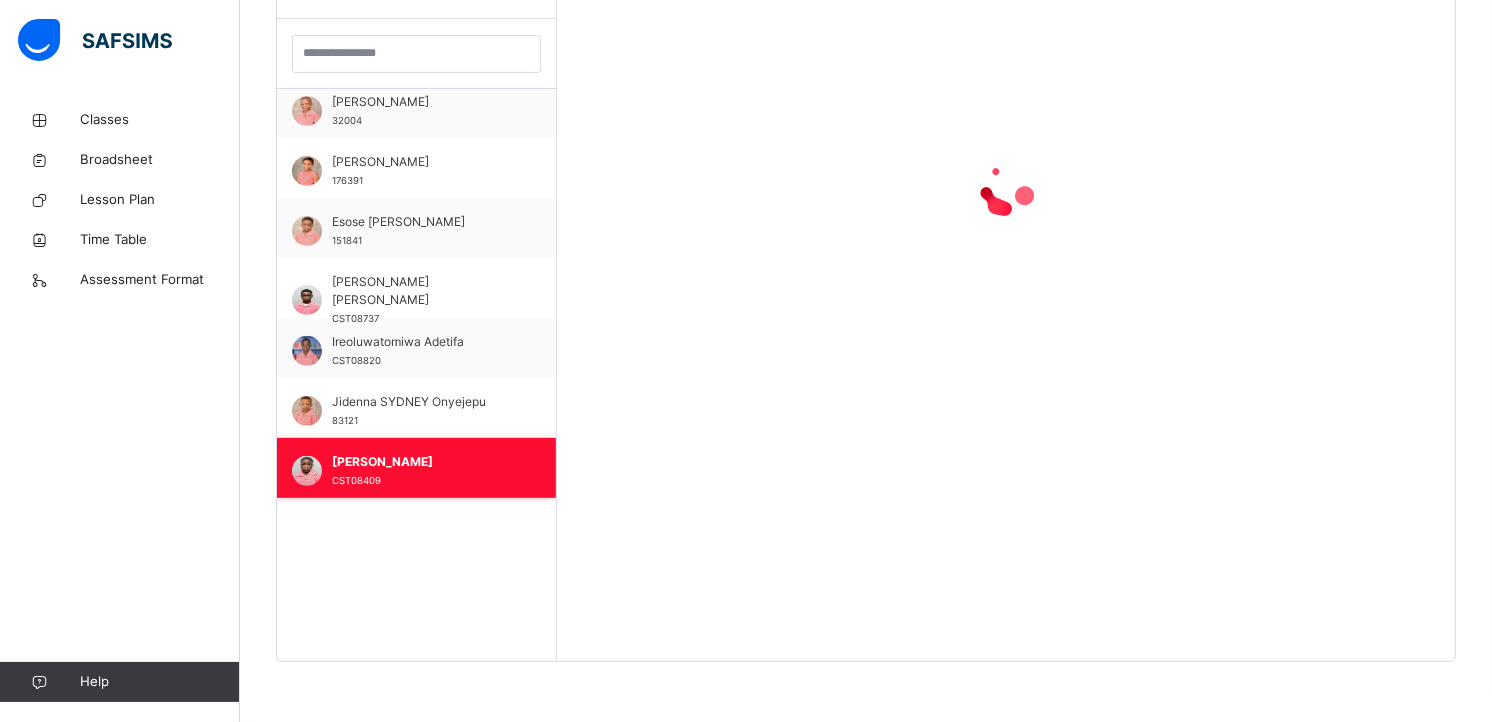scroll, scrollTop: 697, scrollLeft: 0, axis: vertical 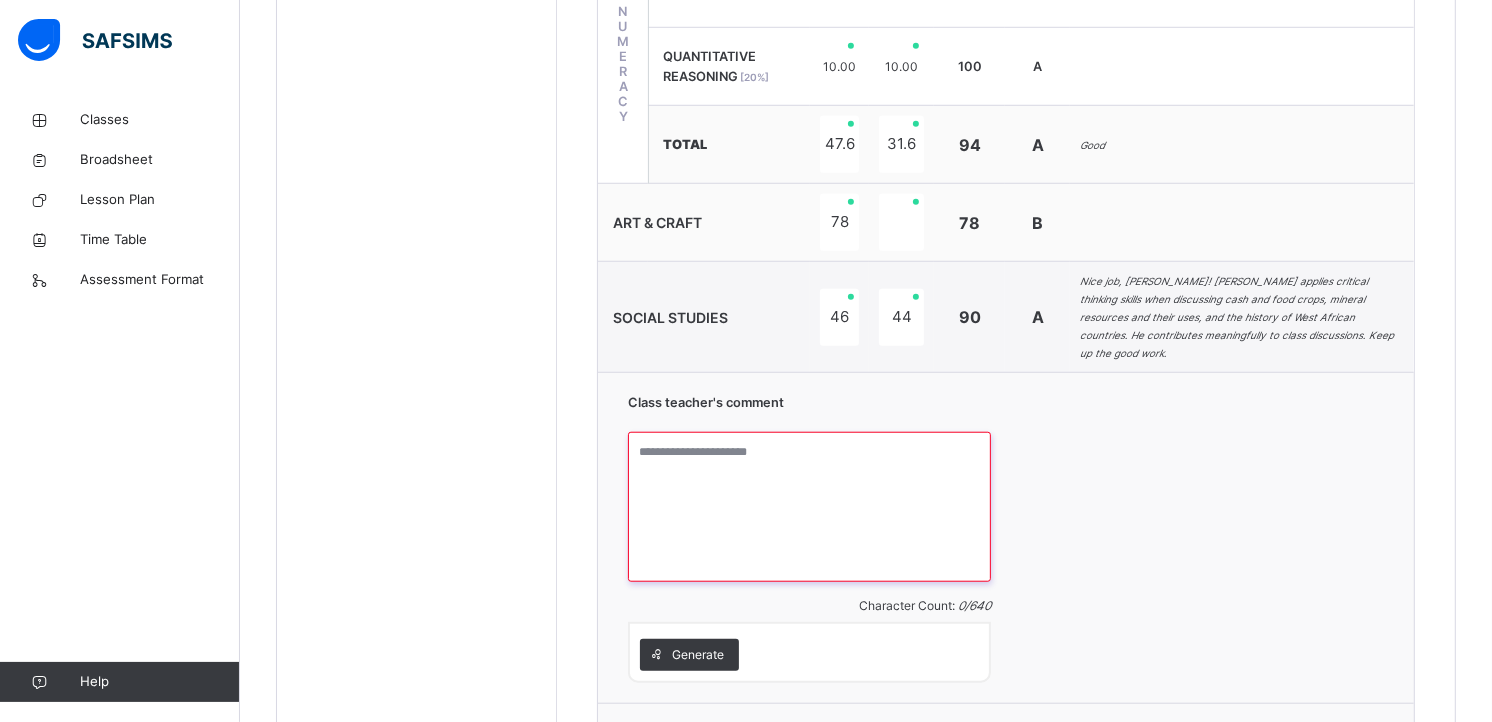 click at bounding box center [809, 507] 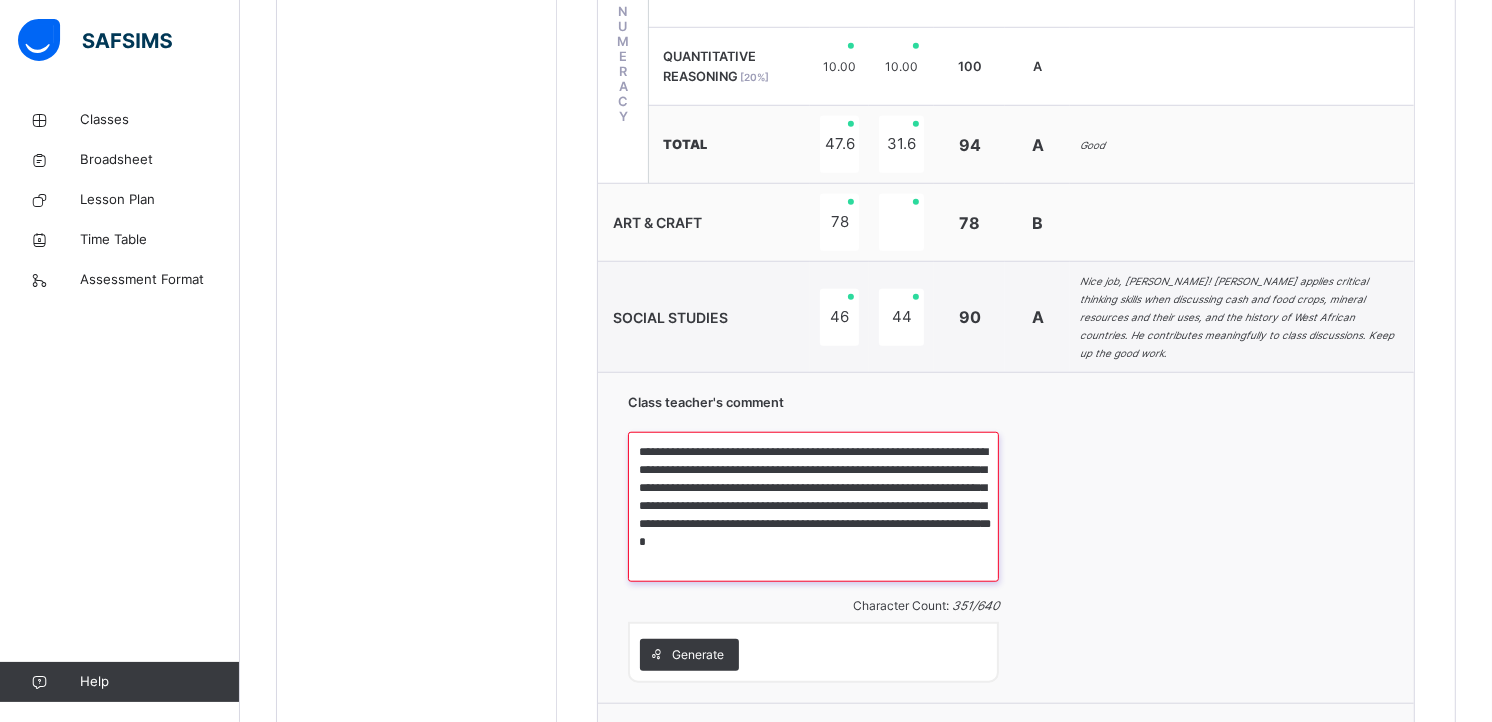 type on "**********" 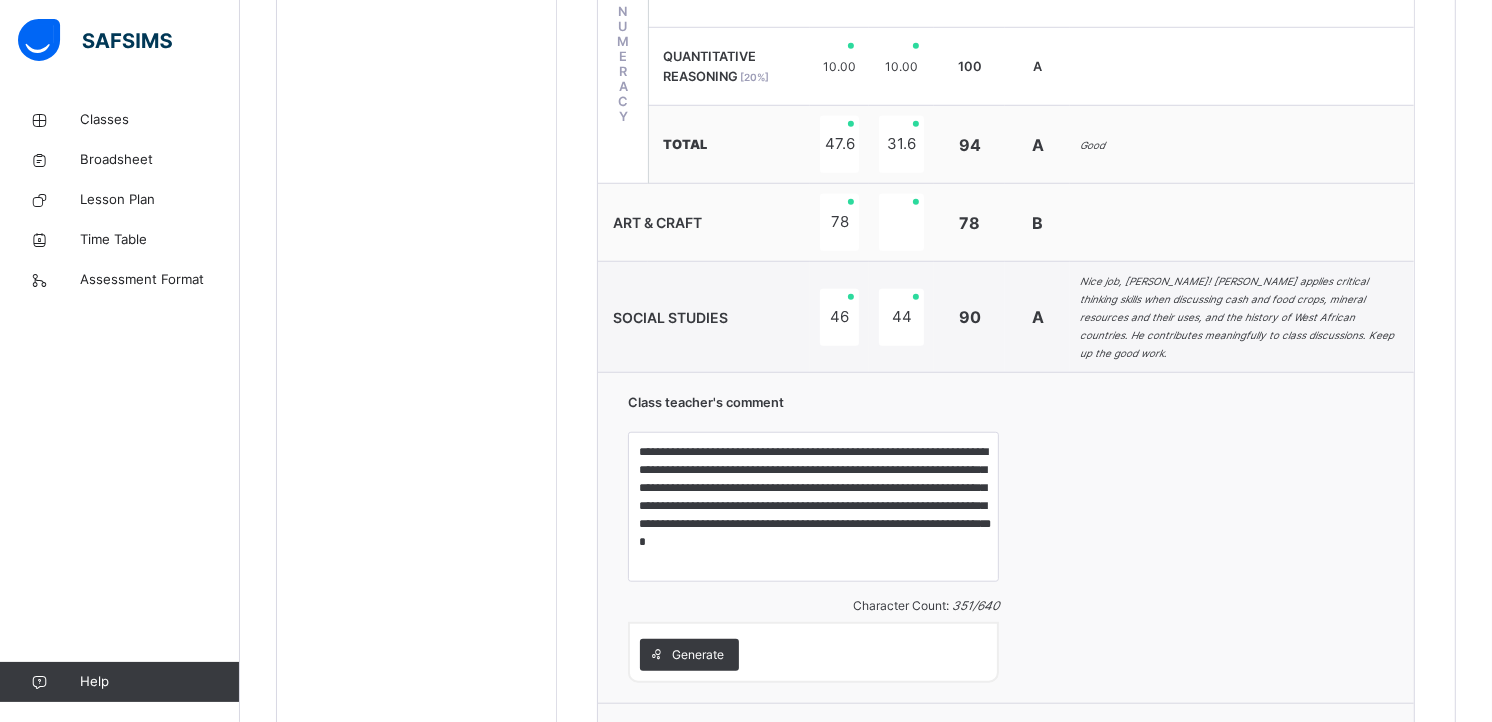 click on "Save Comment" at bounding box center (1326, 740) 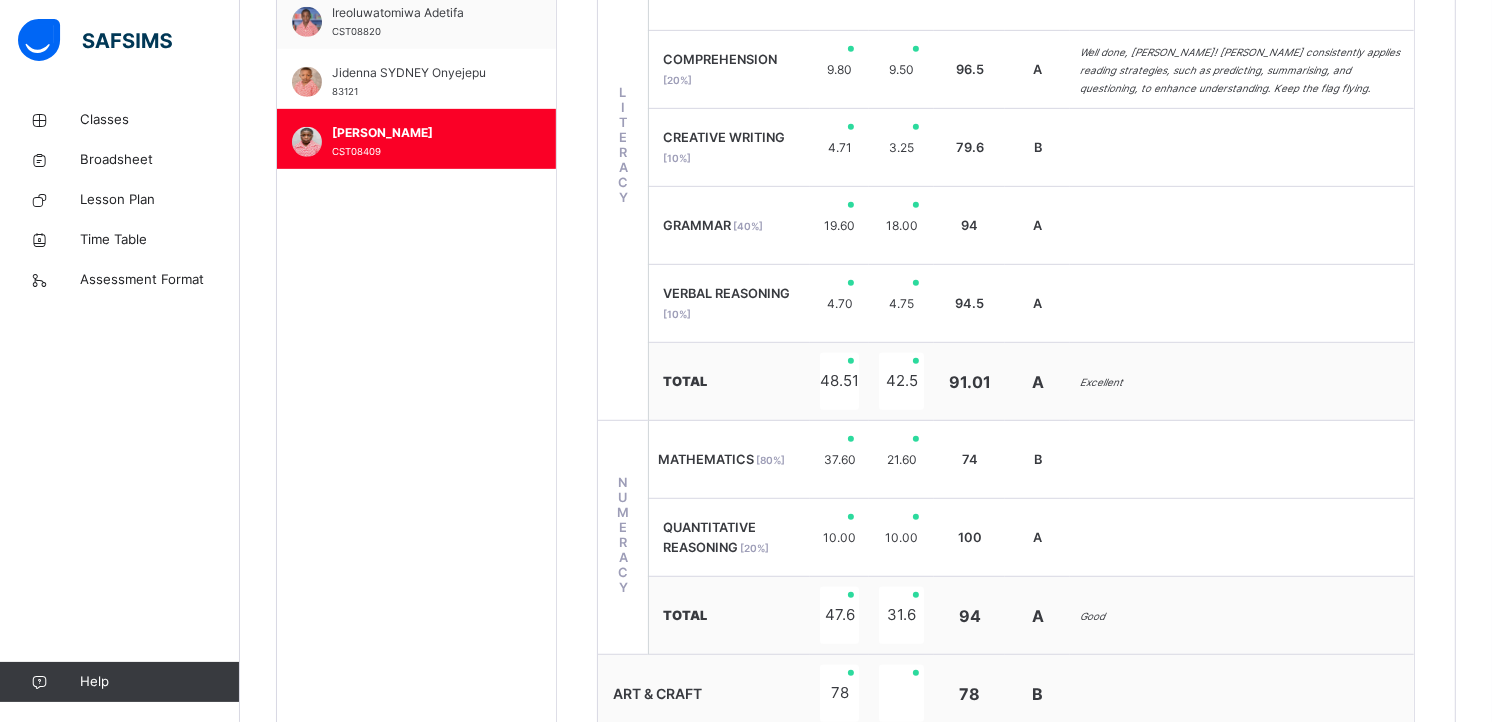 scroll, scrollTop: 891, scrollLeft: 0, axis: vertical 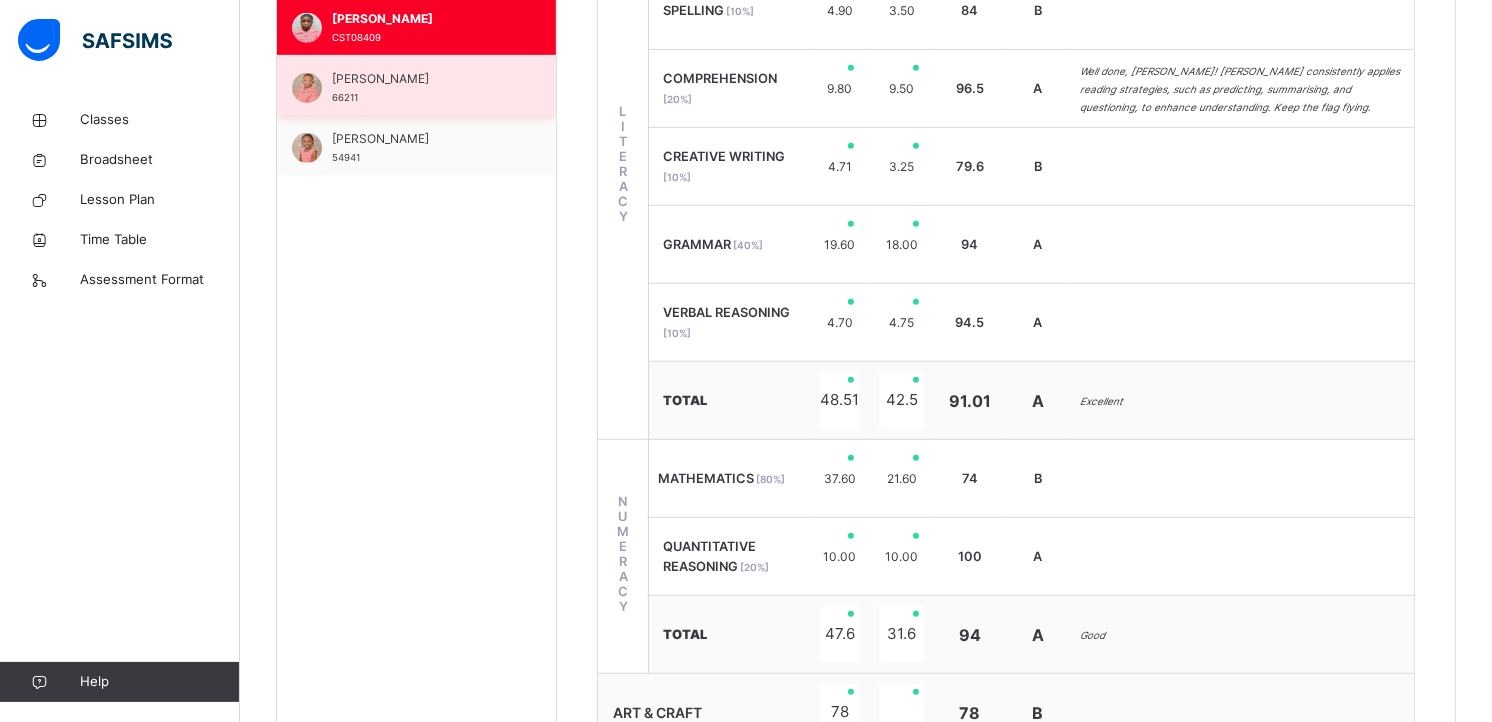 click on "[PERSON_NAME]" at bounding box center (421, 79) 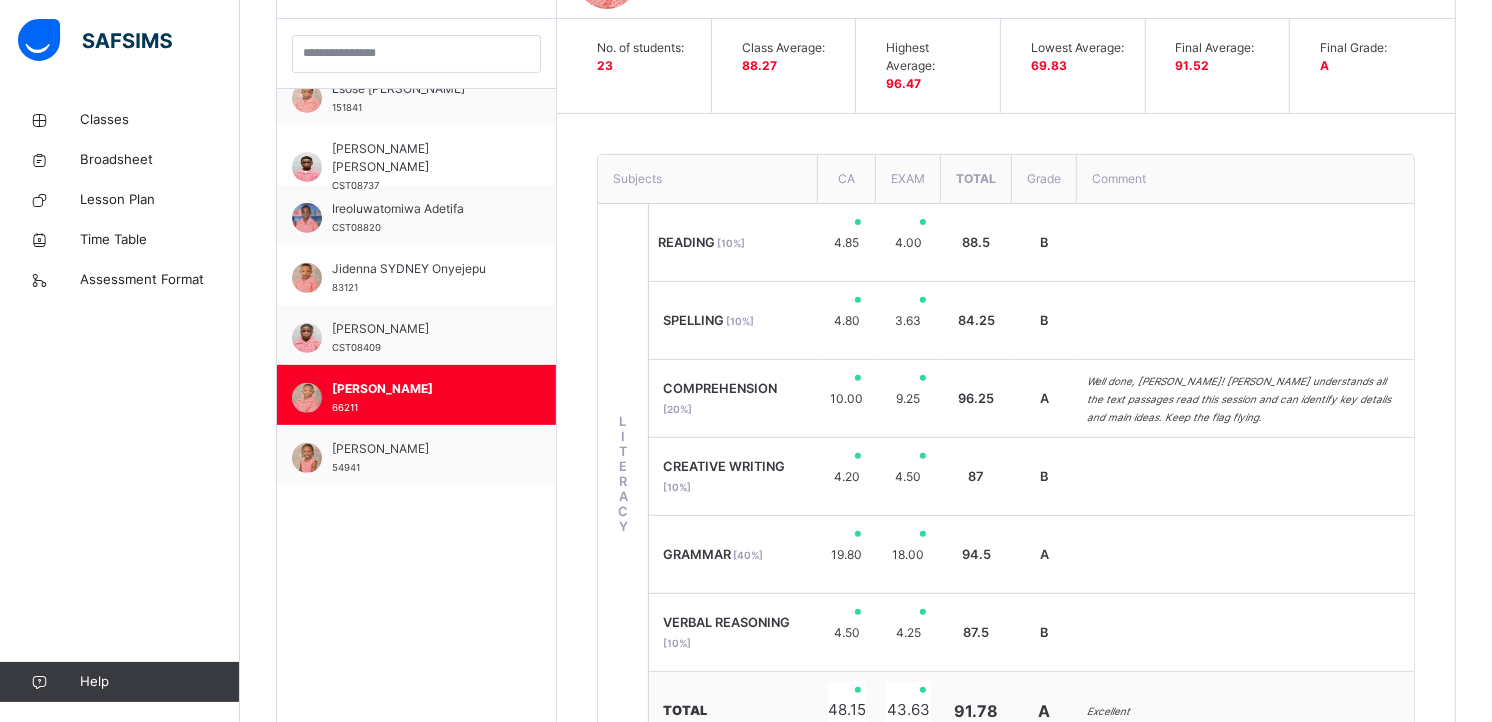 scroll, scrollTop: 891, scrollLeft: 0, axis: vertical 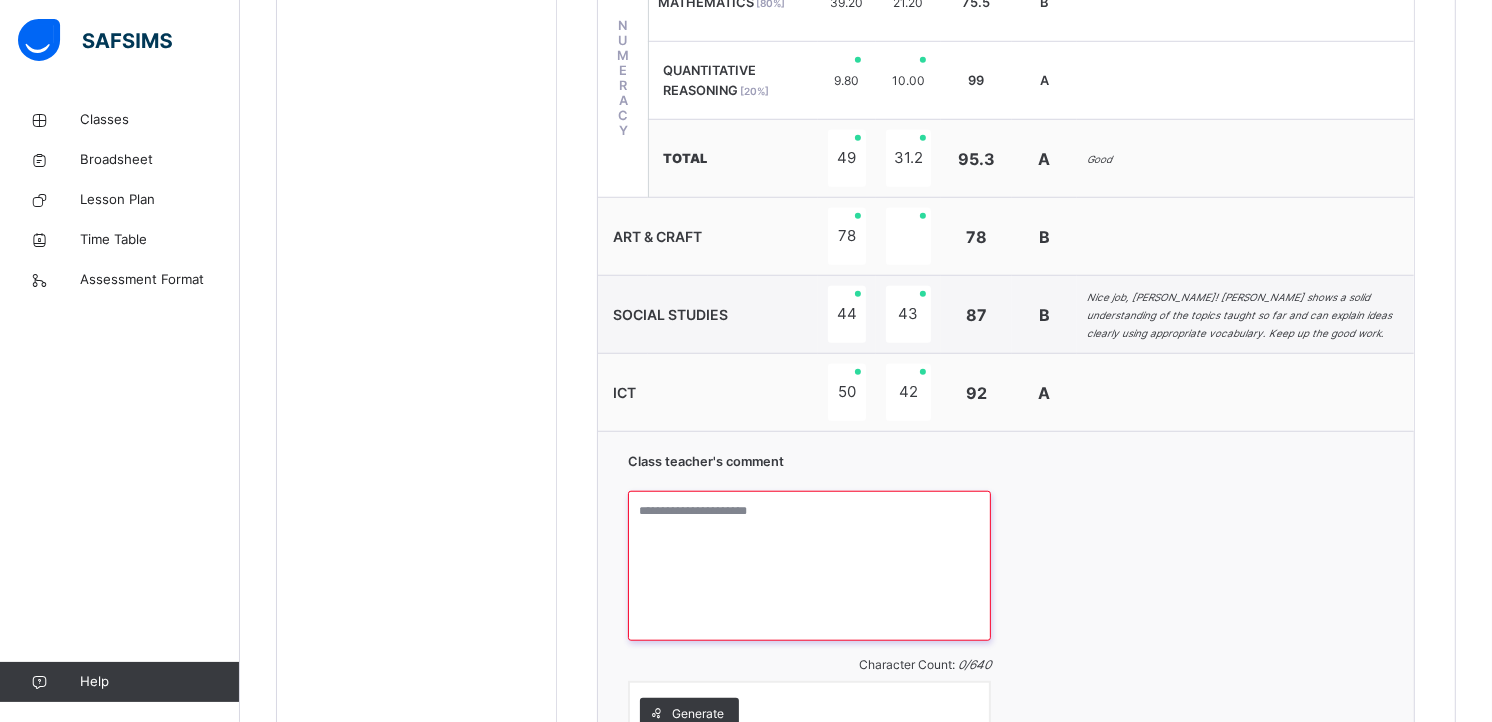 click at bounding box center (809, 566) 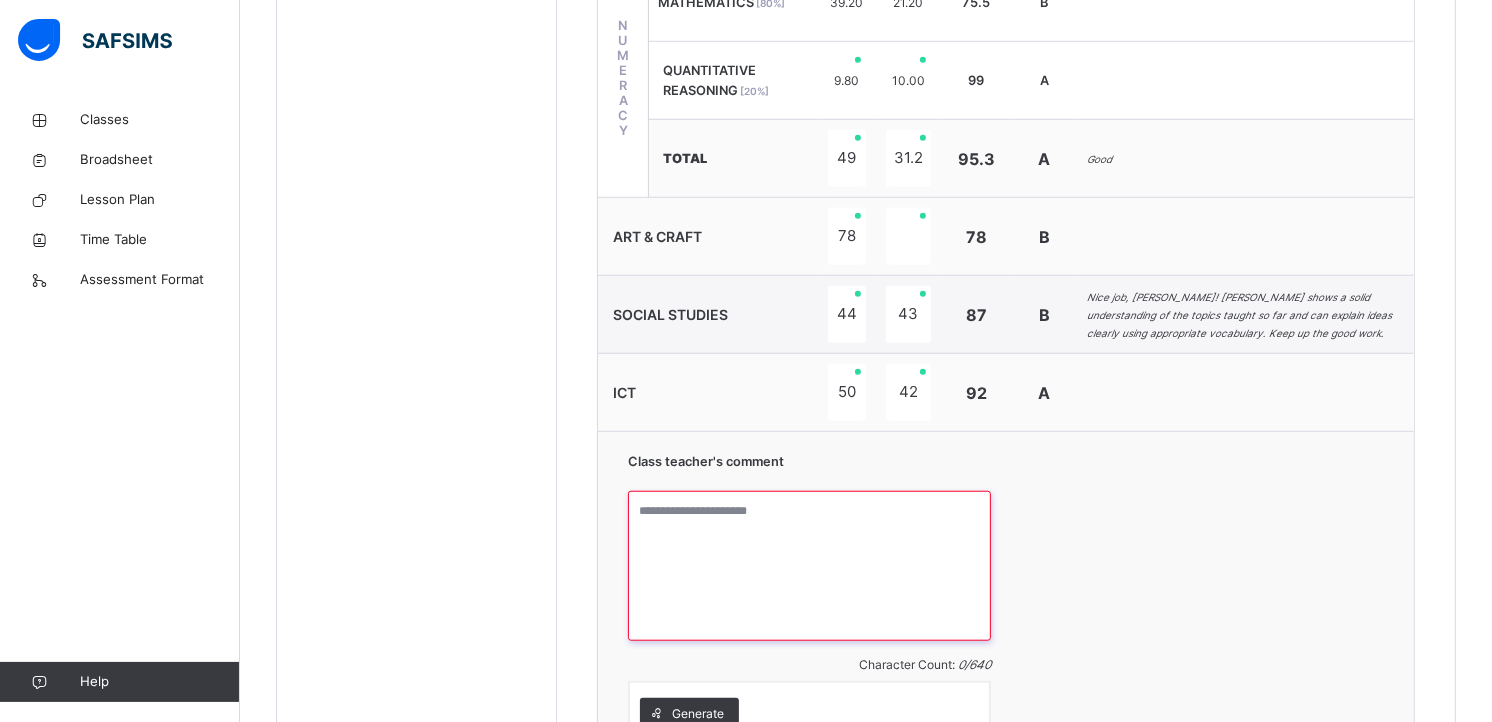 paste on "**********" 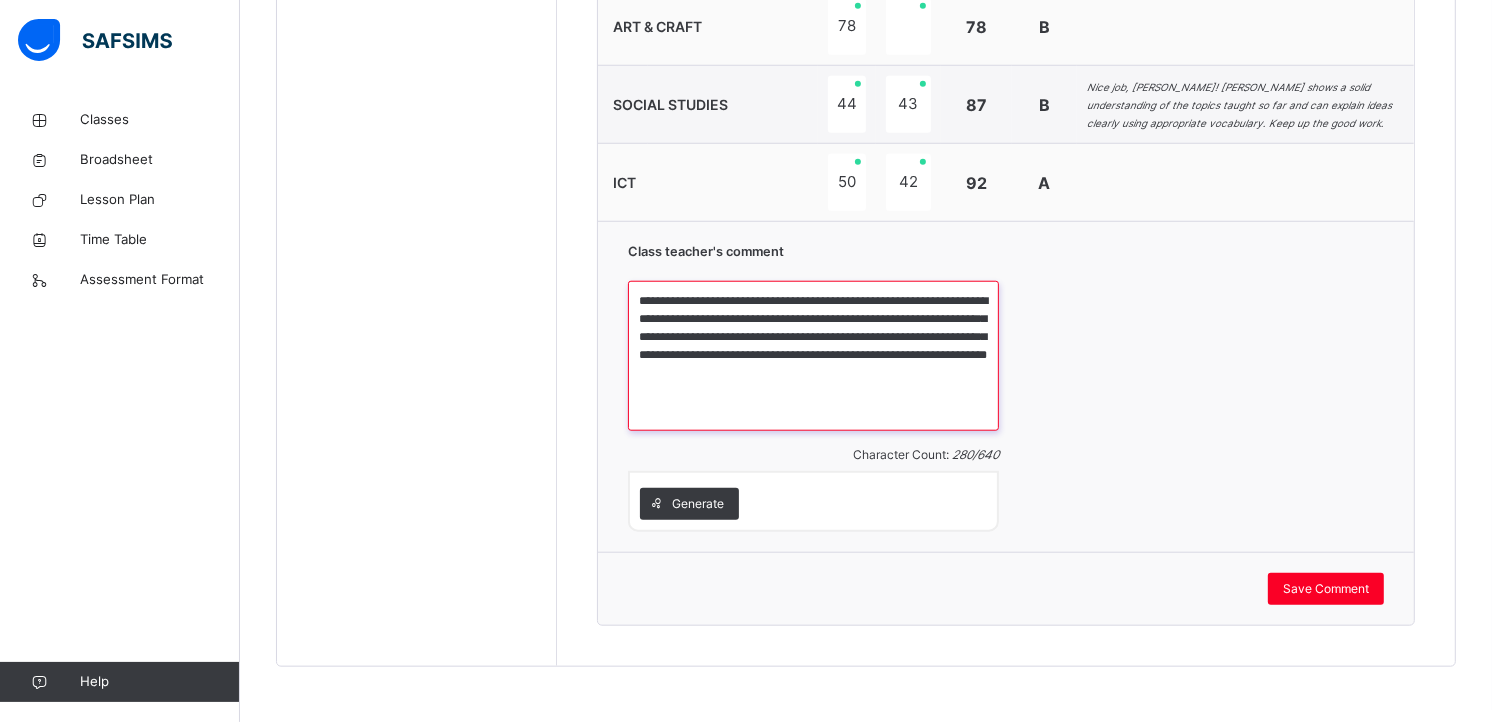 scroll, scrollTop: 1583, scrollLeft: 0, axis: vertical 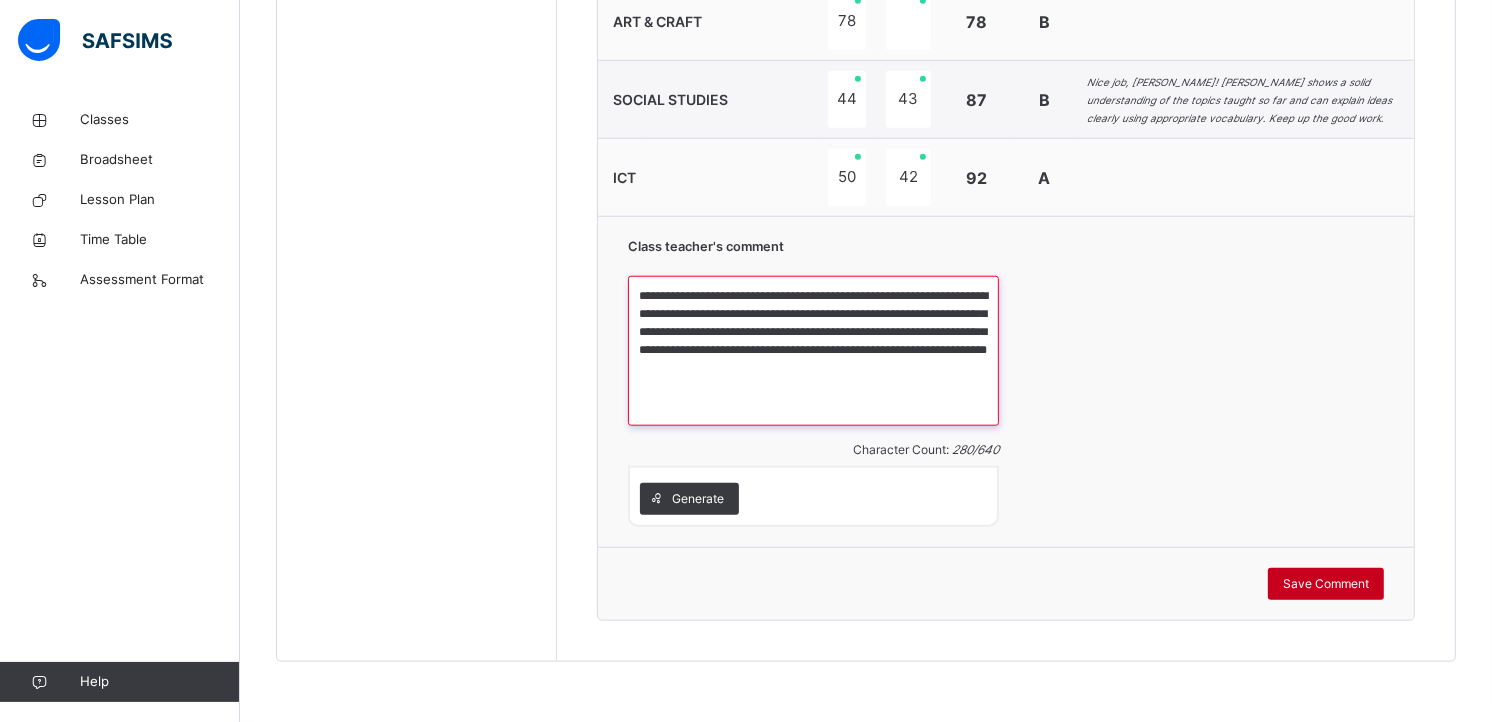 type on "**********" 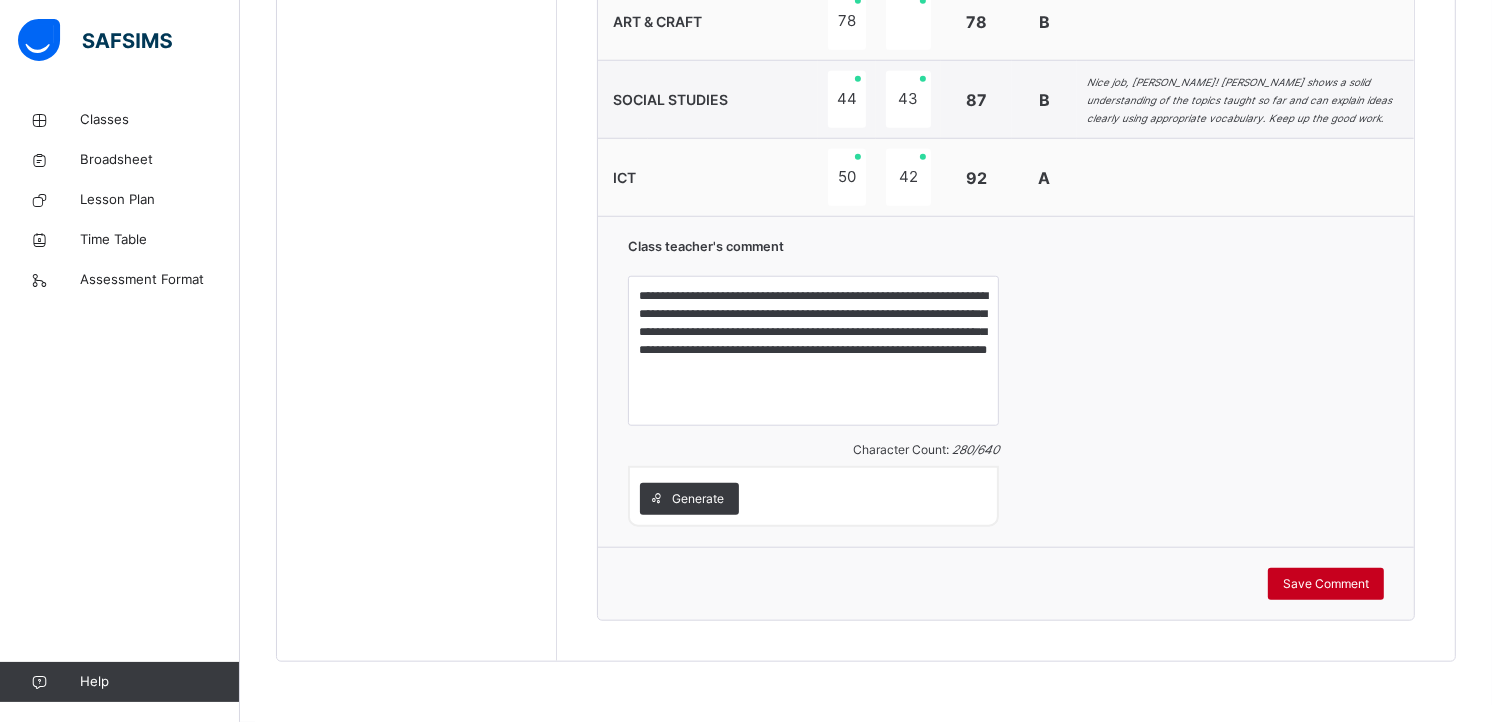 click on "Save Comment" at bounding box center [1326, 584] 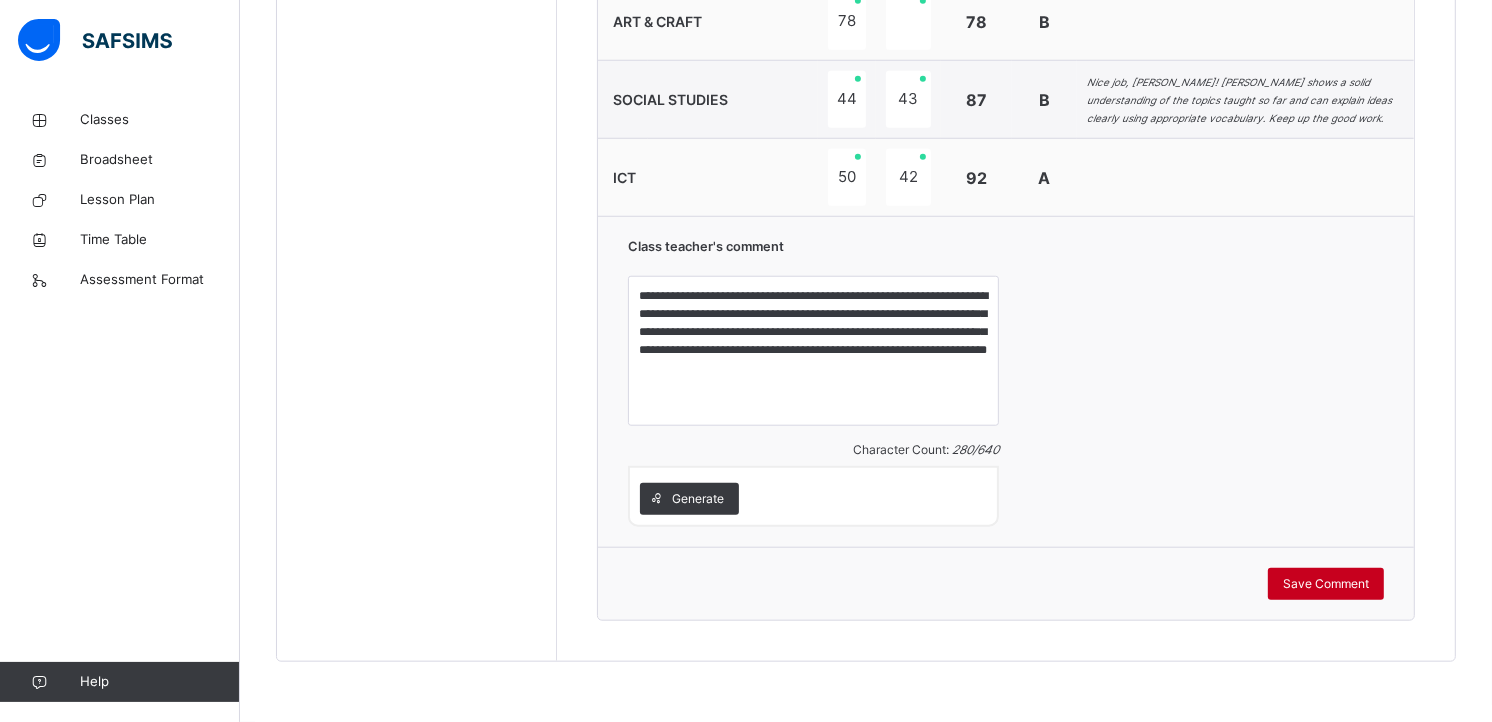 click on "Save Comment" at bounding box center [1326, 584] 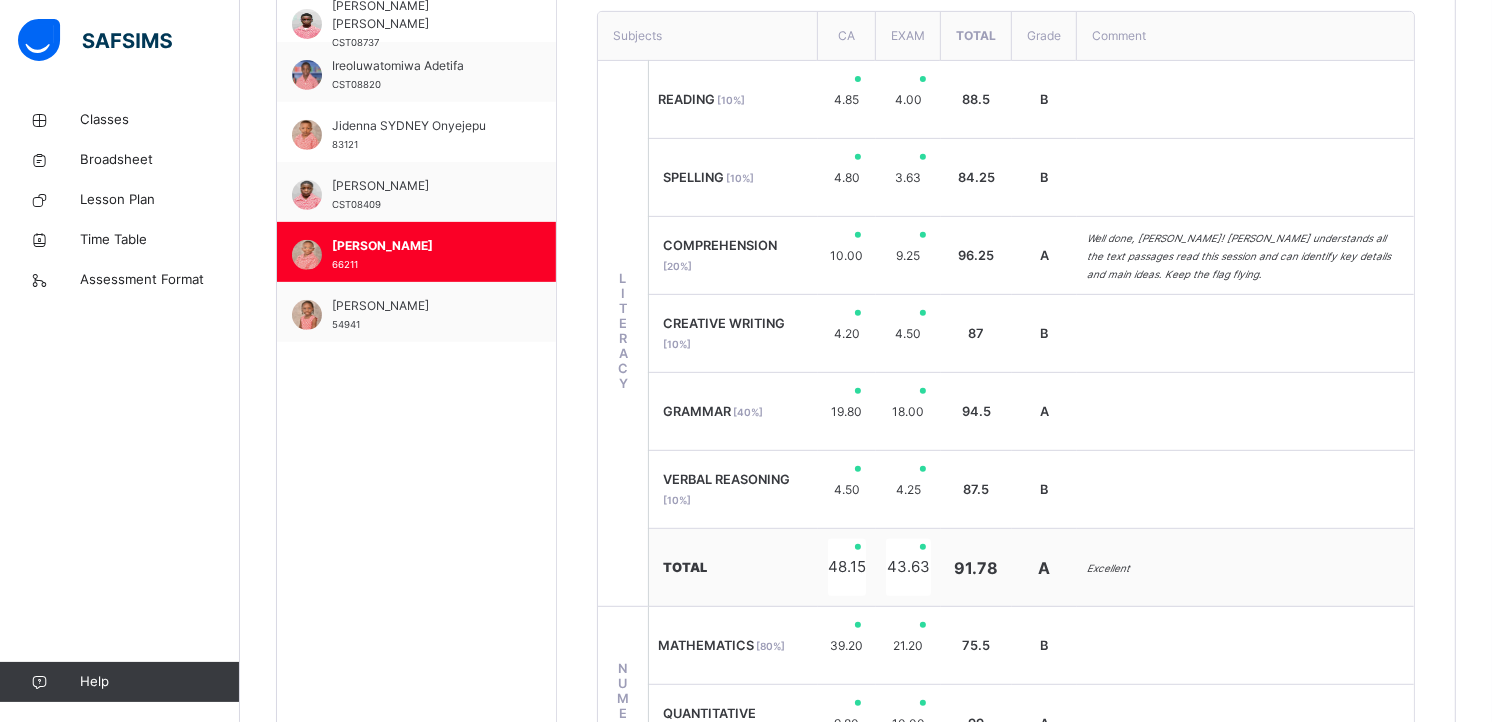 scroll, scrollTop: 694, scrollLeft: 0, axis: vertical 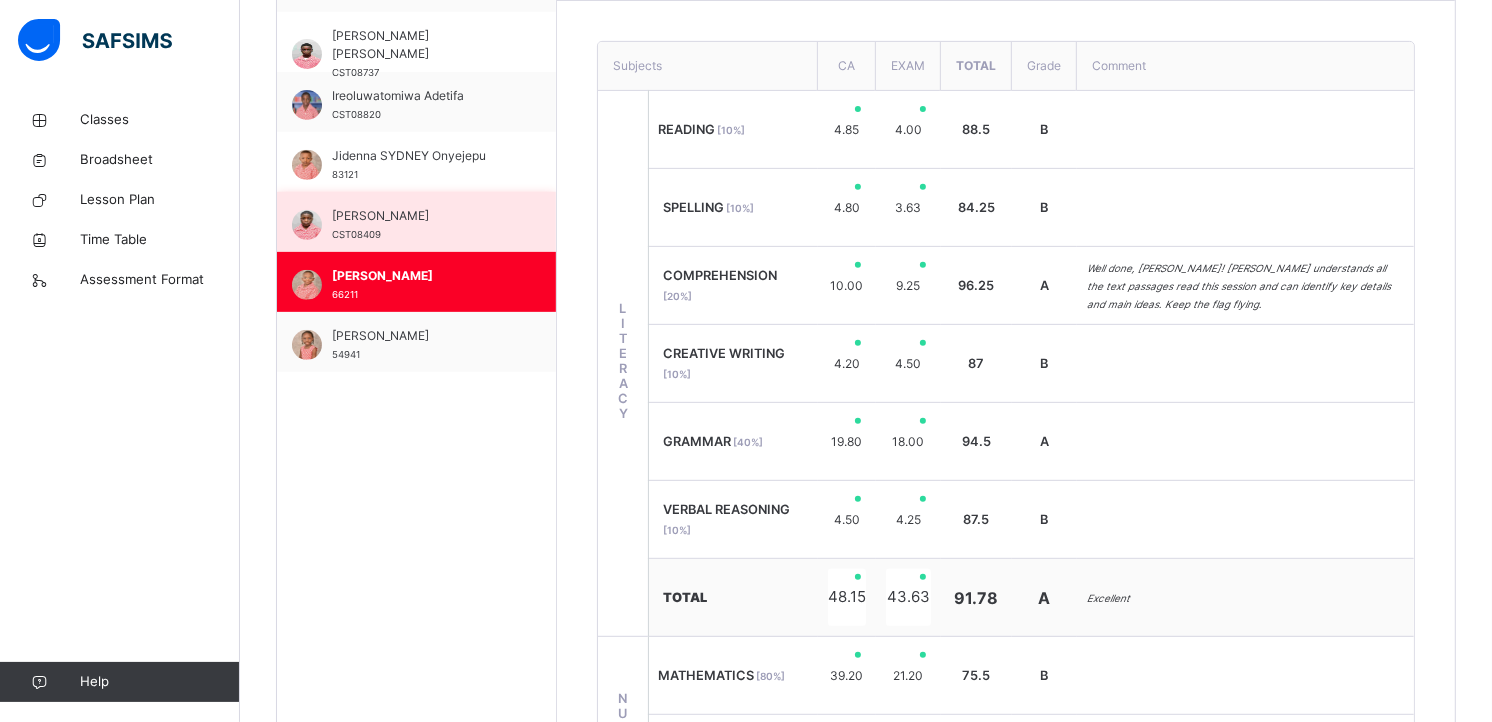 click on "[PERSON_NAME]" at bounding box center [421, 336] 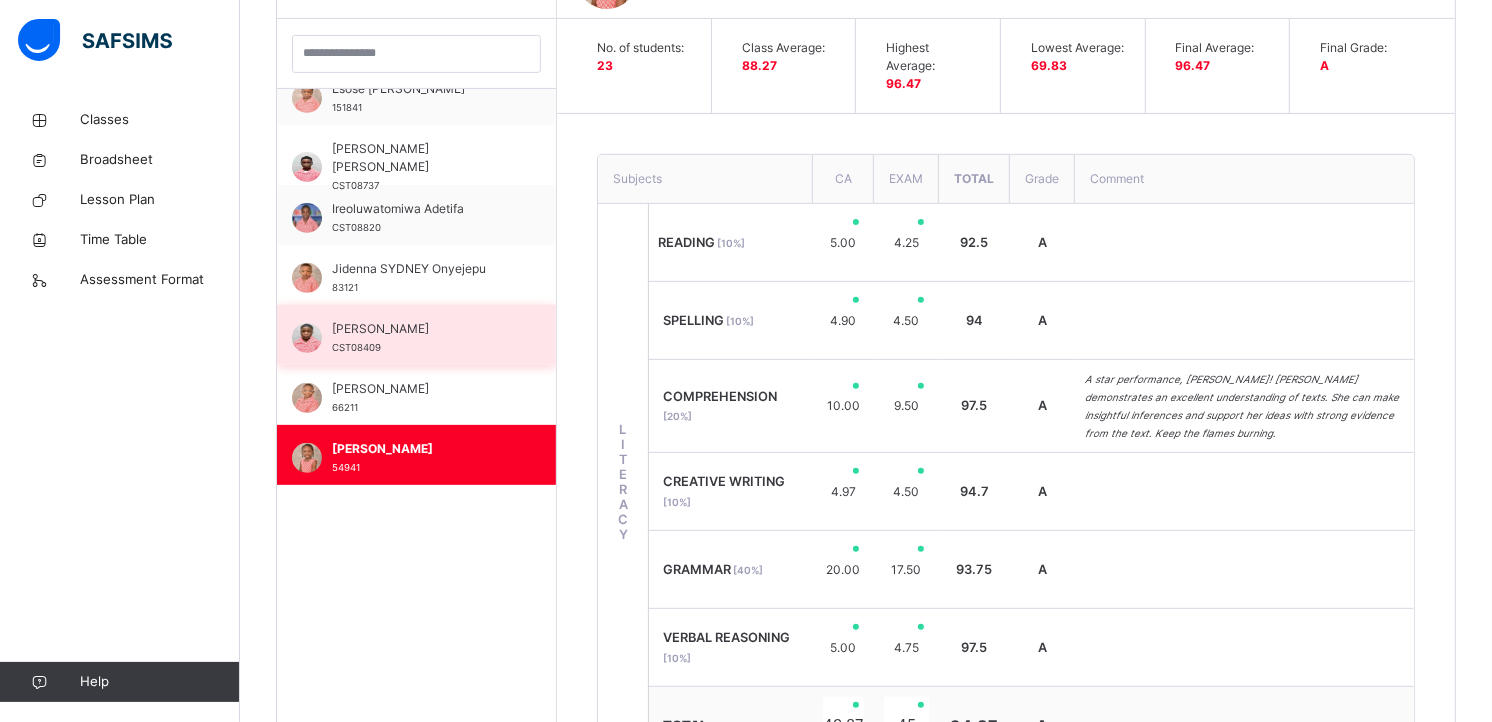 scroll, scrollTop: 694, scrollLeft: 0, axis: vertical 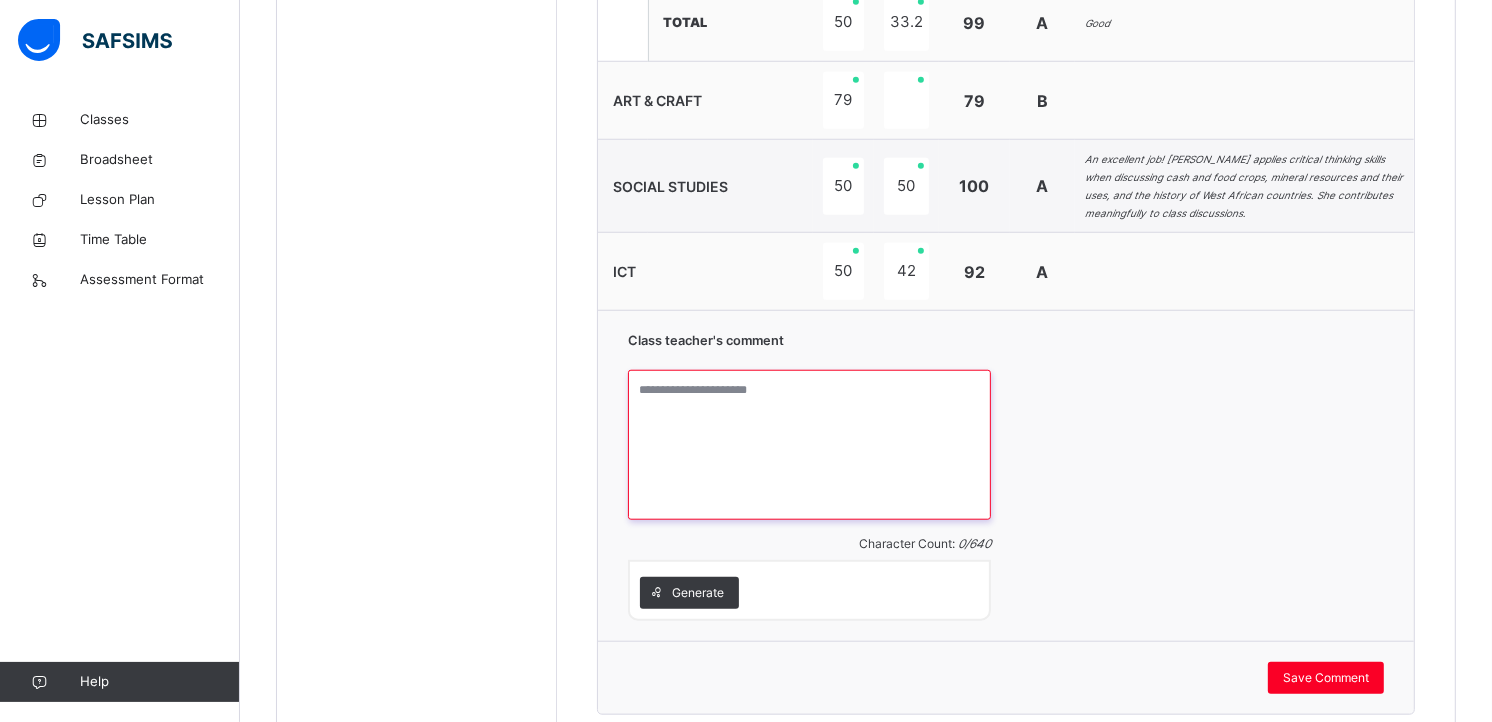 click at bounding box center (809, 445) 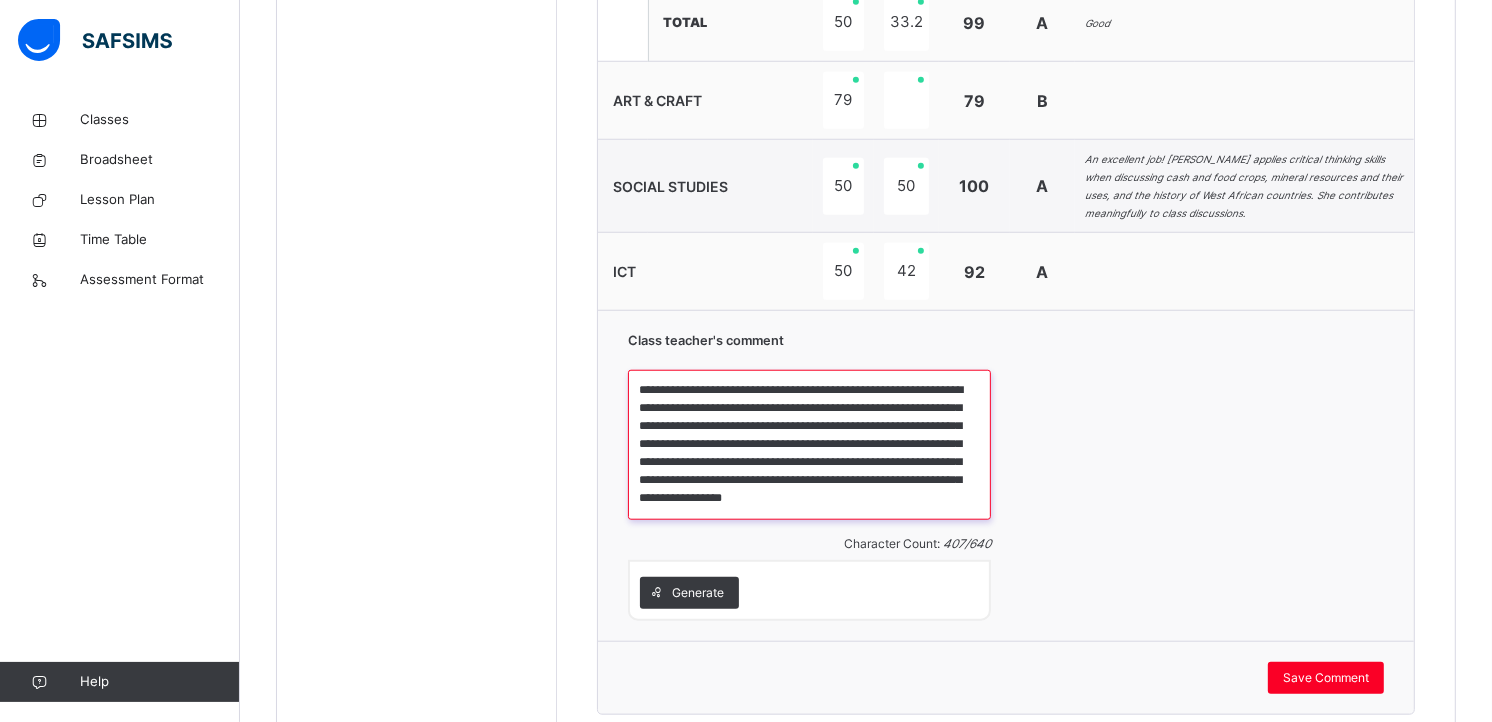 scroll, scrollTop: 4, scrollLeft: 0, axis: vertical 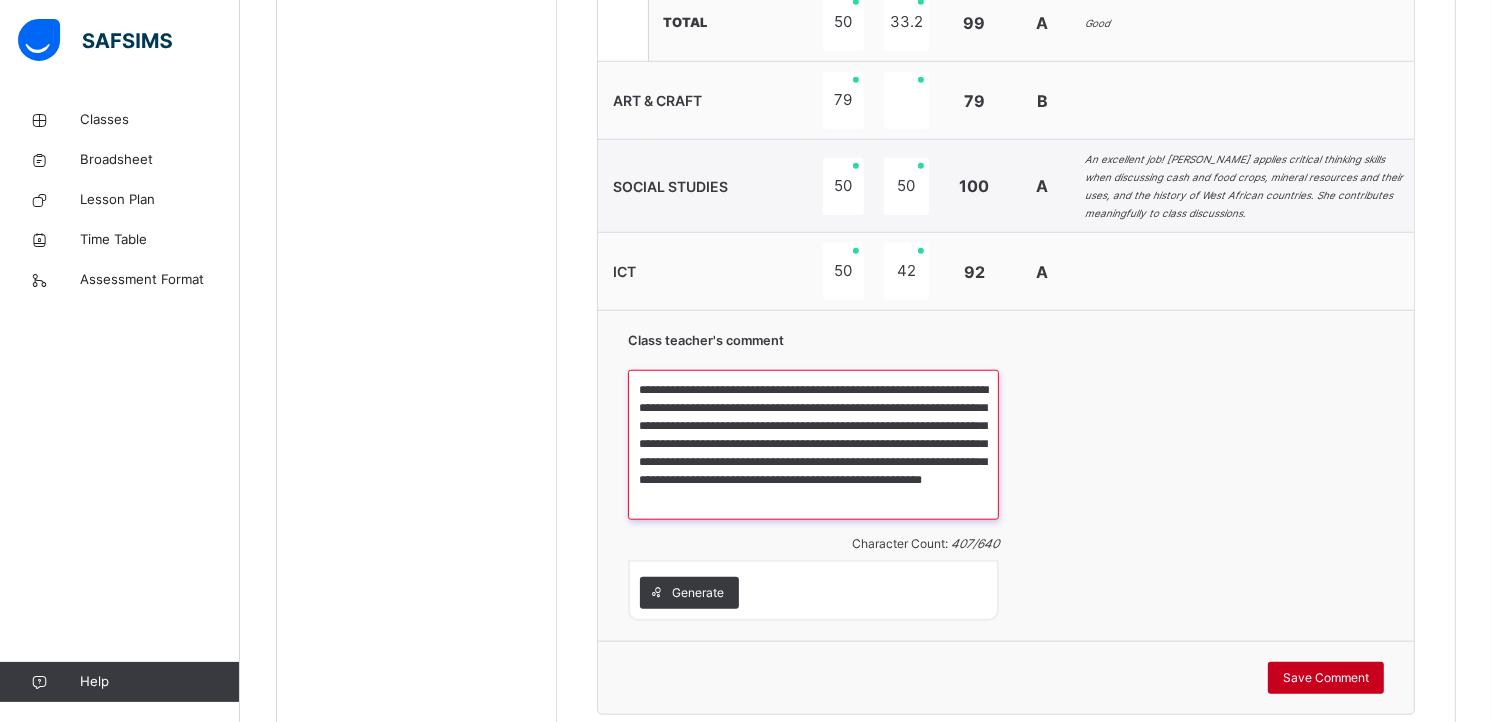 type on "**********" 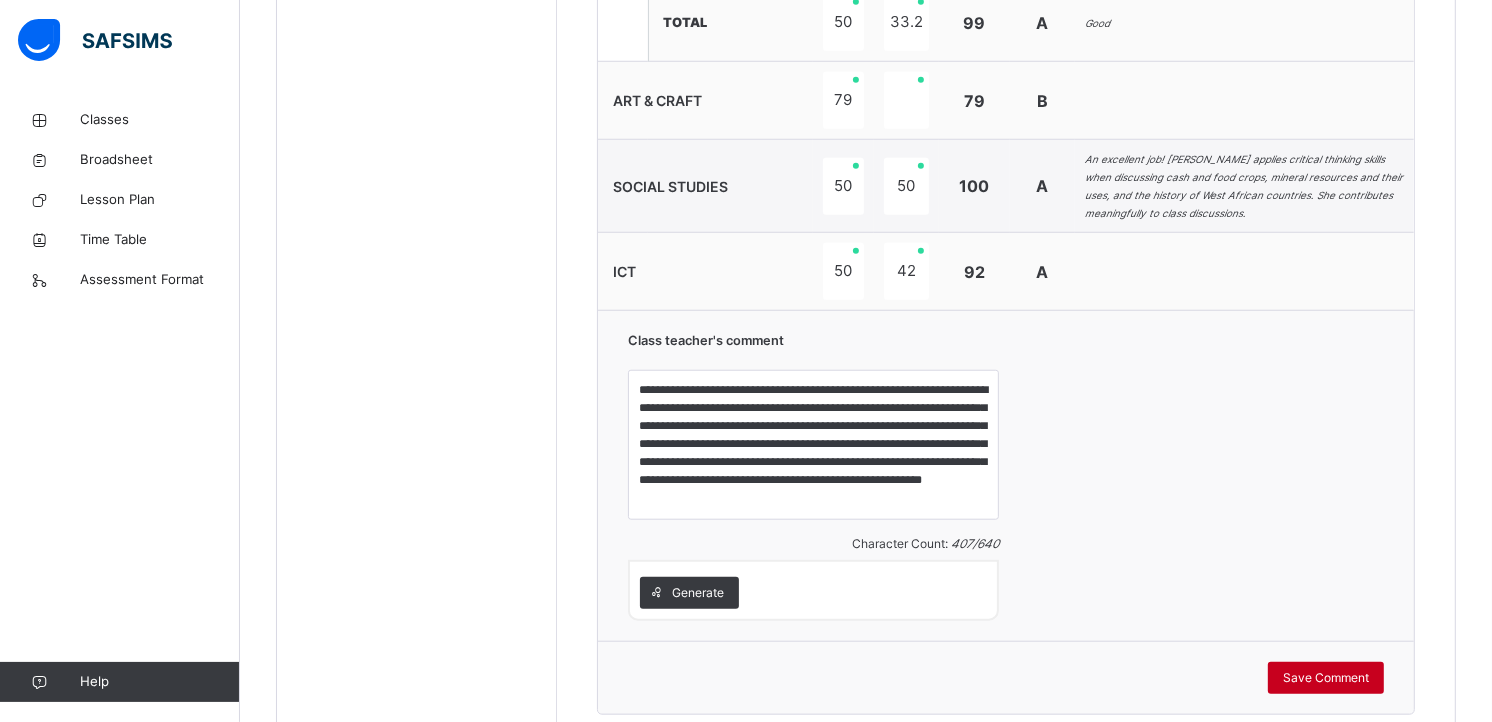 click on "Save Comment" at bounding box center (1326, 678) 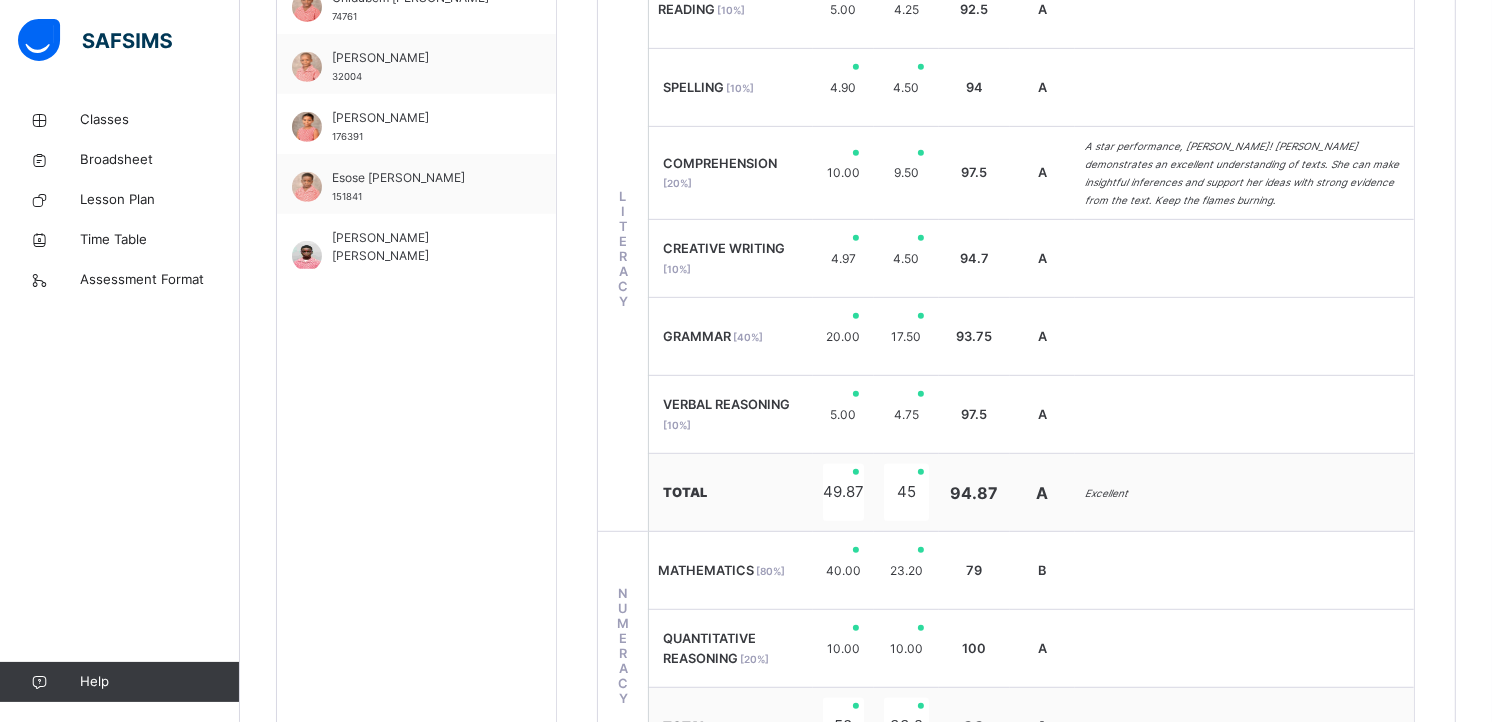 scroll, scrollTop: 590, scrollLeft: 0, axis: vertical 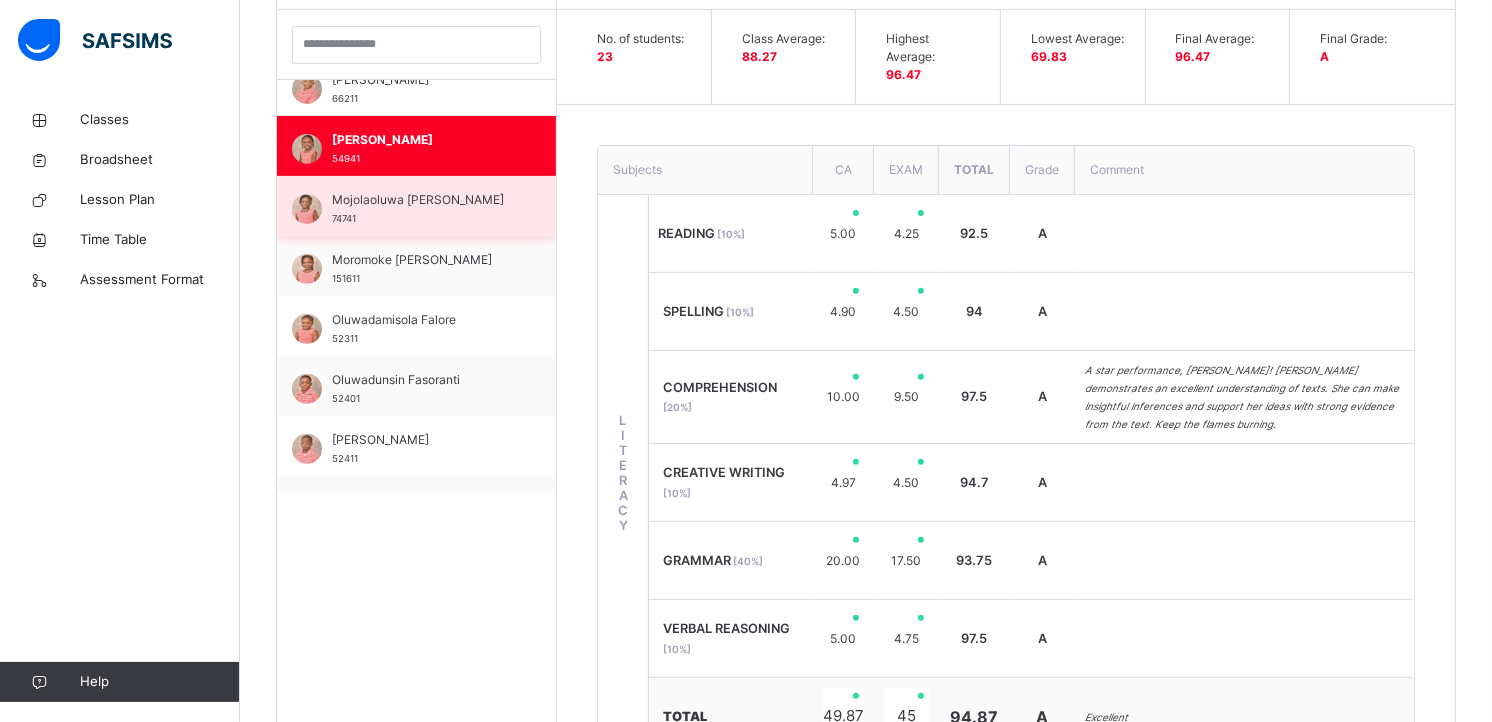 click on "Mojolaoluwa [PERSON_NAME]" at bounding box center [421, 200] 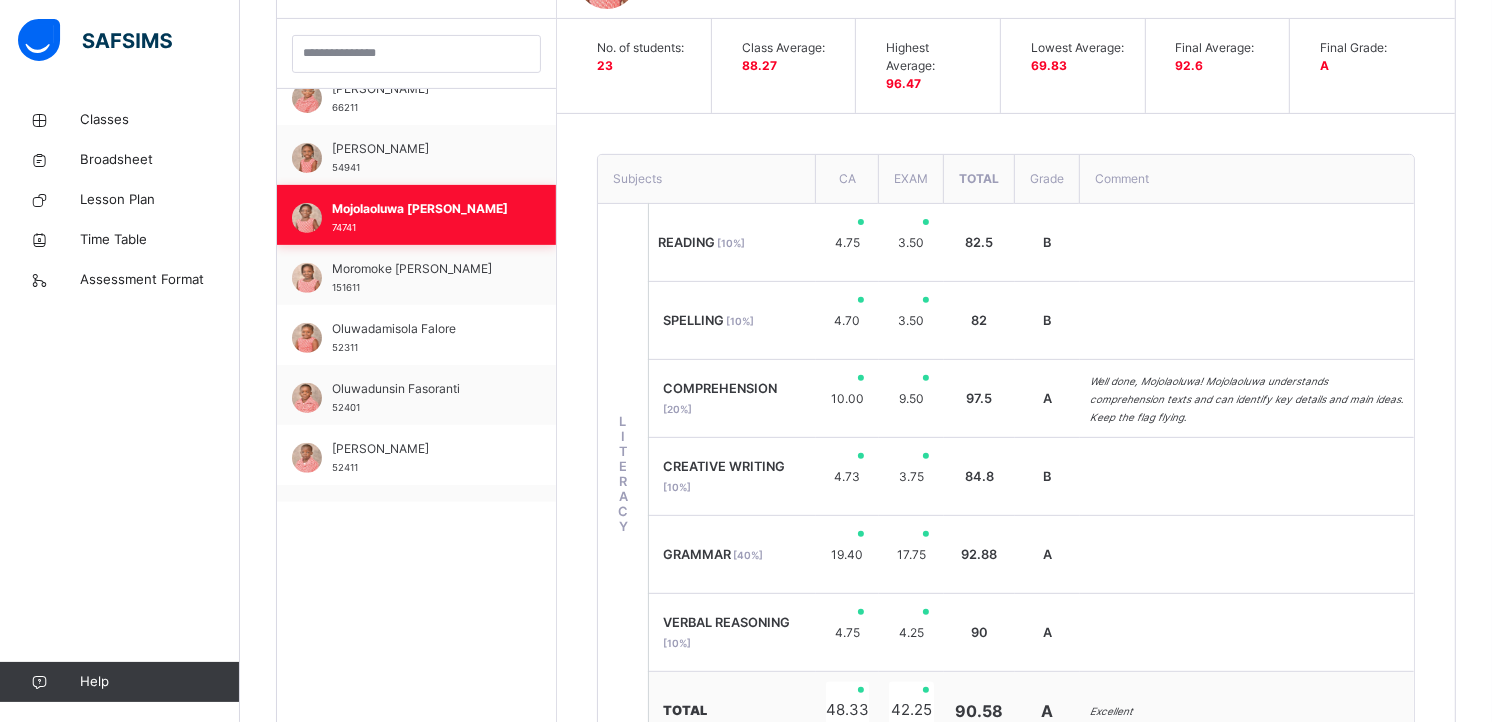 scroll, scrollTop: 590, scrollLeft: 0, axis: vertical 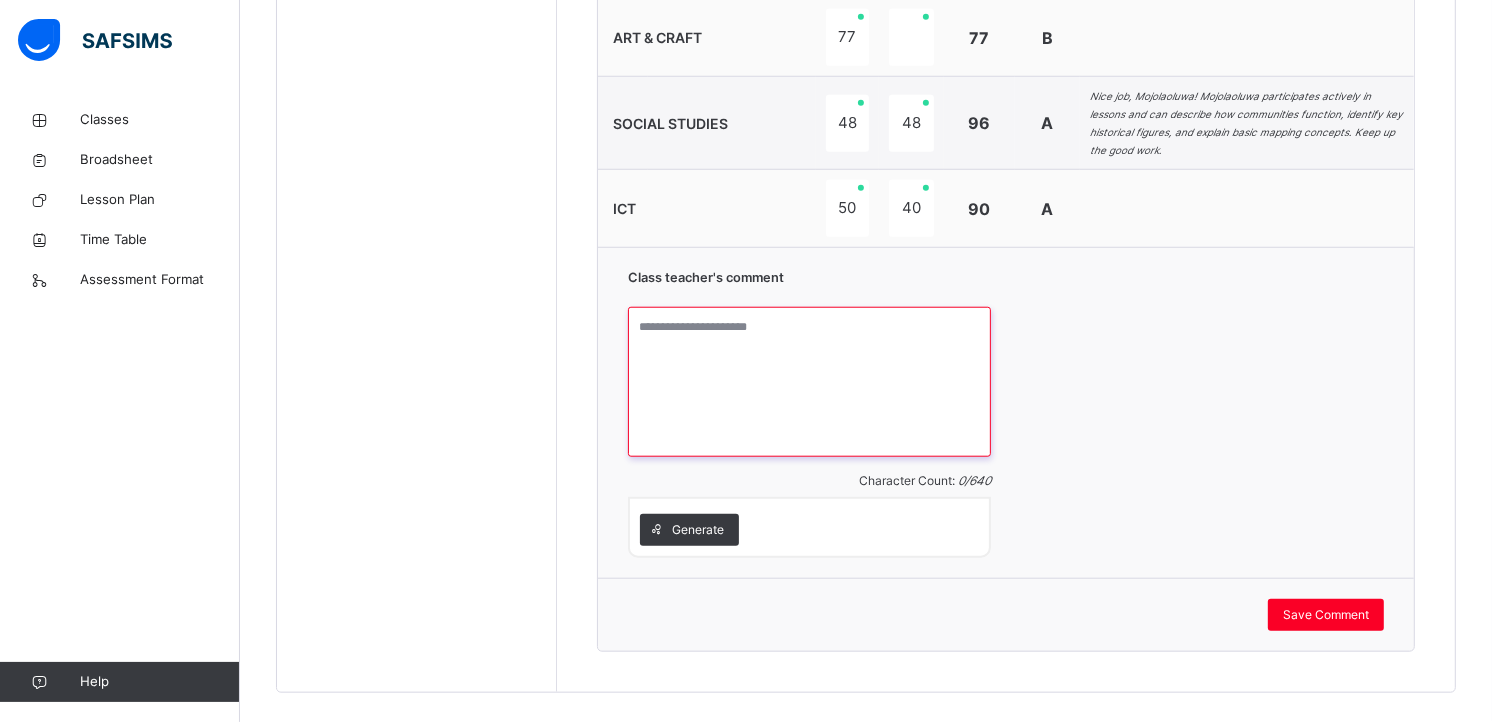 click at bounding box center (809, 382) 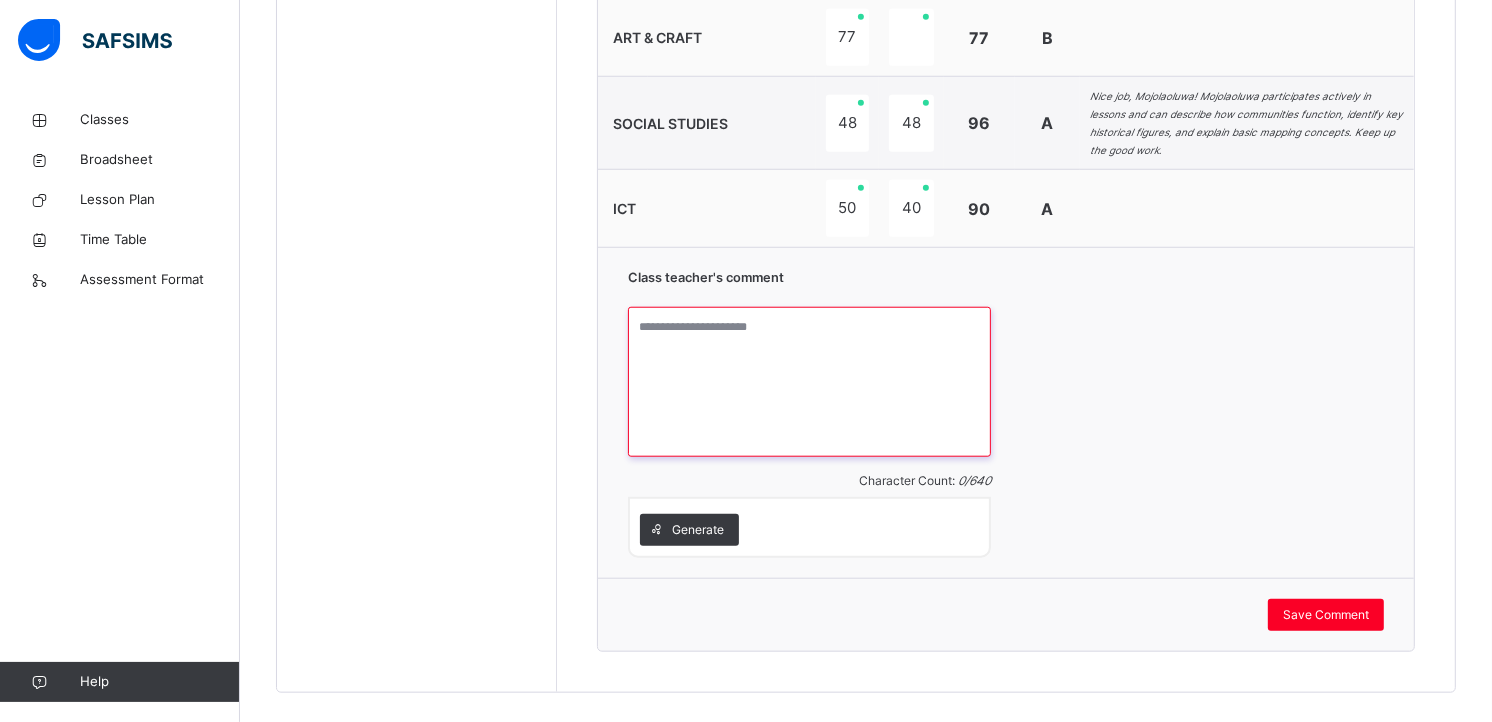 paste on "**********" 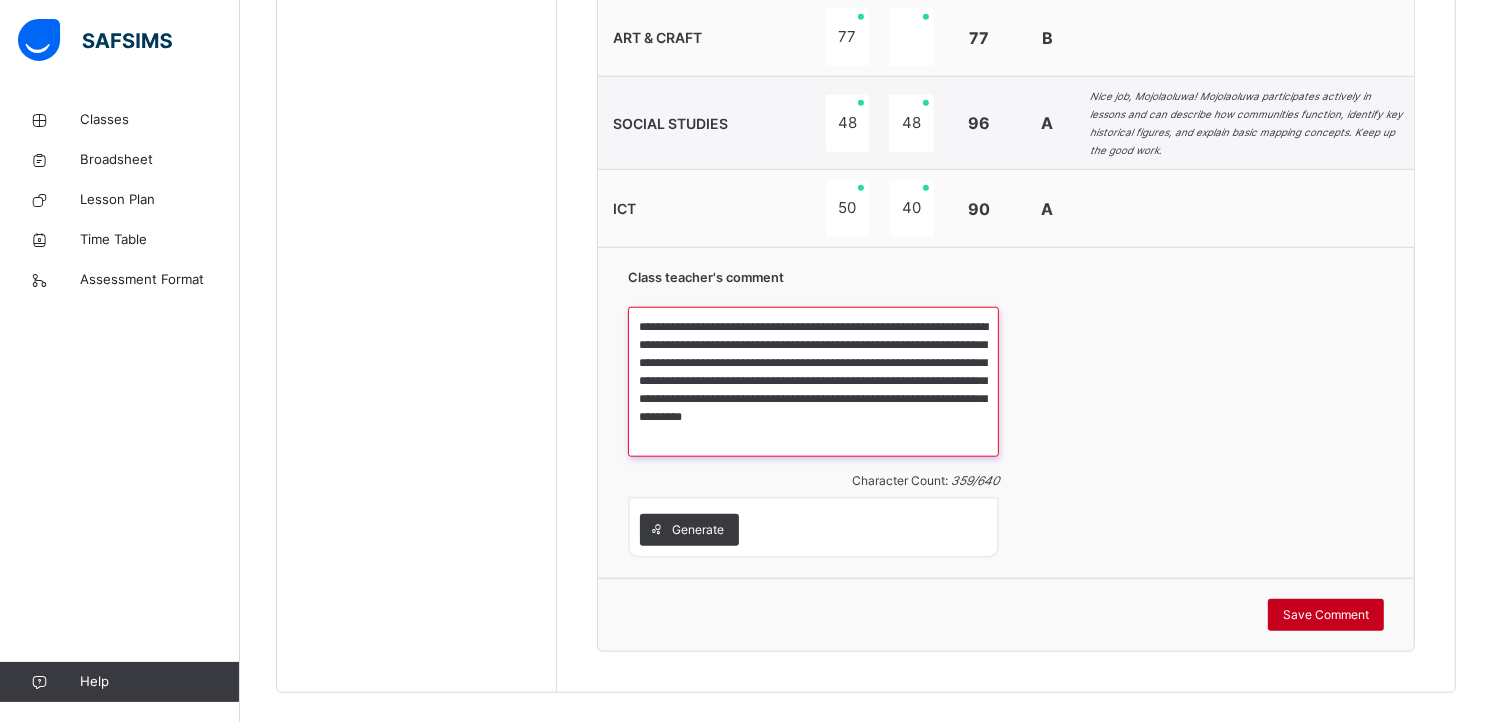 type on "**********" 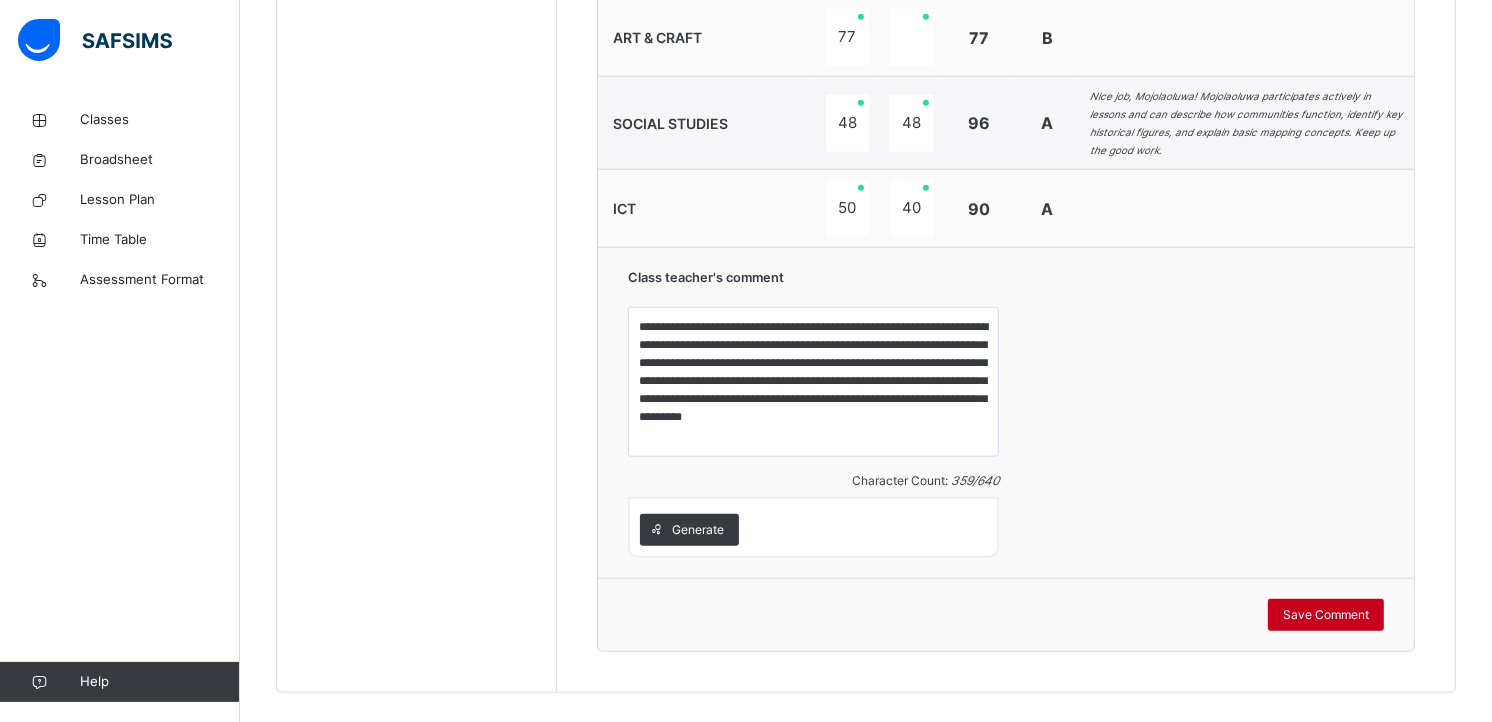 click on "Save Comment" at bounding box center [1326, 615] 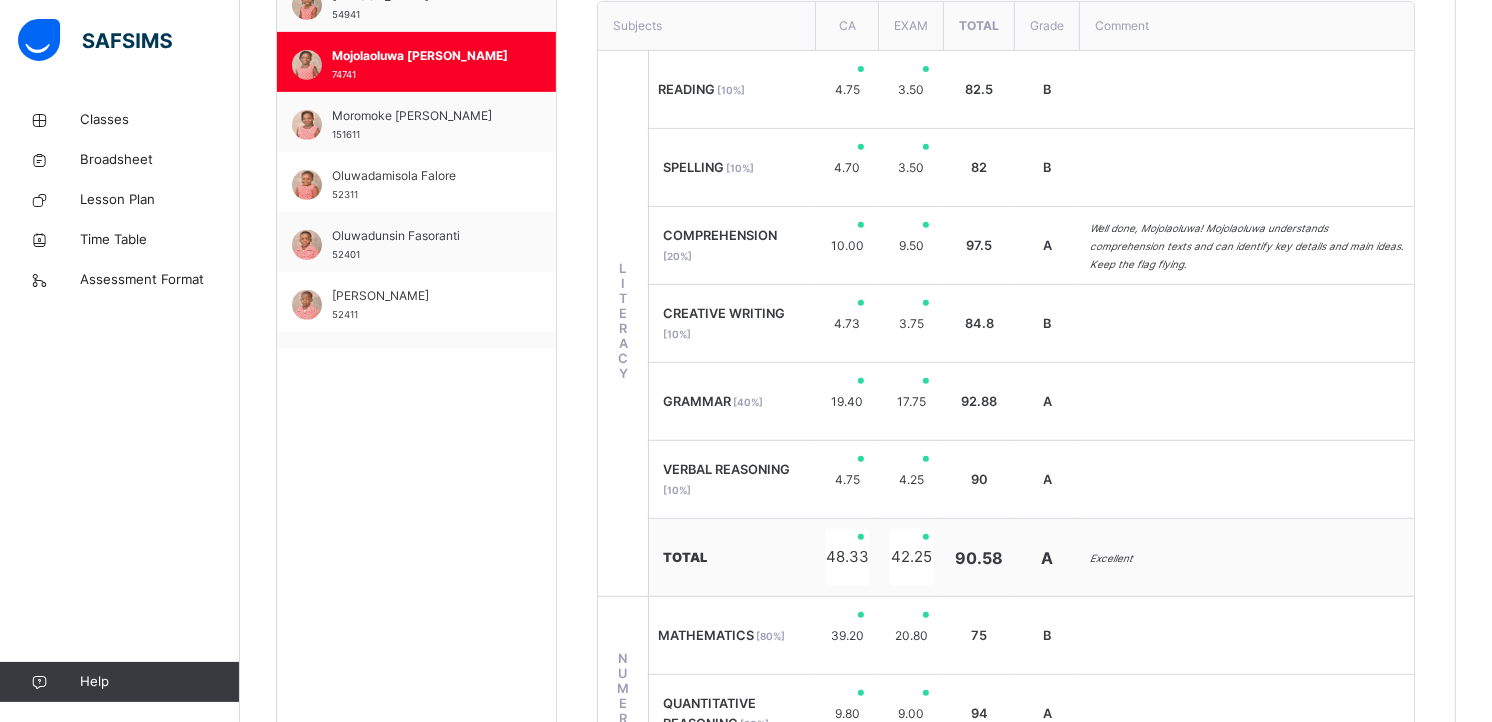 scroll, scrollTop: 731, scrollLeft: 0, axis: vertical 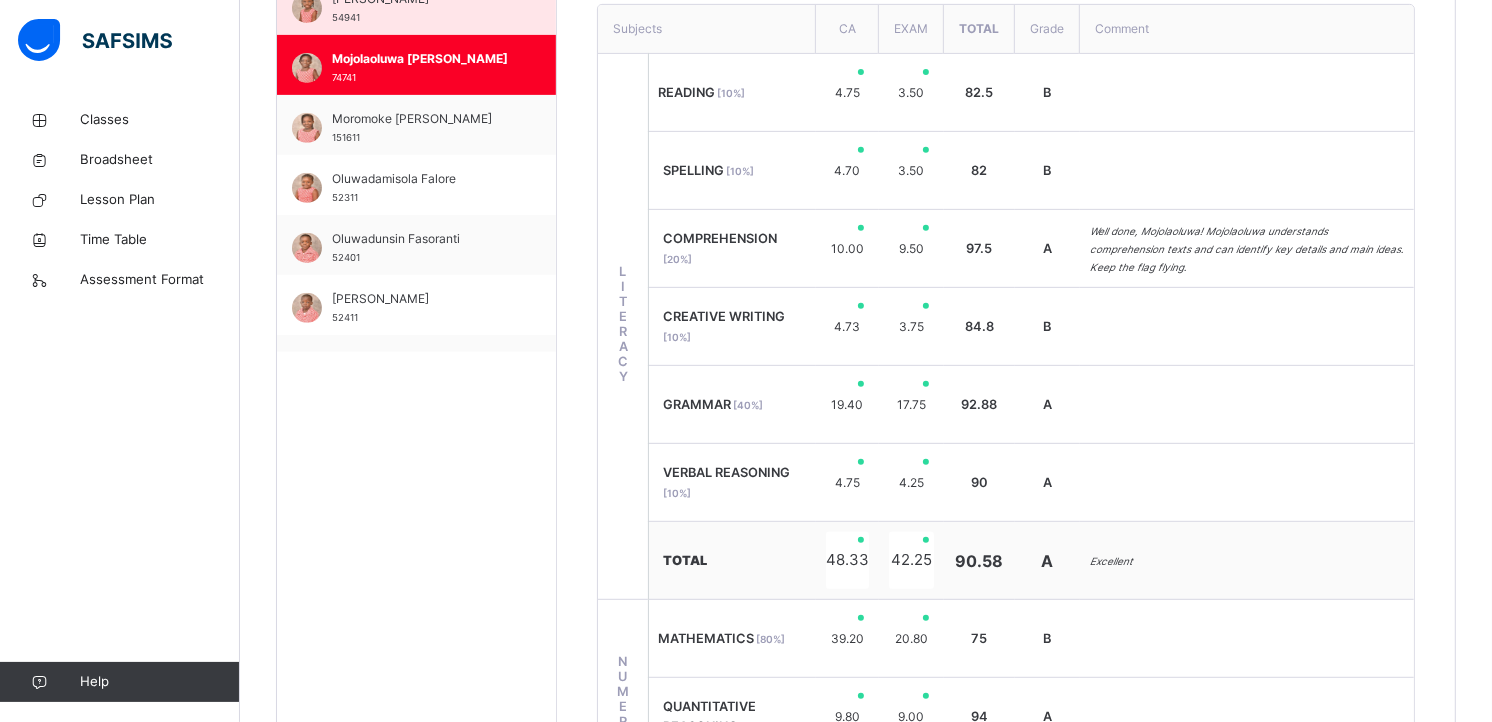 click on "Moromoke [PERSON_NAME]" at bounding box center [421, 119] 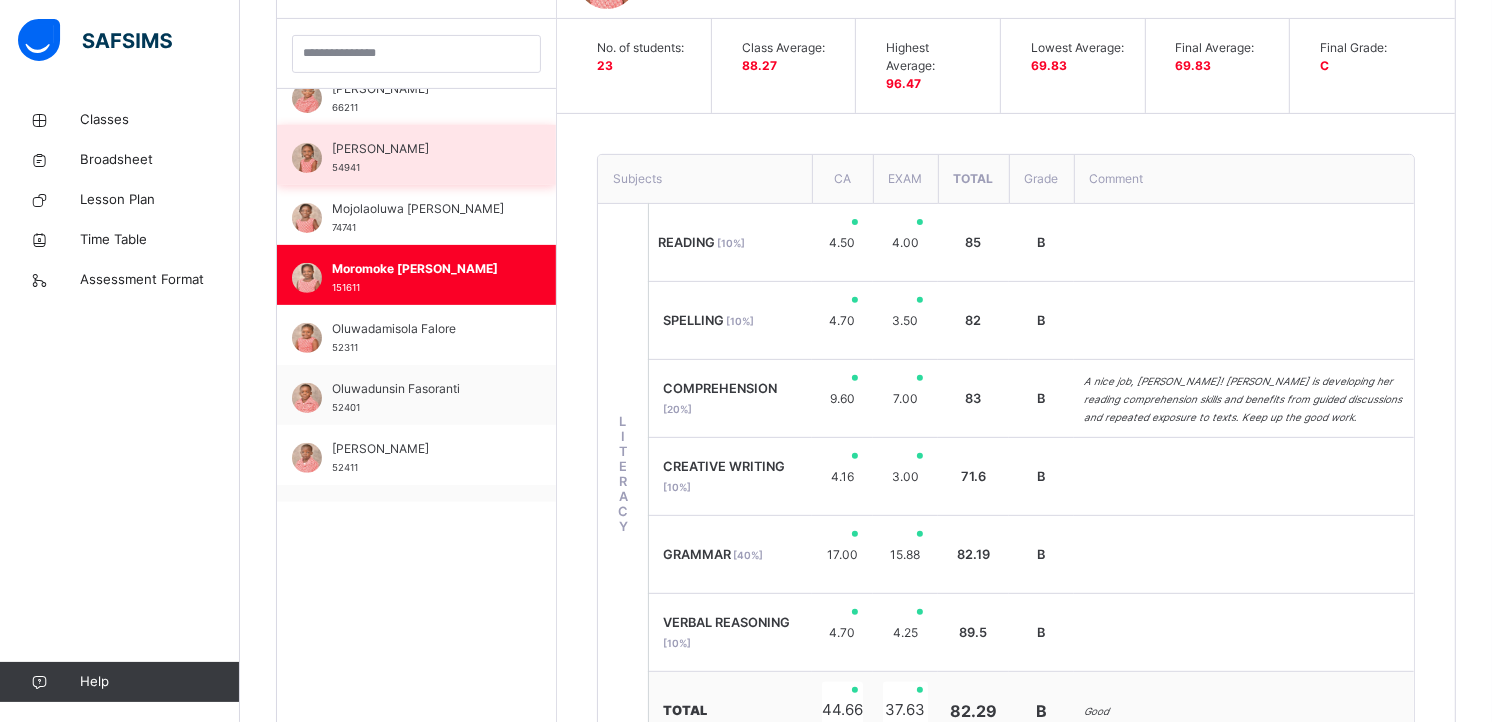 scroll, scrollTop: 731, scrollLeft: 0, axis: vertical 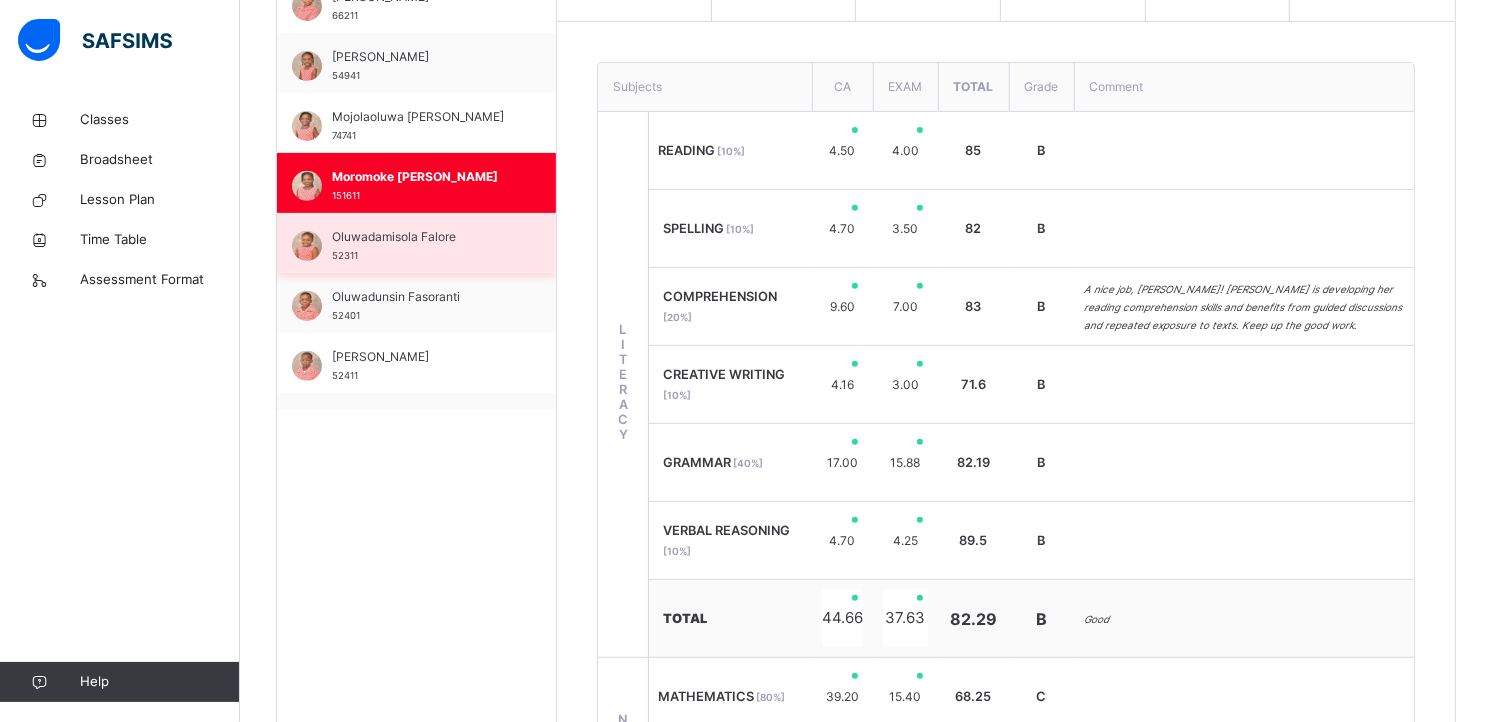 click on "Oluwadamisola  Falore 52311" at bounding box center [421, 246] 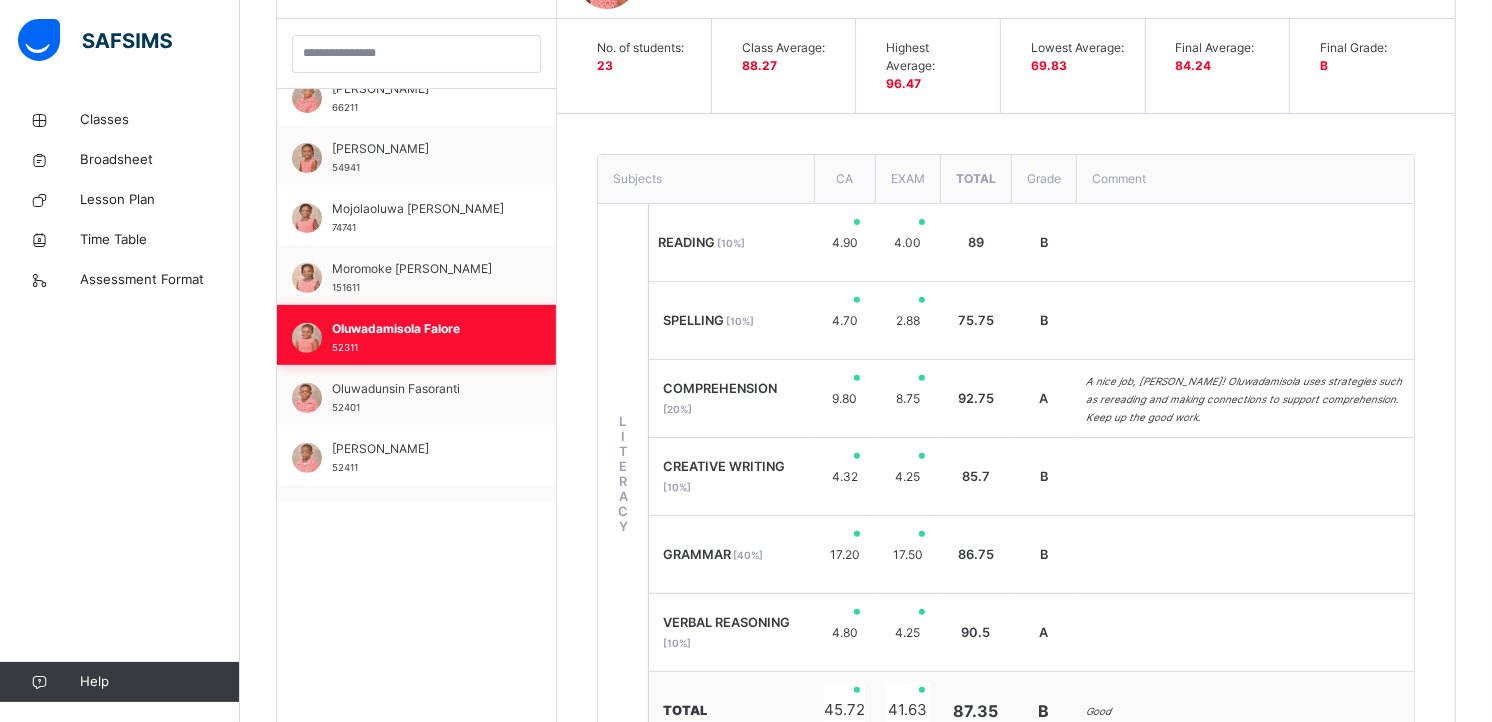 scroll, scrollTop: 673, scrollLeft: 0, axis: vertical 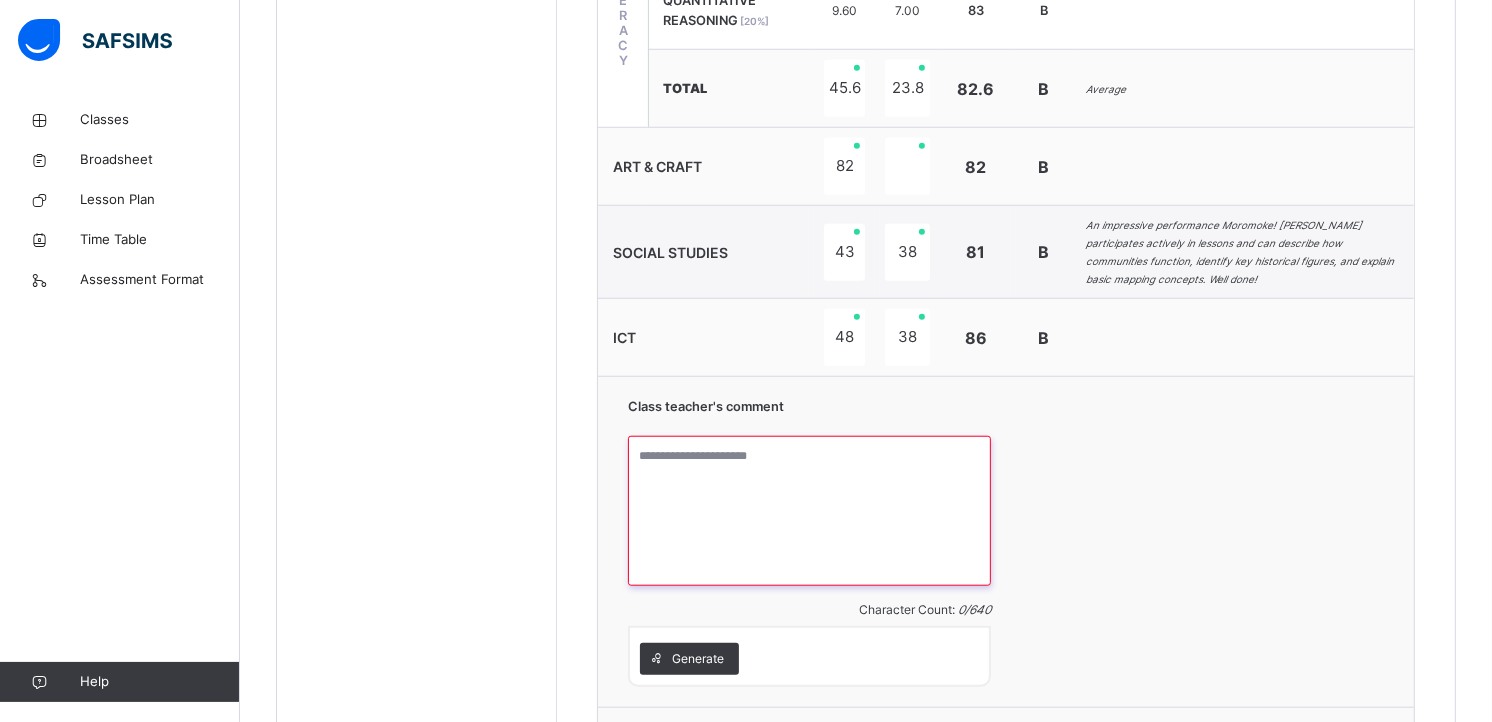 click at bounding box center (809, 511) 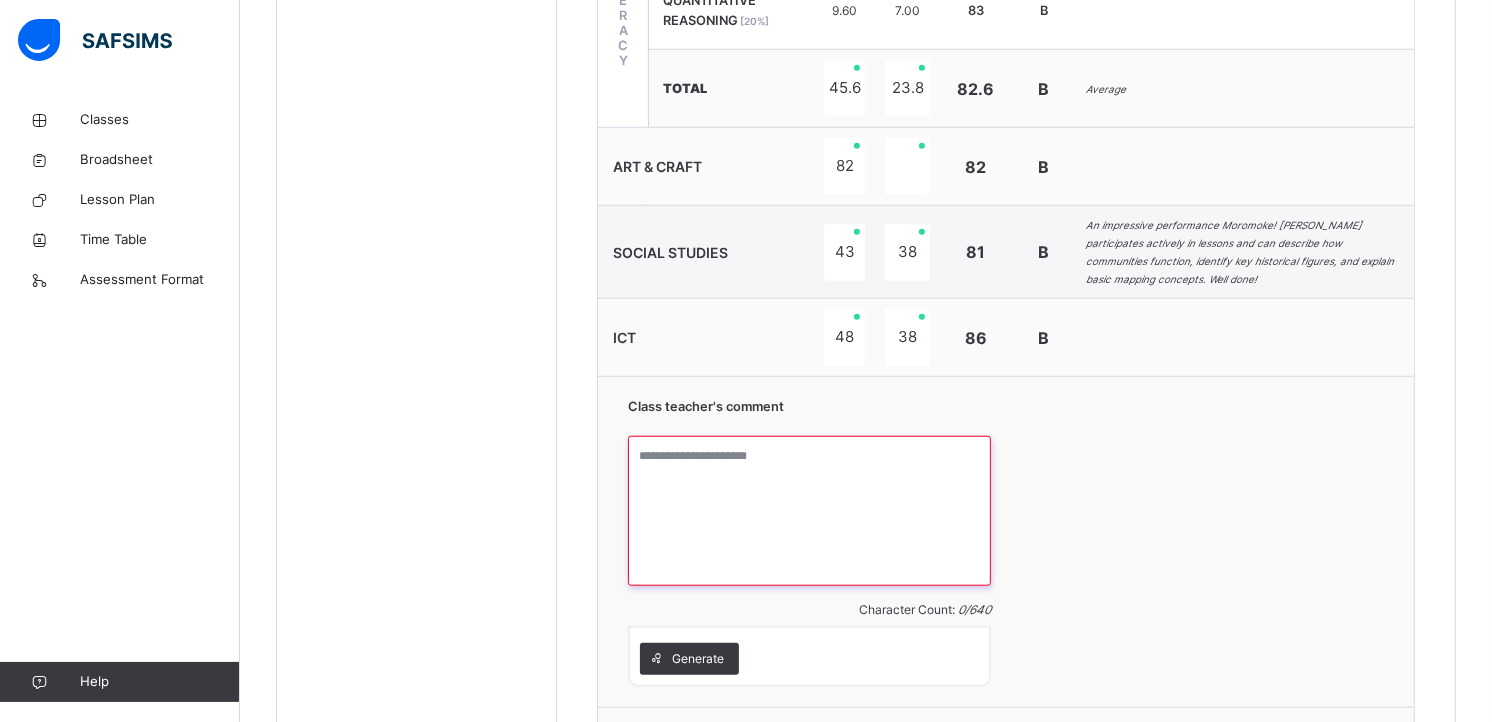 paste on "**********" 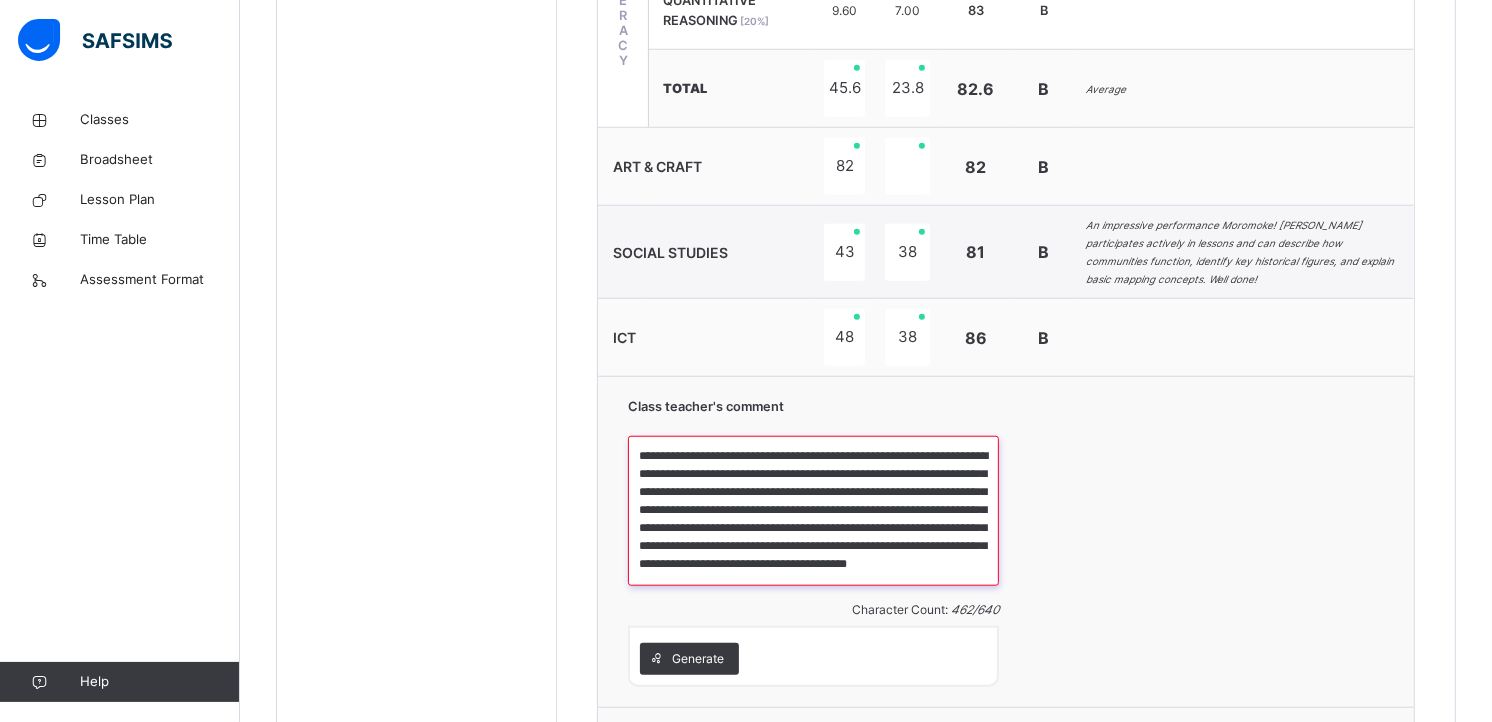 scroll, scrollTop: 22, scrollLeft: 0, axis: vertical 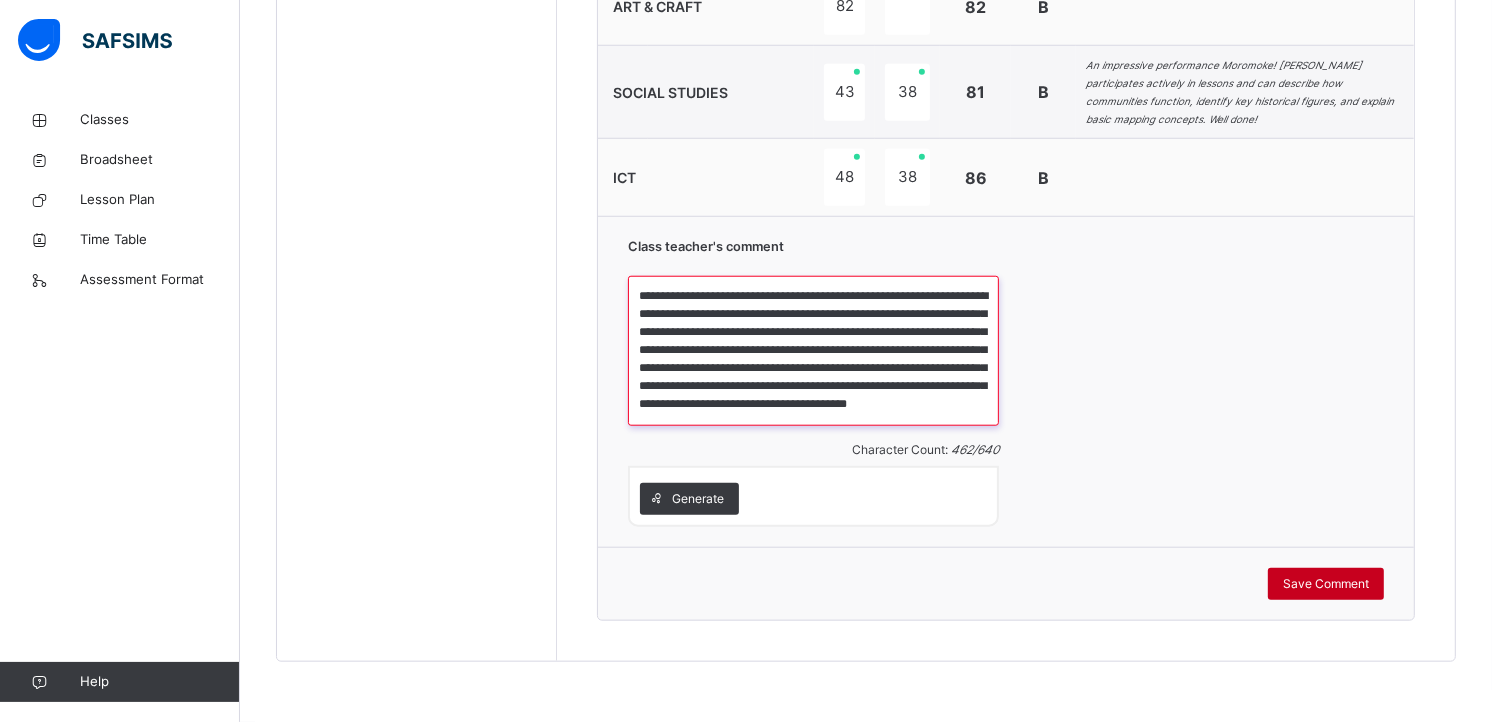 type on "**********" 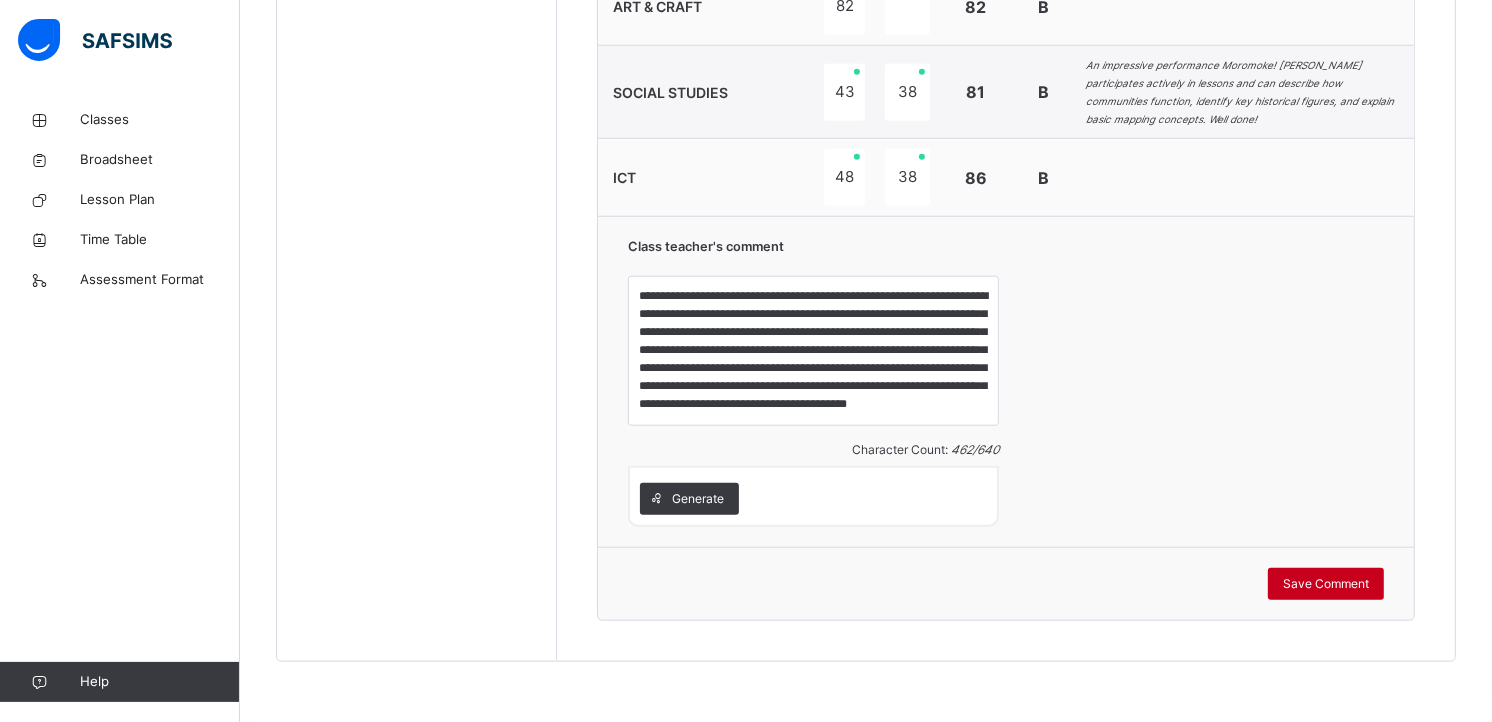 click on "Save Comment" at bounding box center (1326, 584) 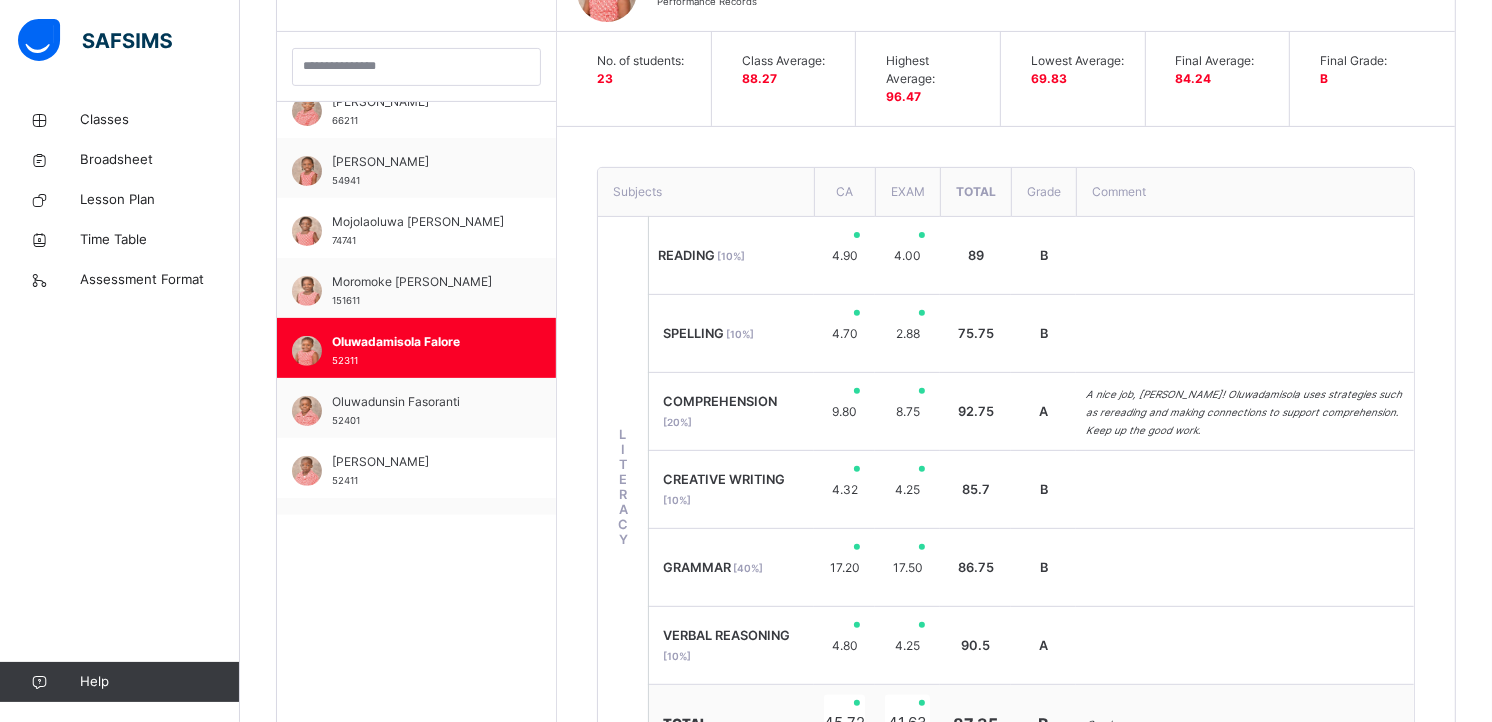 scroll, scrollTop: 561, scrollLeft: 0, axis: vertical 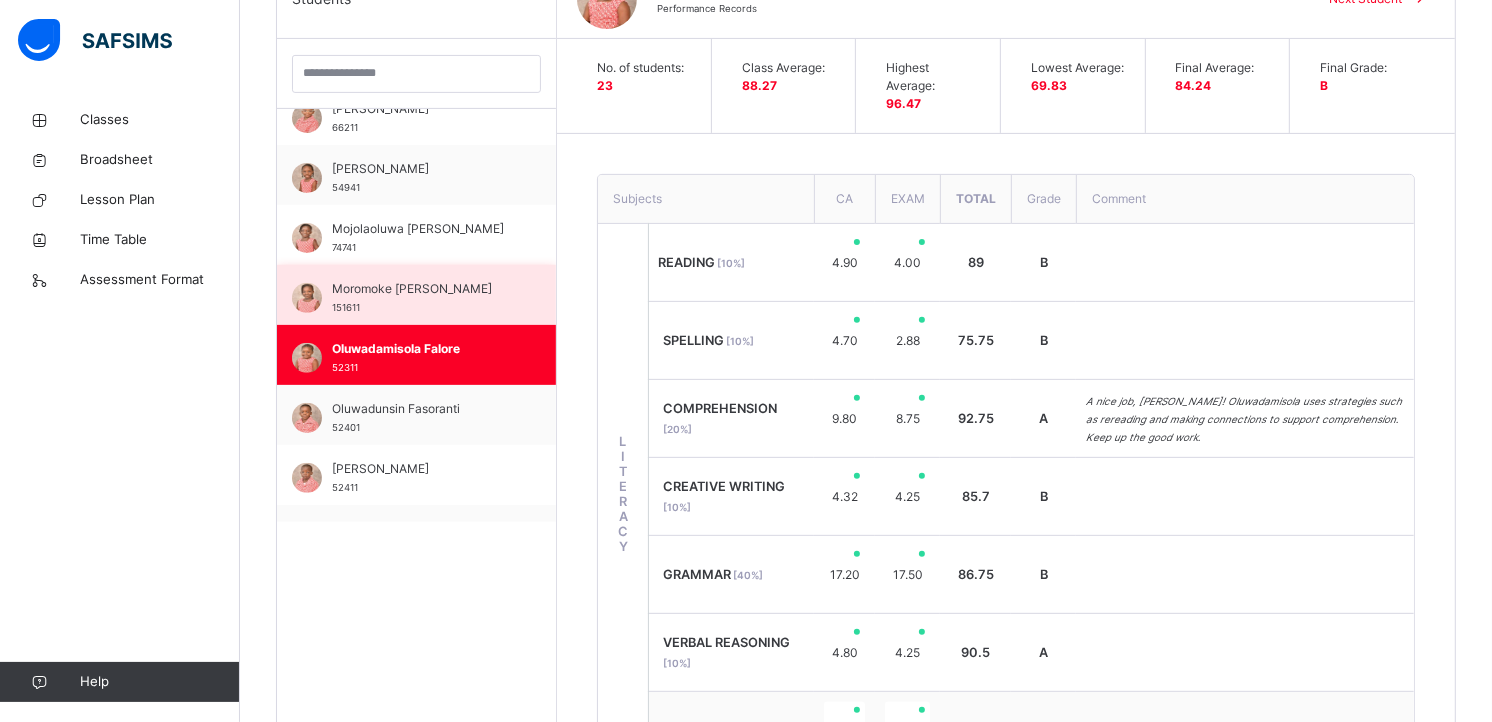 click on "Moromoke [PERSON_NAME]" at bounding box center (421, 289) 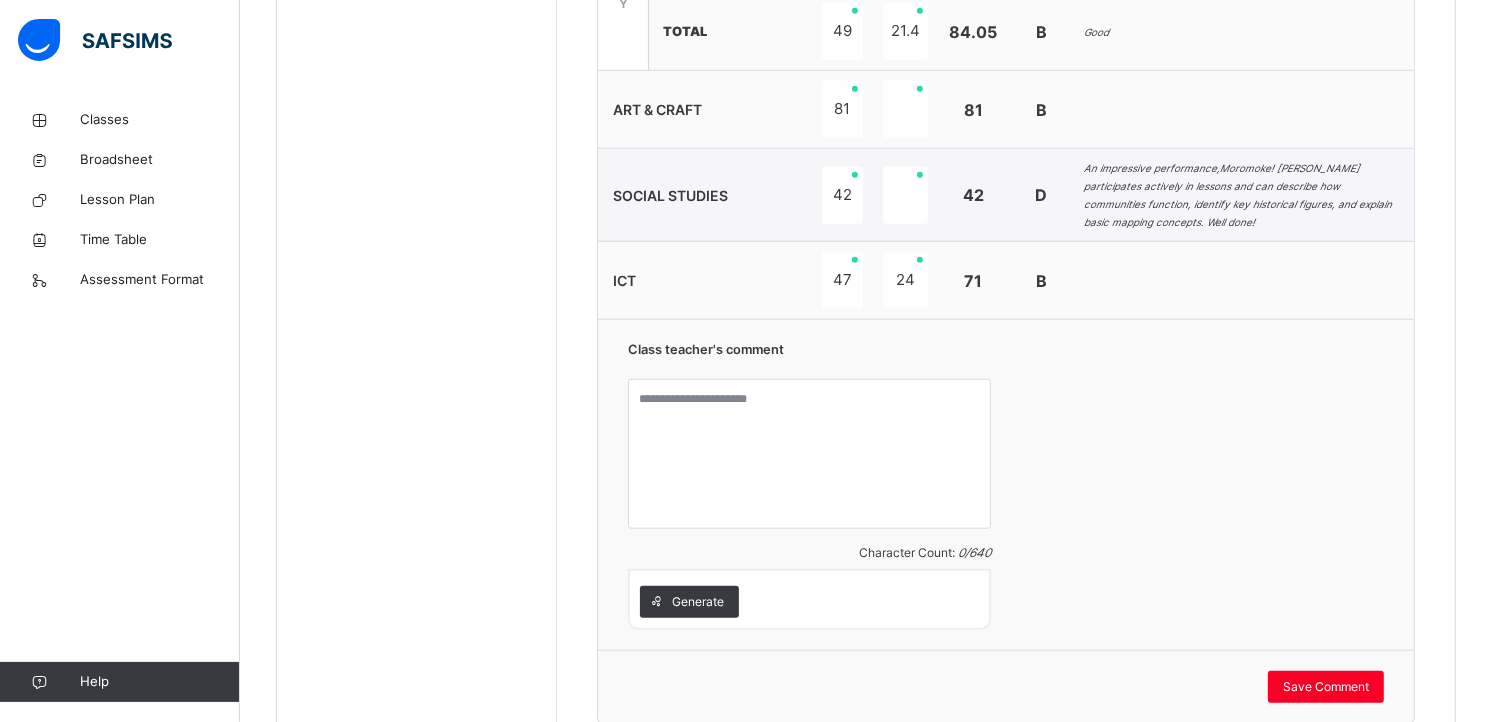 scroll, scrollTop: 1505, scrollLeft: 0, axis: vertical 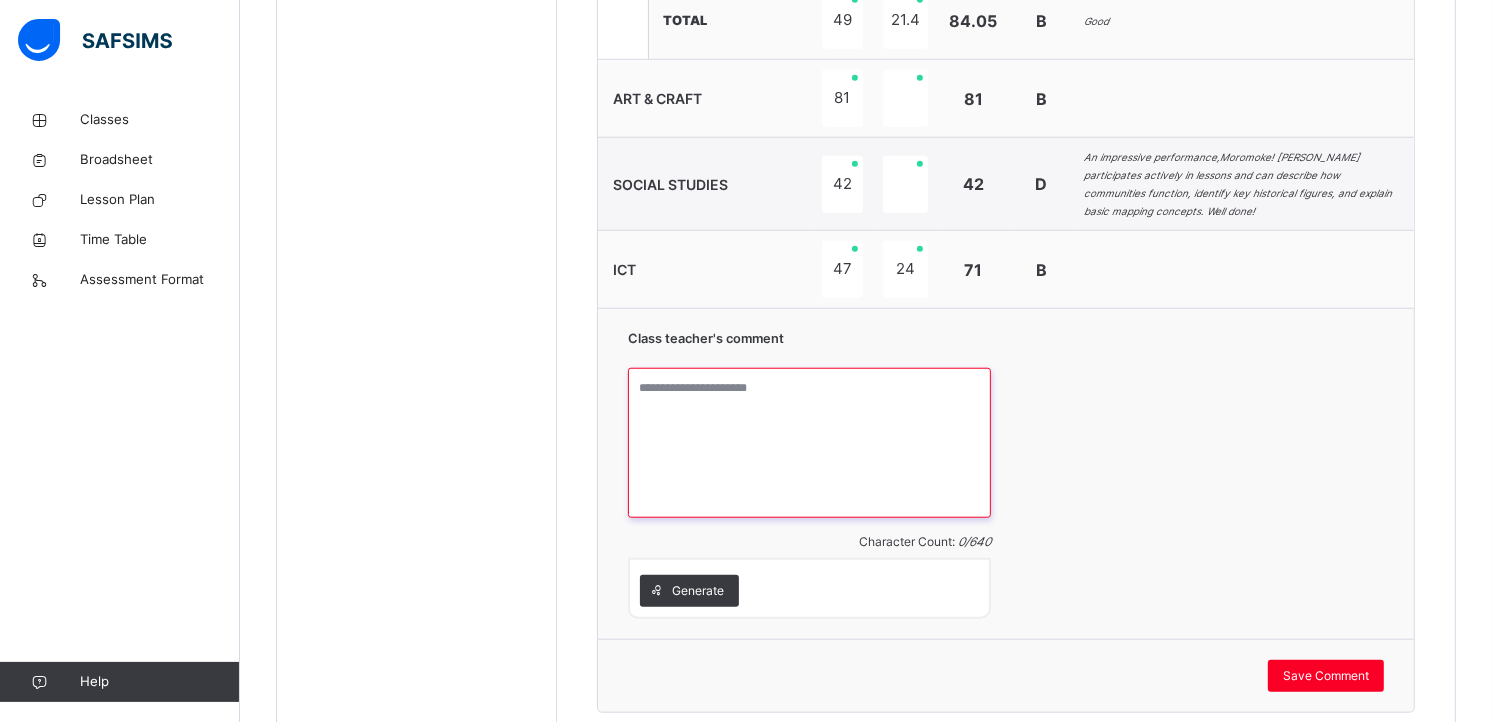 click at bounding box center [809, 443] 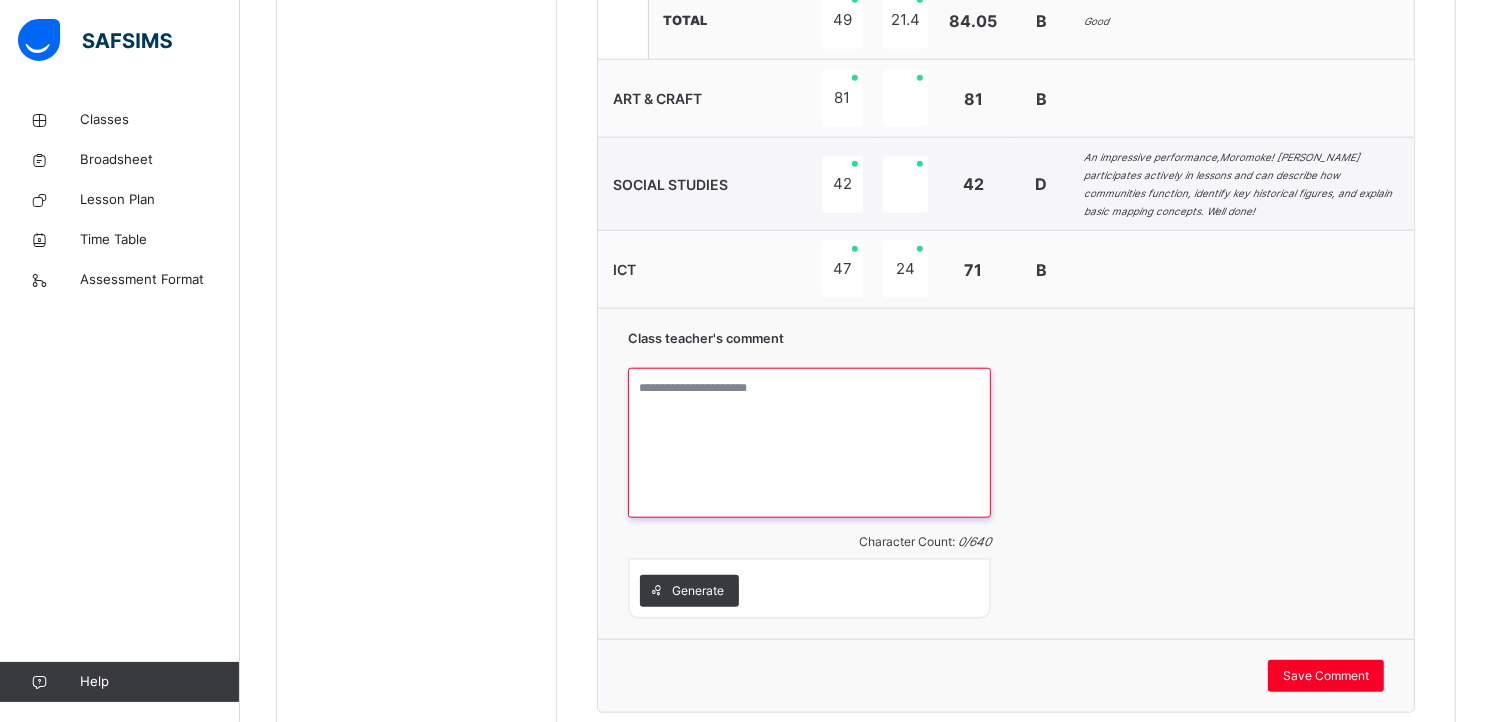 paste on "**********" 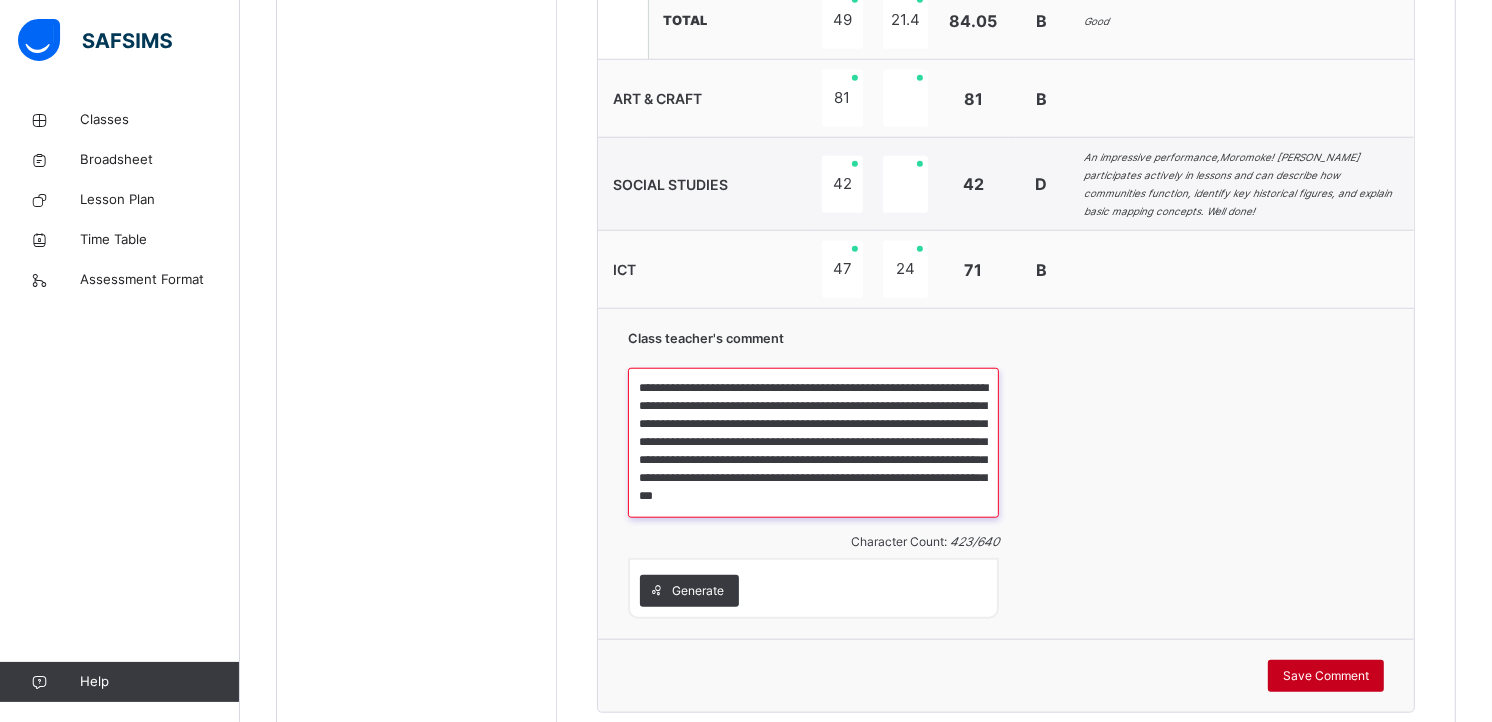 type on "**********" 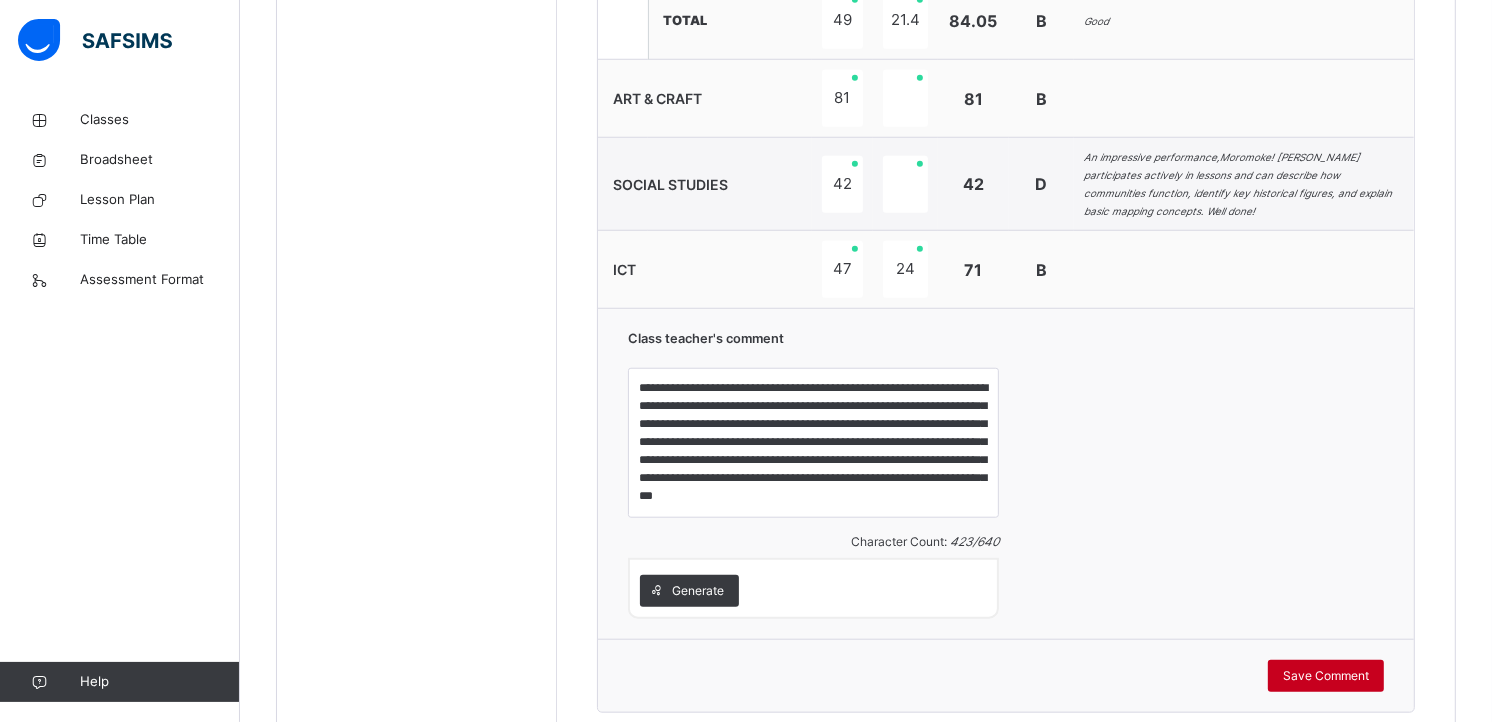 click on "Save Comment" at bounding box center (1326, 676) 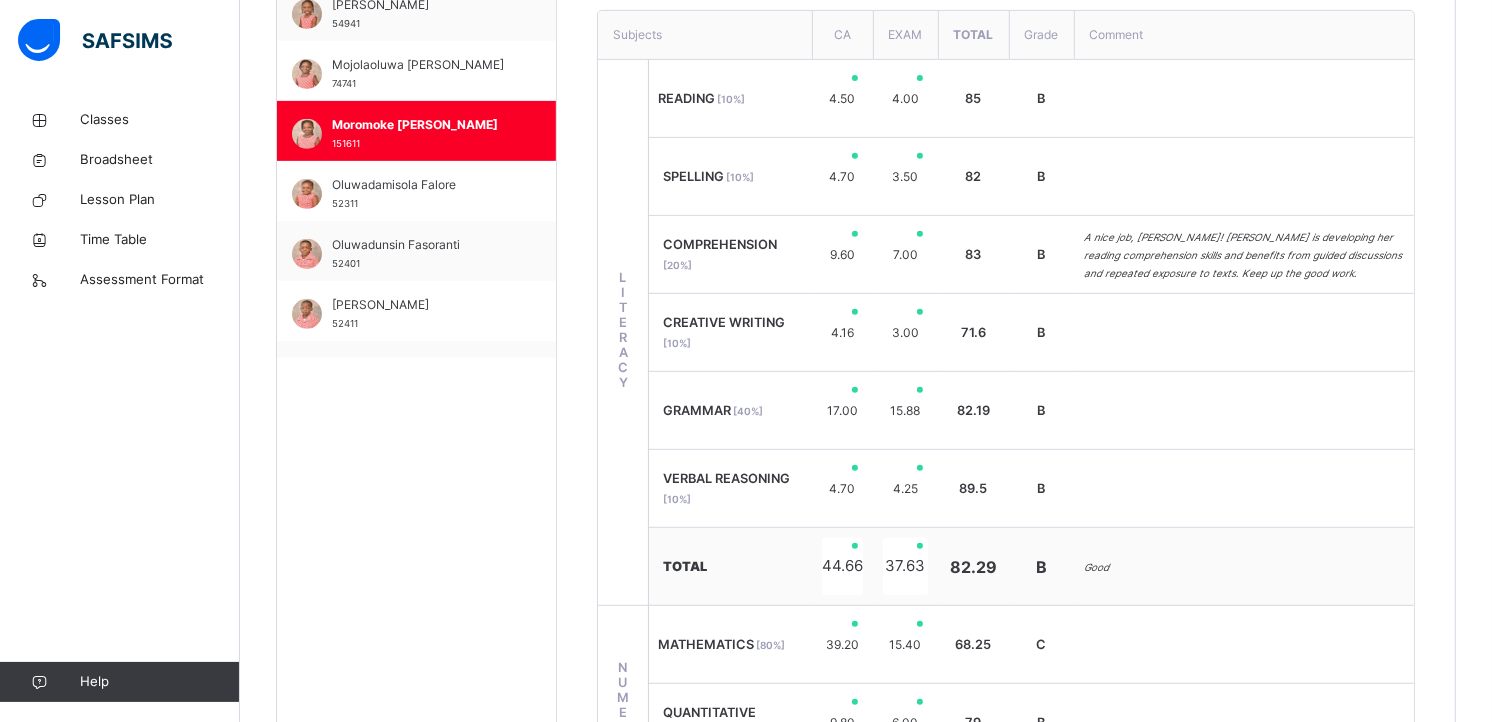 scroll, scrollTop: 722, scrollLeft: 0, axis: vertical 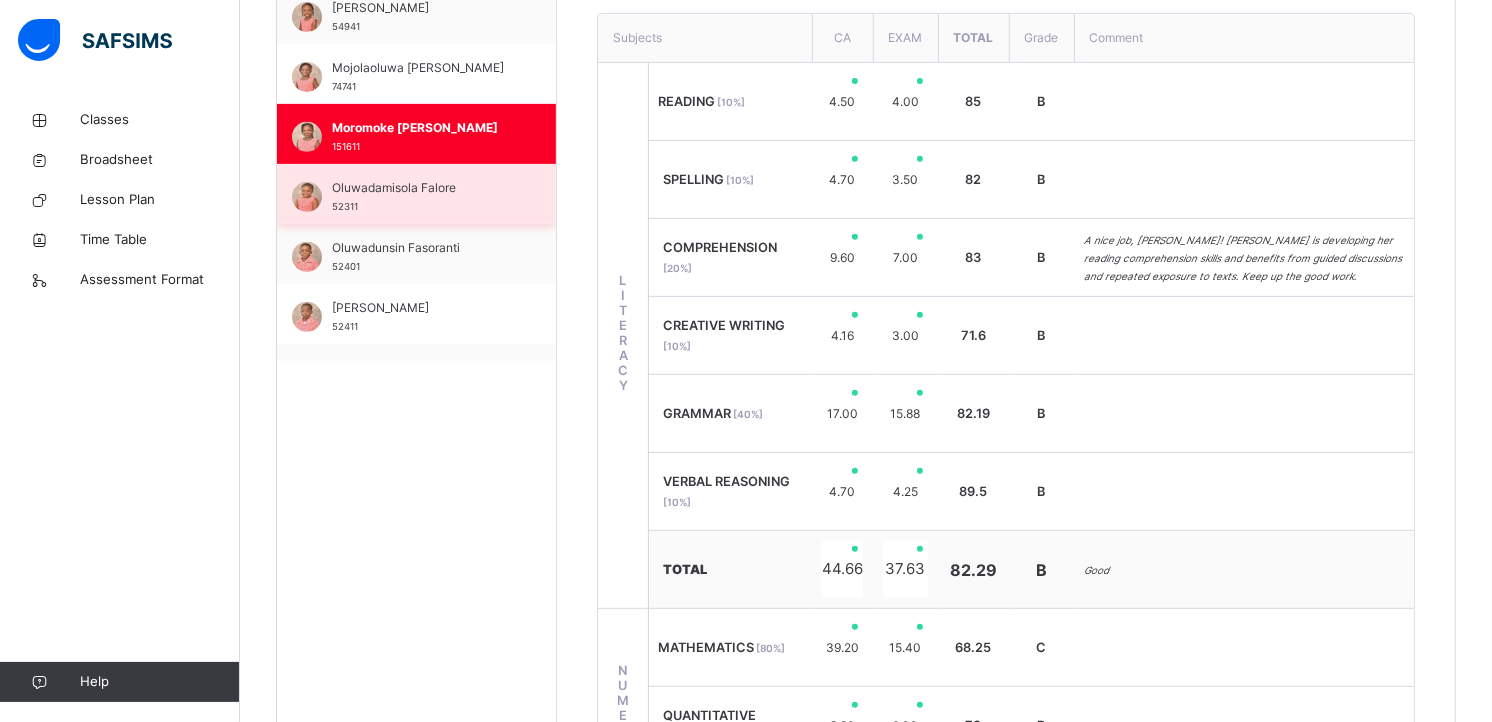 click on "Oluwadamisola  Falore" at bounding box center (421, 188) 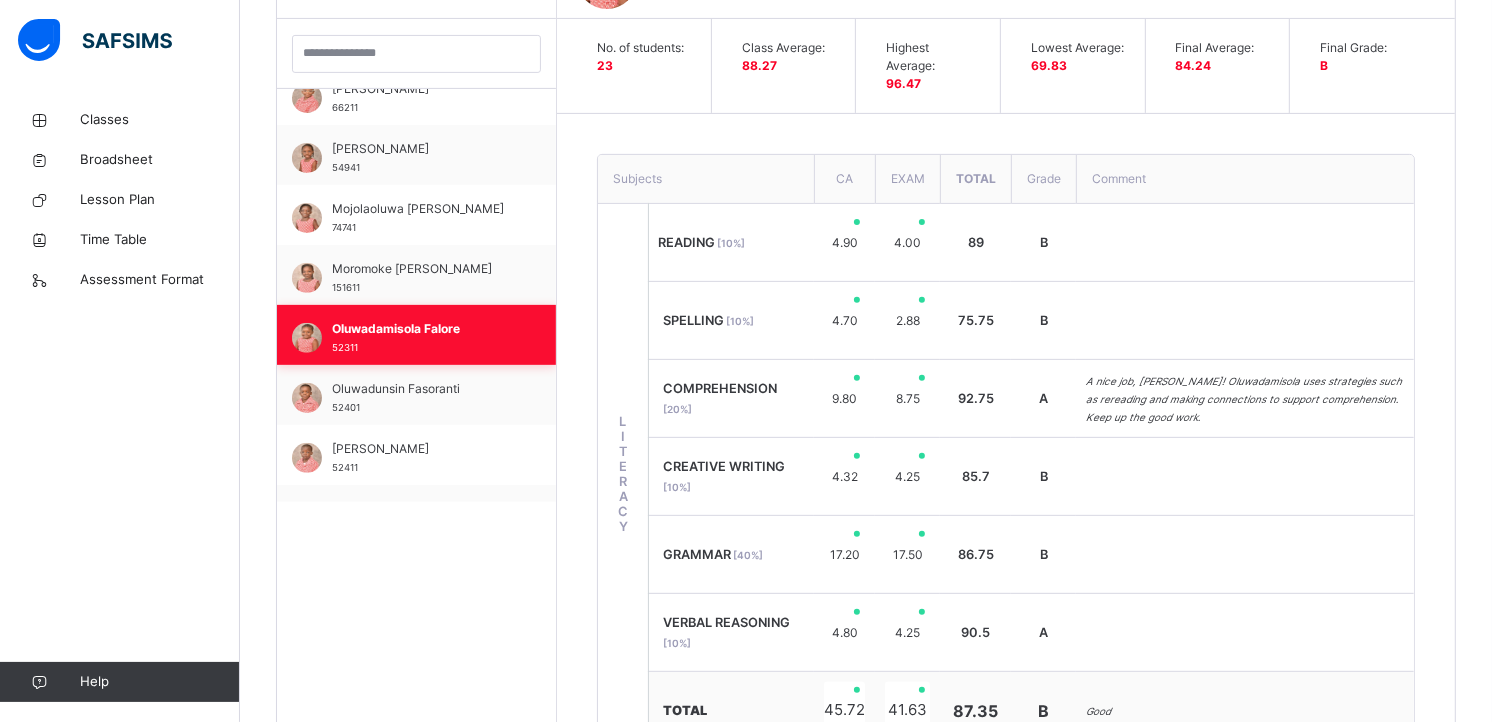 scroll, scrollTop: 722, scrollLeft: 0, axis: vertical 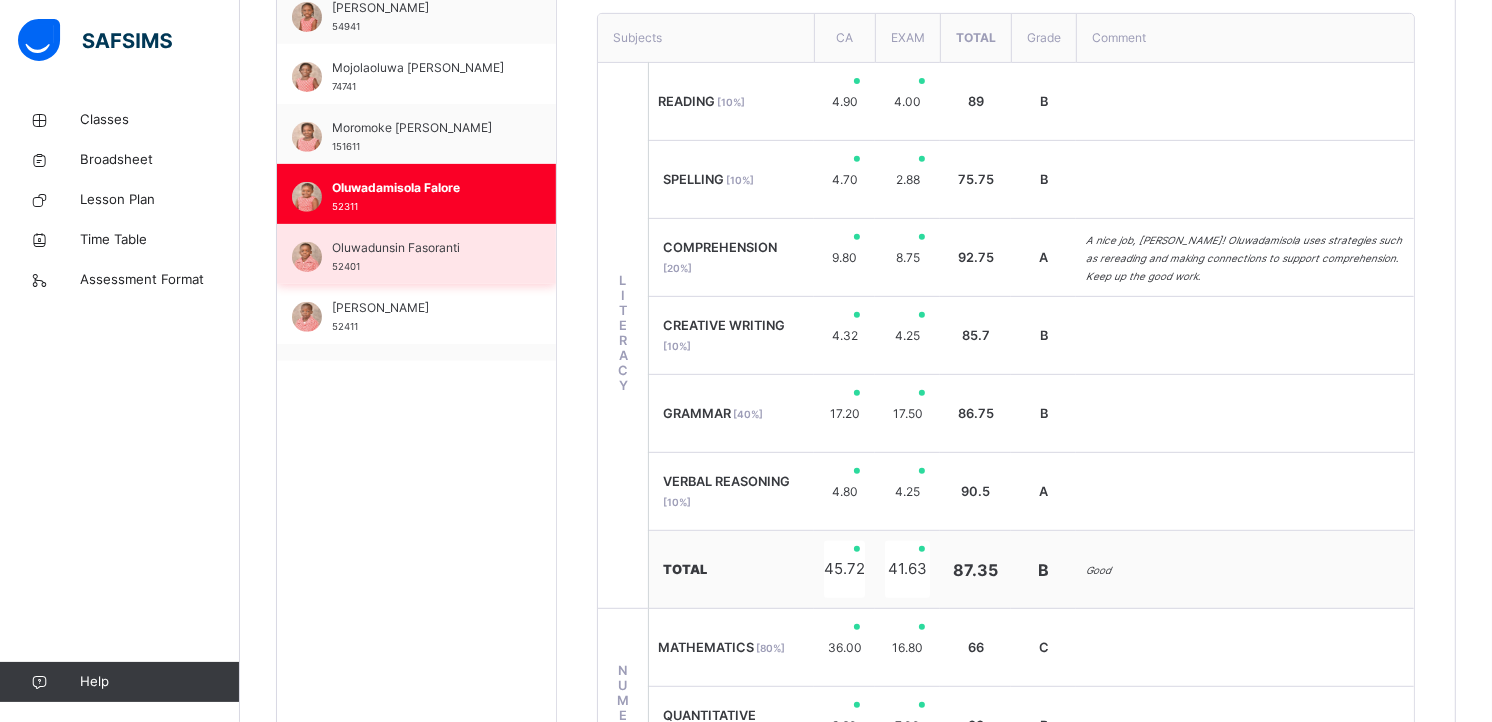 click on "Oluwadunsin  Fasoranti" at bounding box center [421, 248] 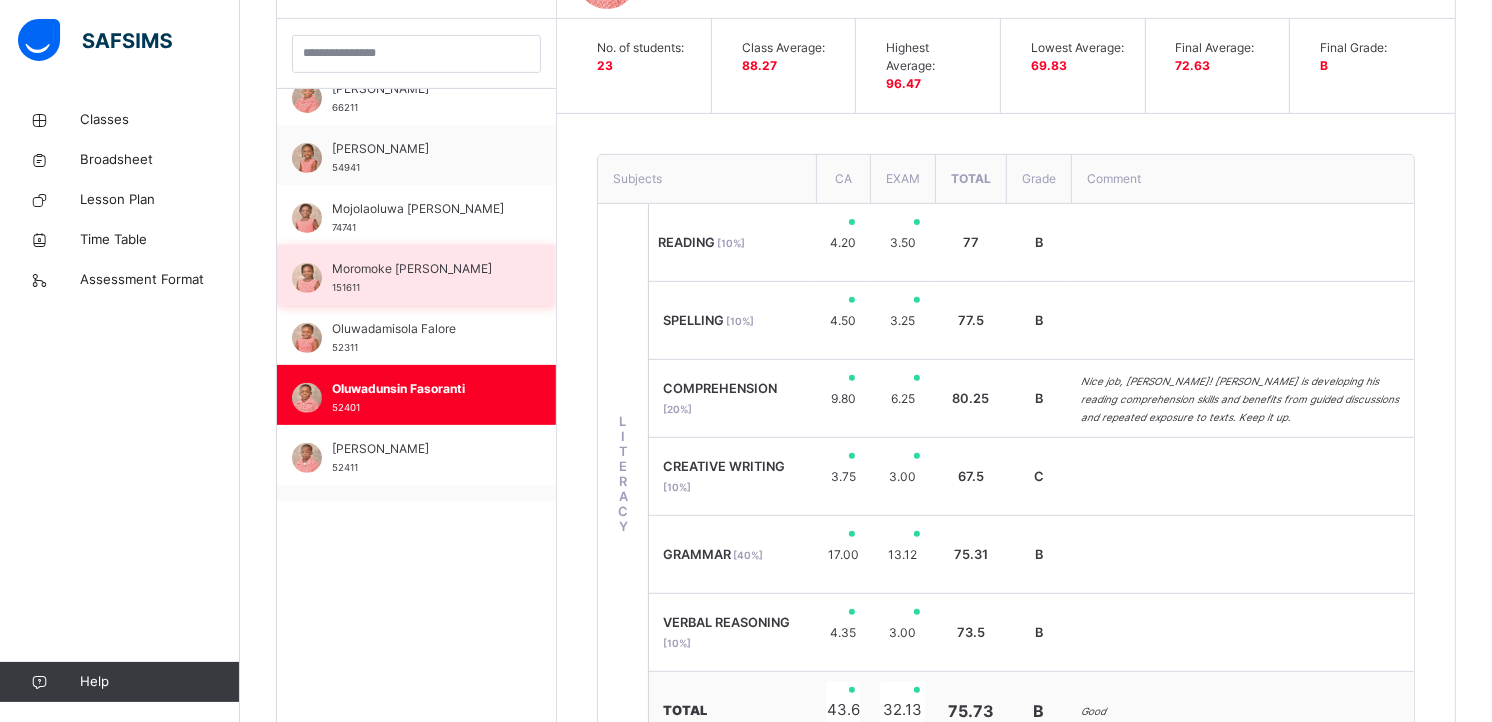 scroll, scrollTop: 722, scrollLeft: 0, axis: vertical 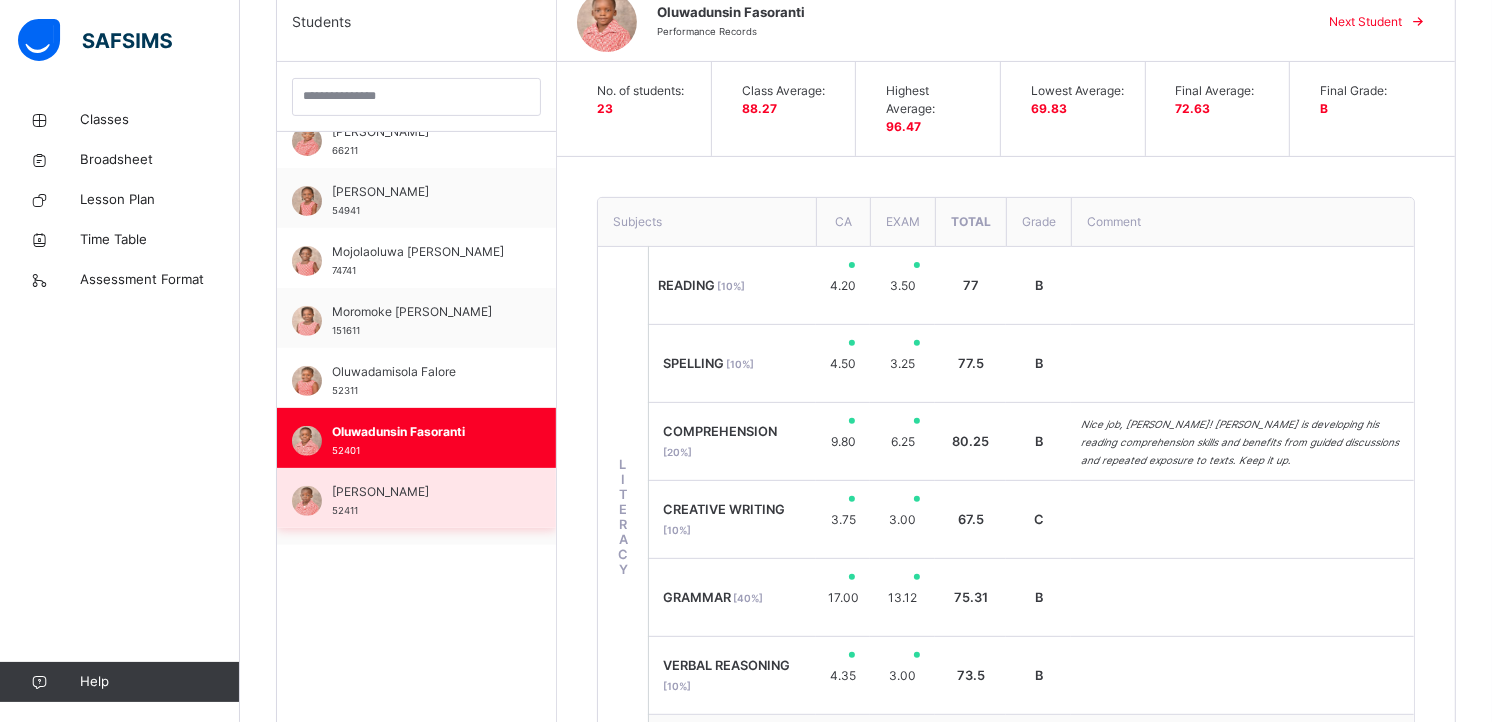 click on "Oluwafifehanmi  Akinrelere 52411" at bounding box center (421, 501) 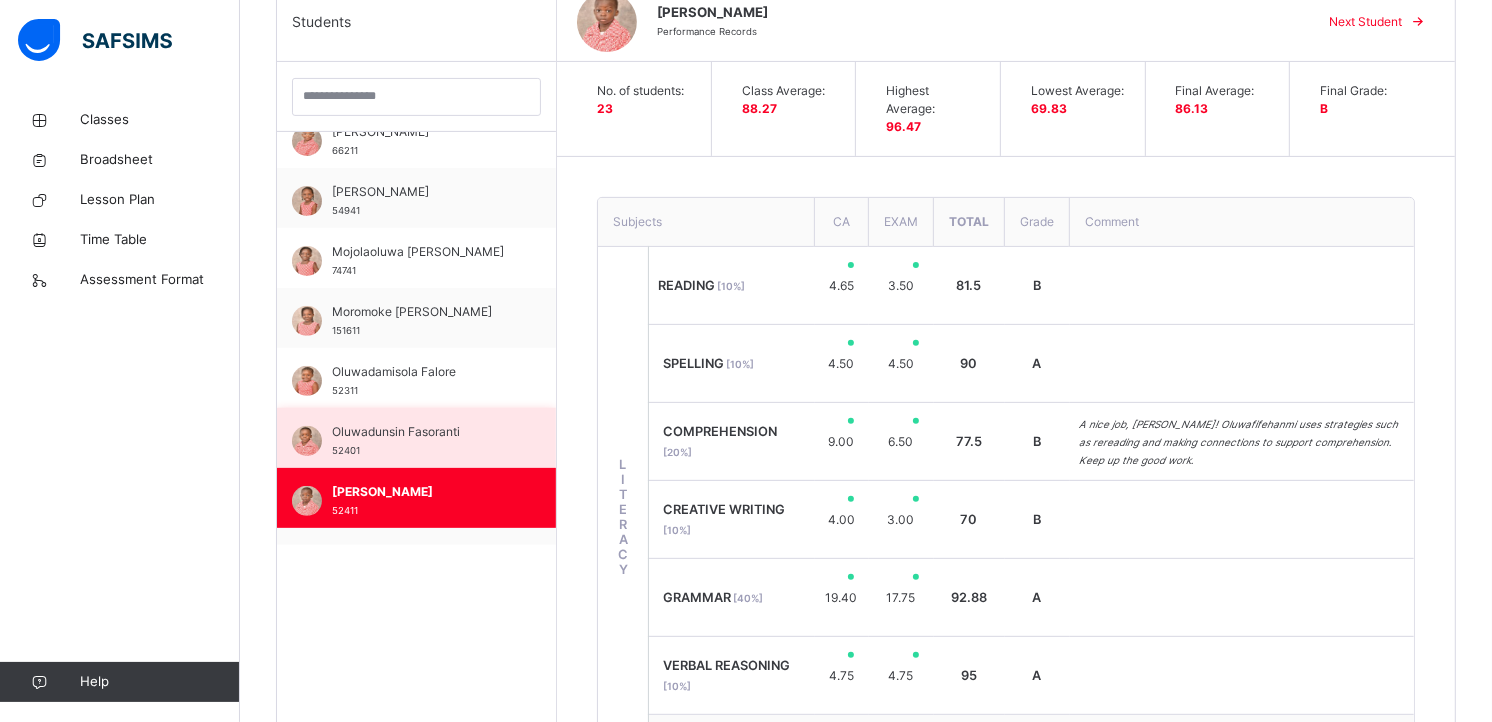 click on "Oluwadunsin  Fasoranti" at bounding box center [421, 432] 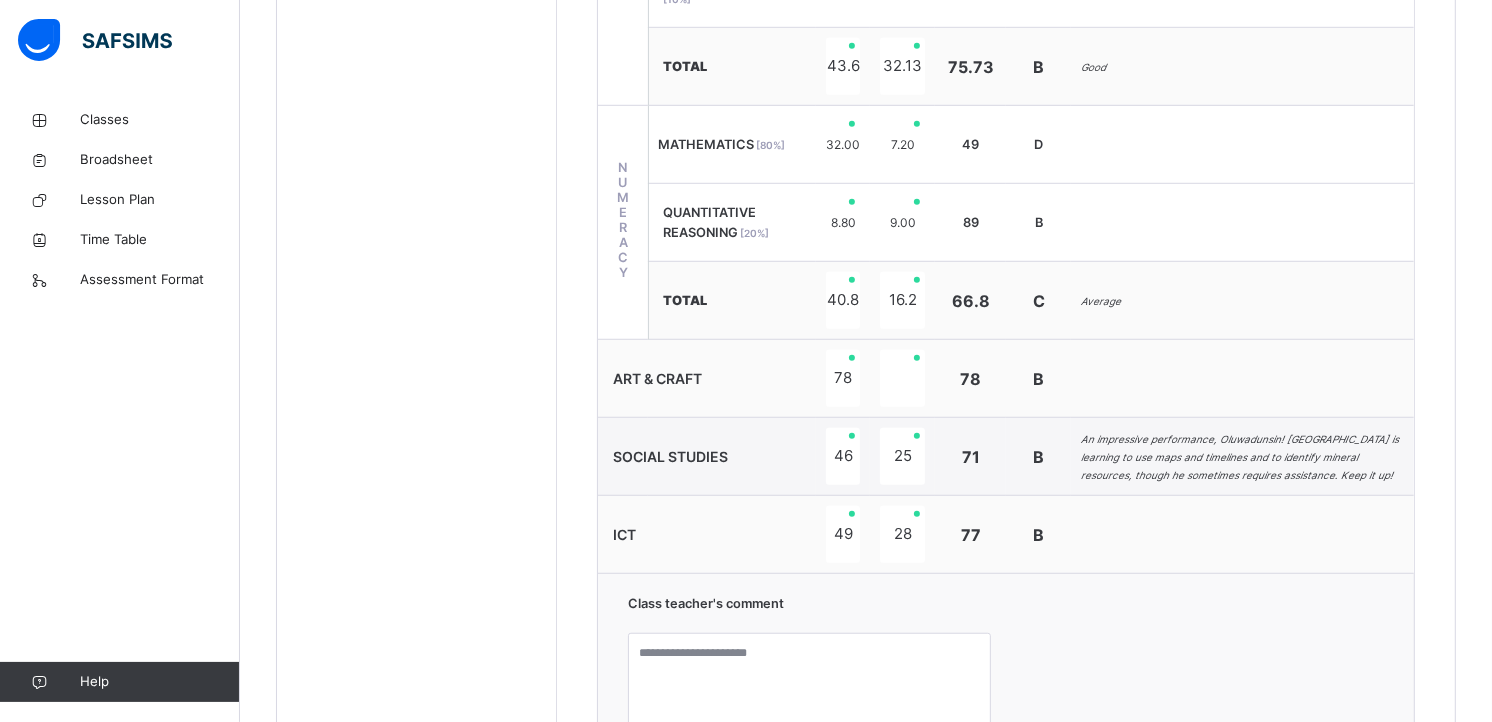 scroll, scrollTop: 1568, scrollLeft: 0, axis: vertical 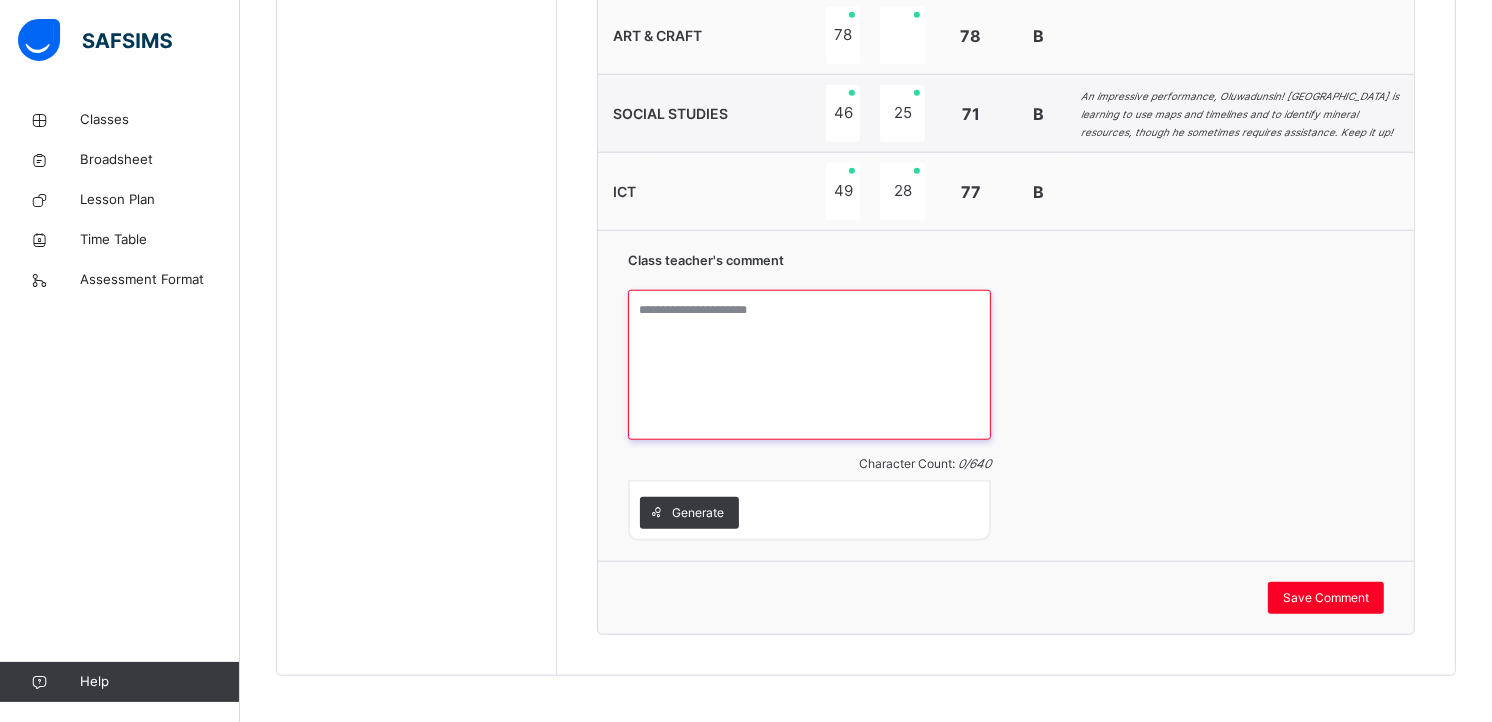 click at bounding box center (809, 365) 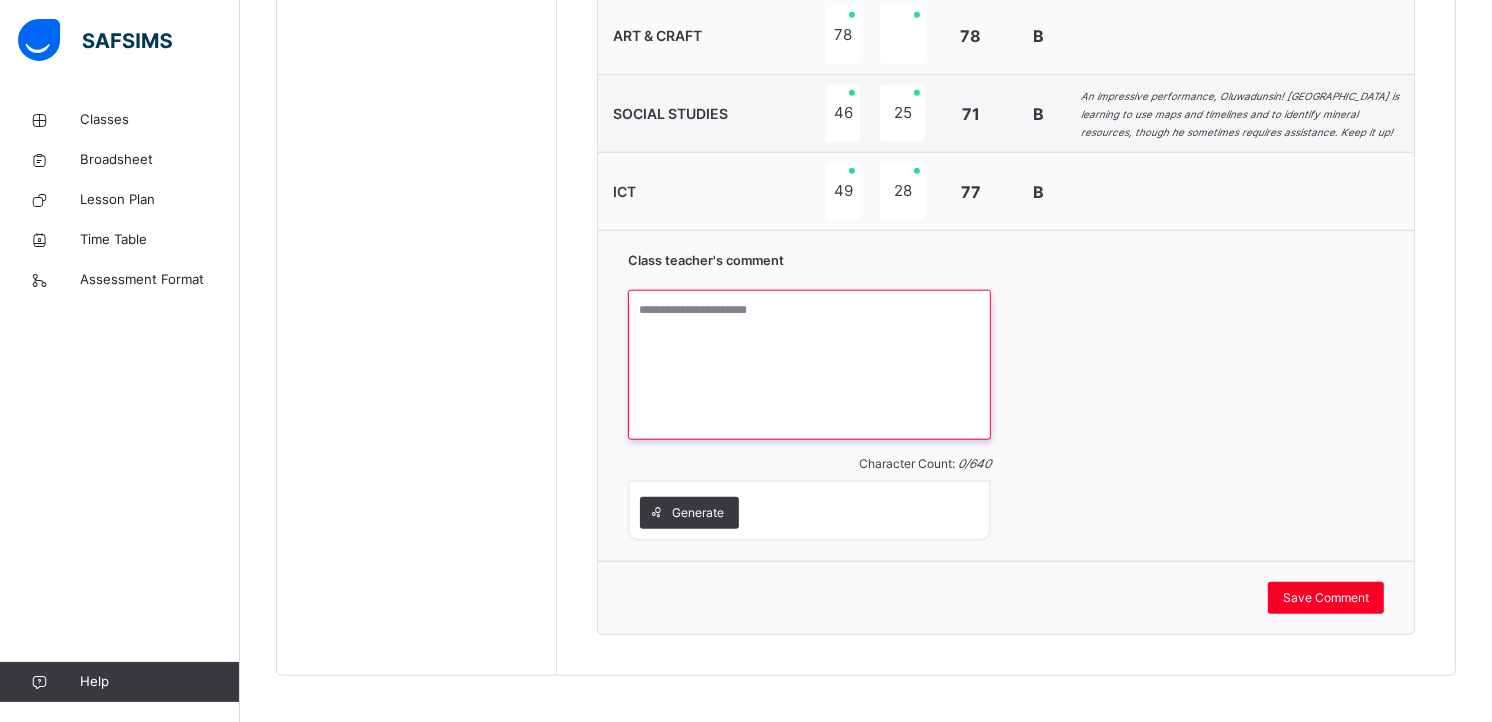 paste on "**********" 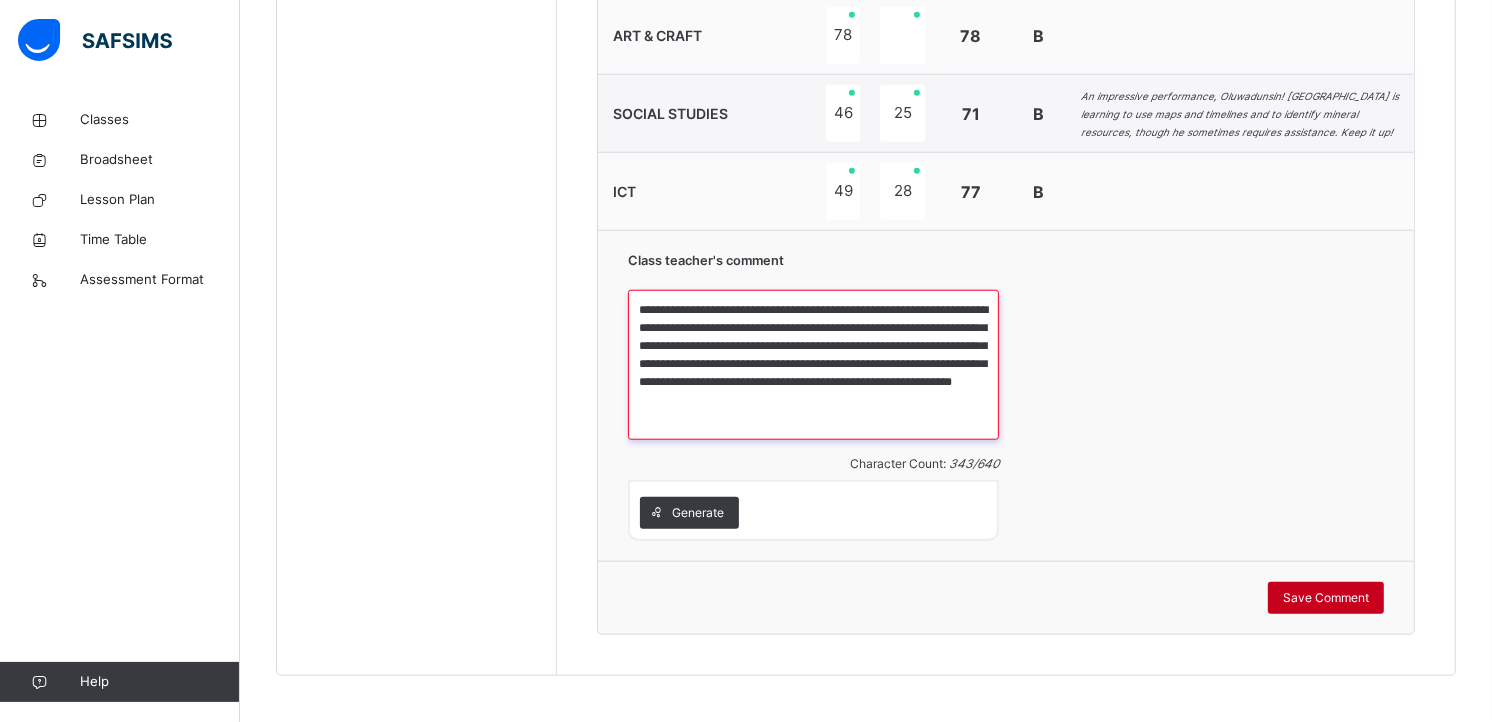 type on "**********" 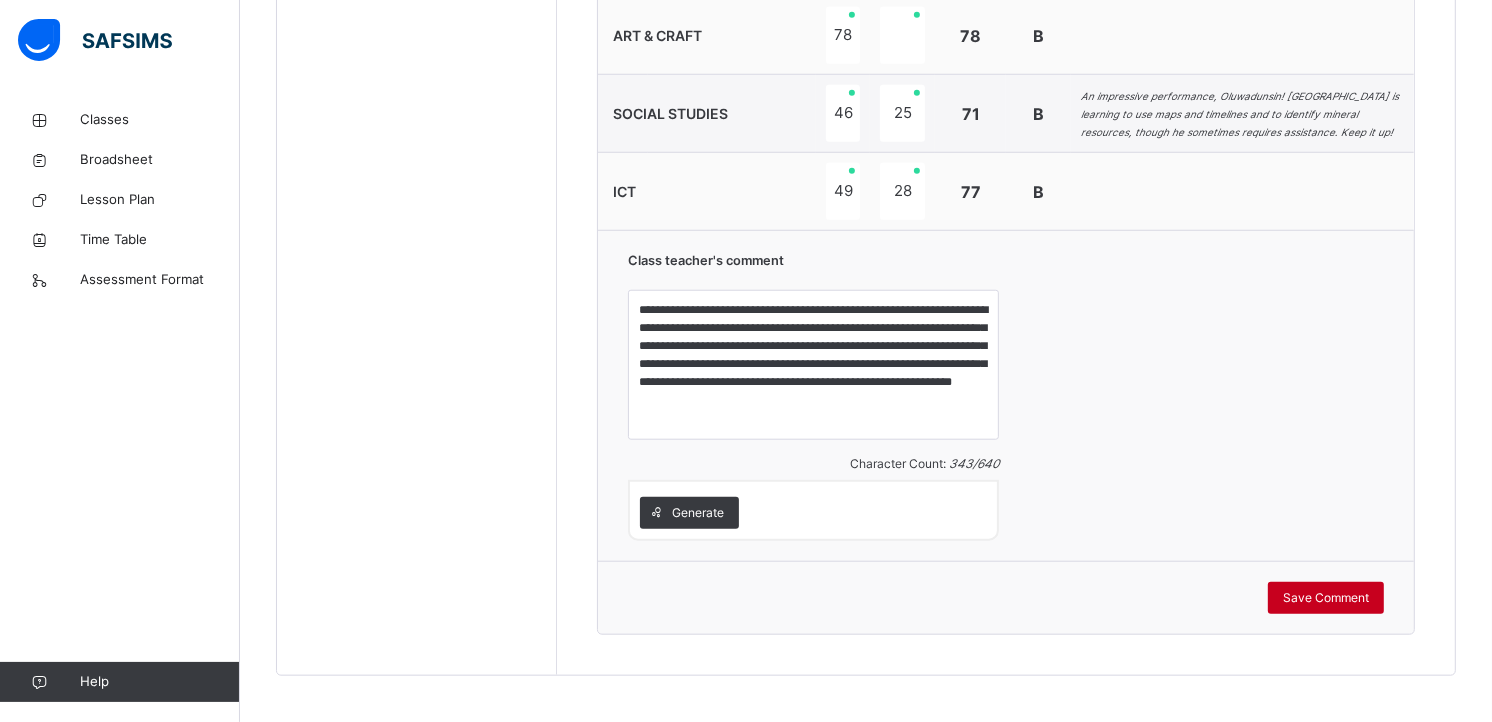 click on "Save Comment" at bounding box center [1326, 598] 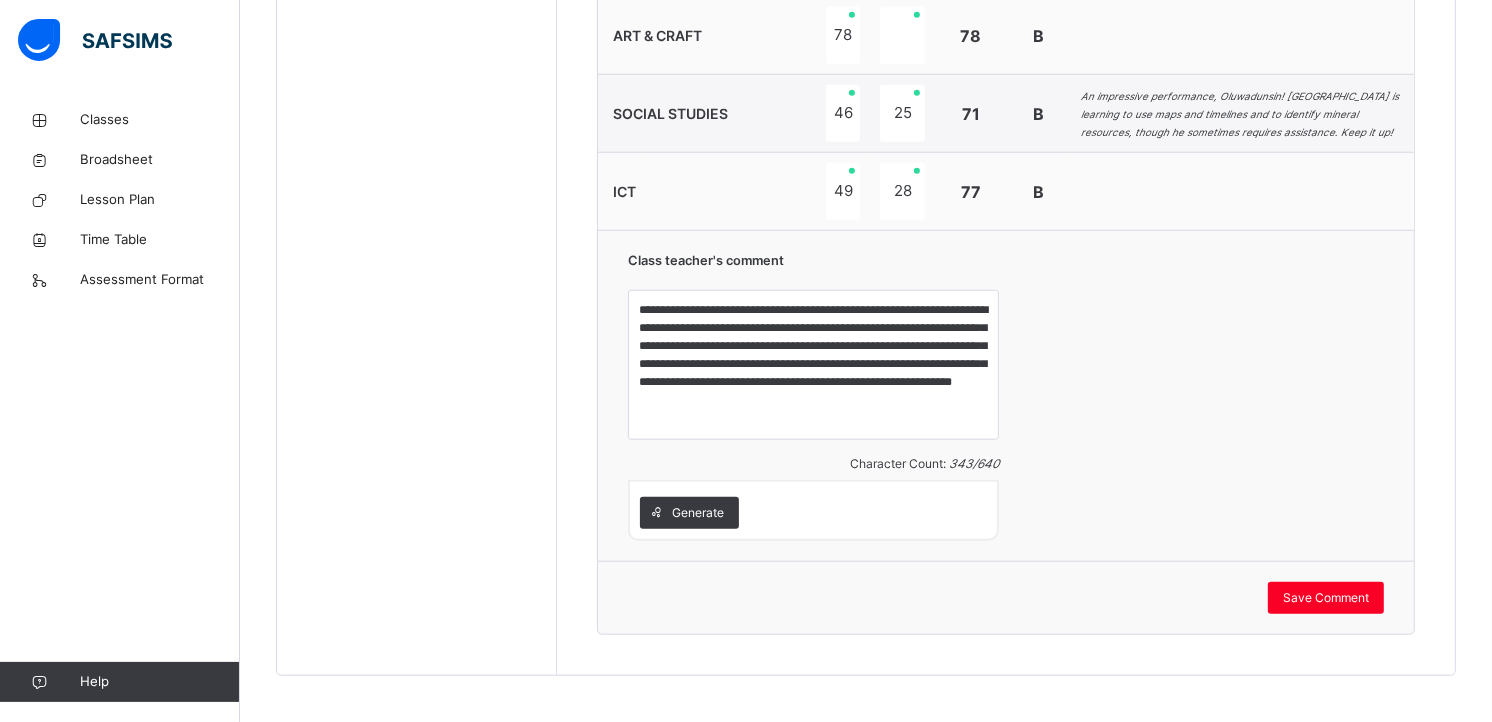 scroll, scrollTop: 1583, scrollLeft: 0, axis: vertical 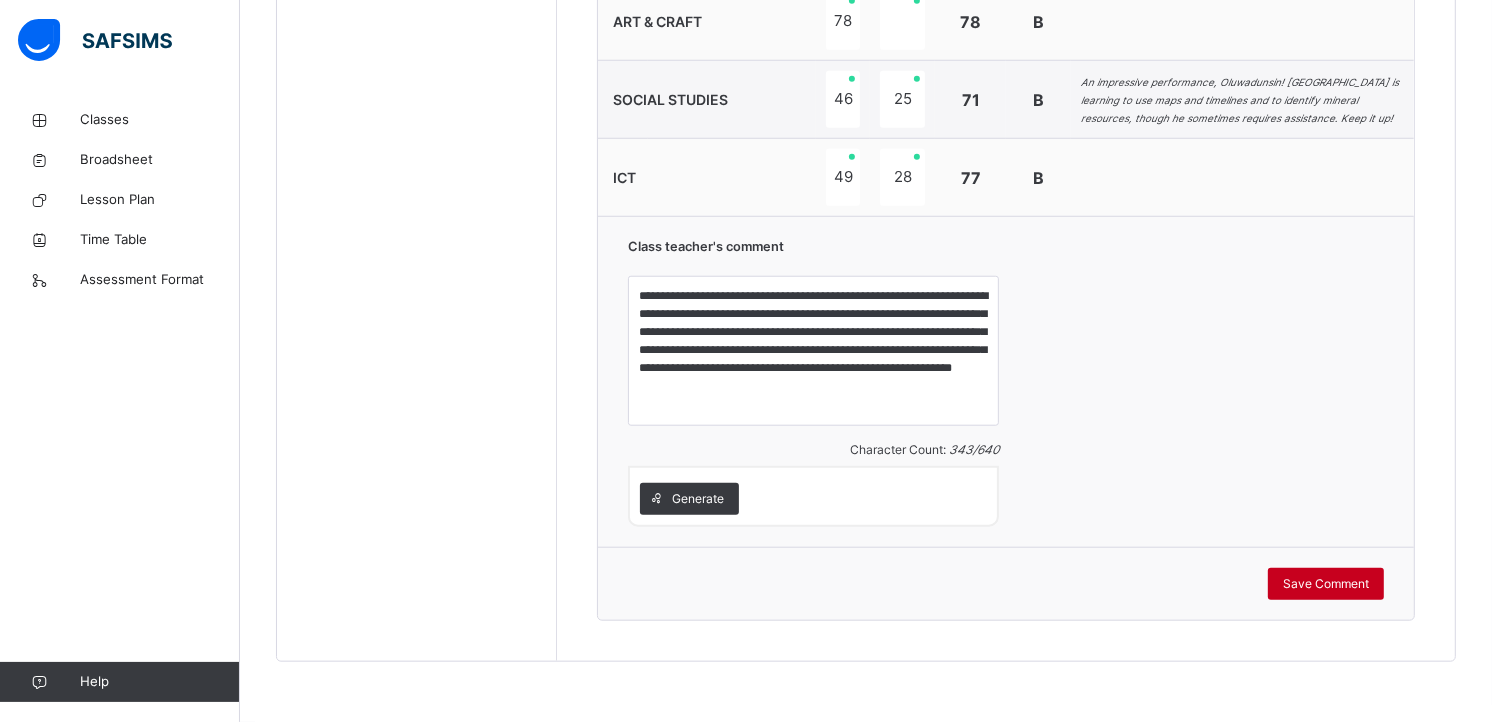 click on "Save Comment" at bounding box center (1326, 584) 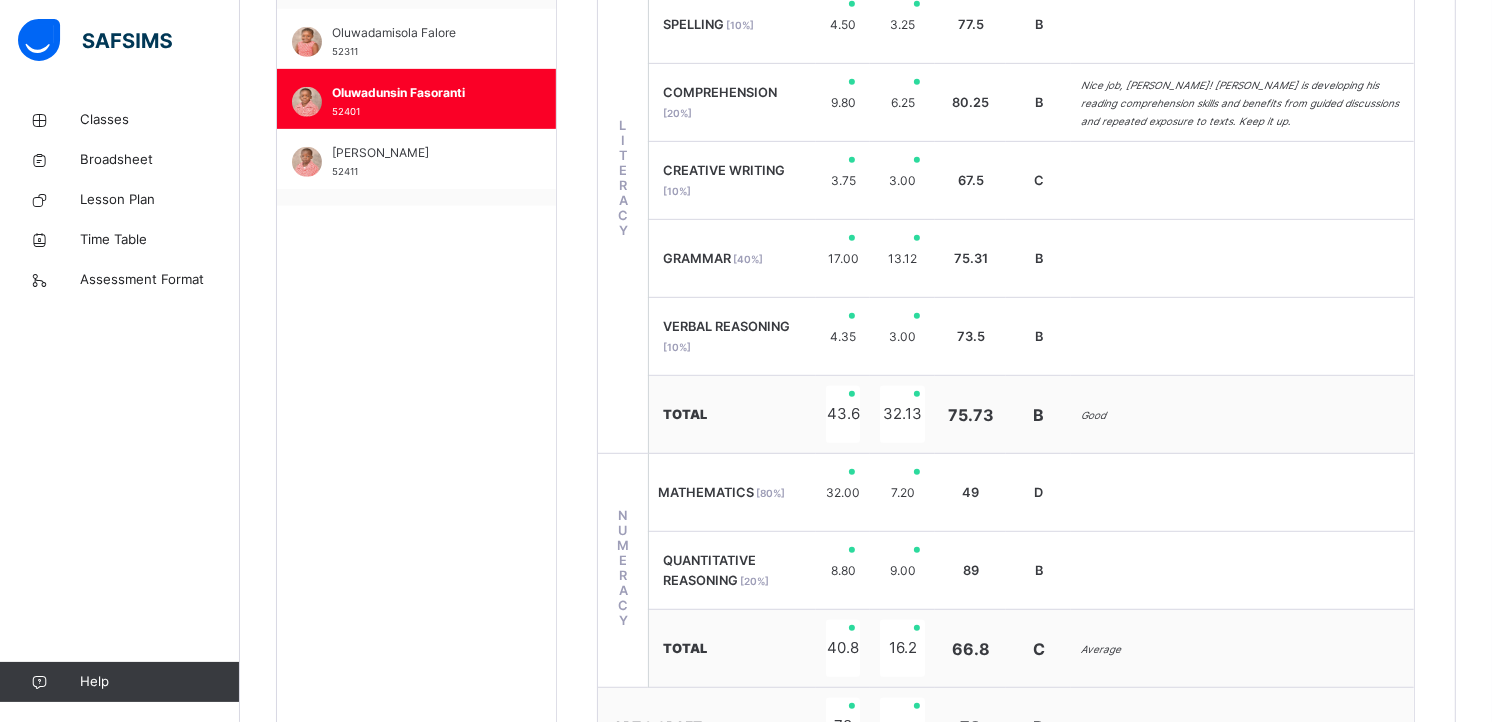 scroll, scrollTop: 854, scrollLeft: 0, axis: vertical 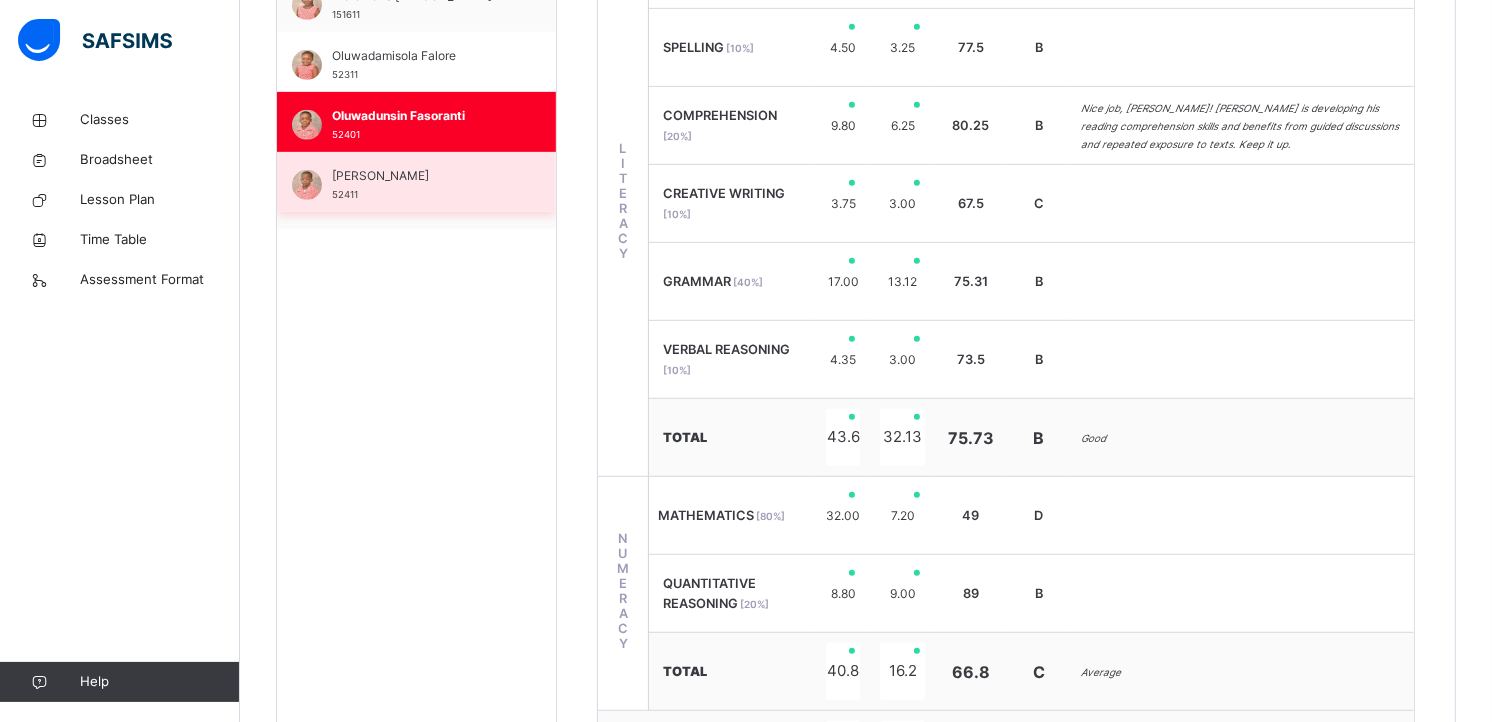 click on "[PERSON_NAME]" at bounding box center (421, 176) 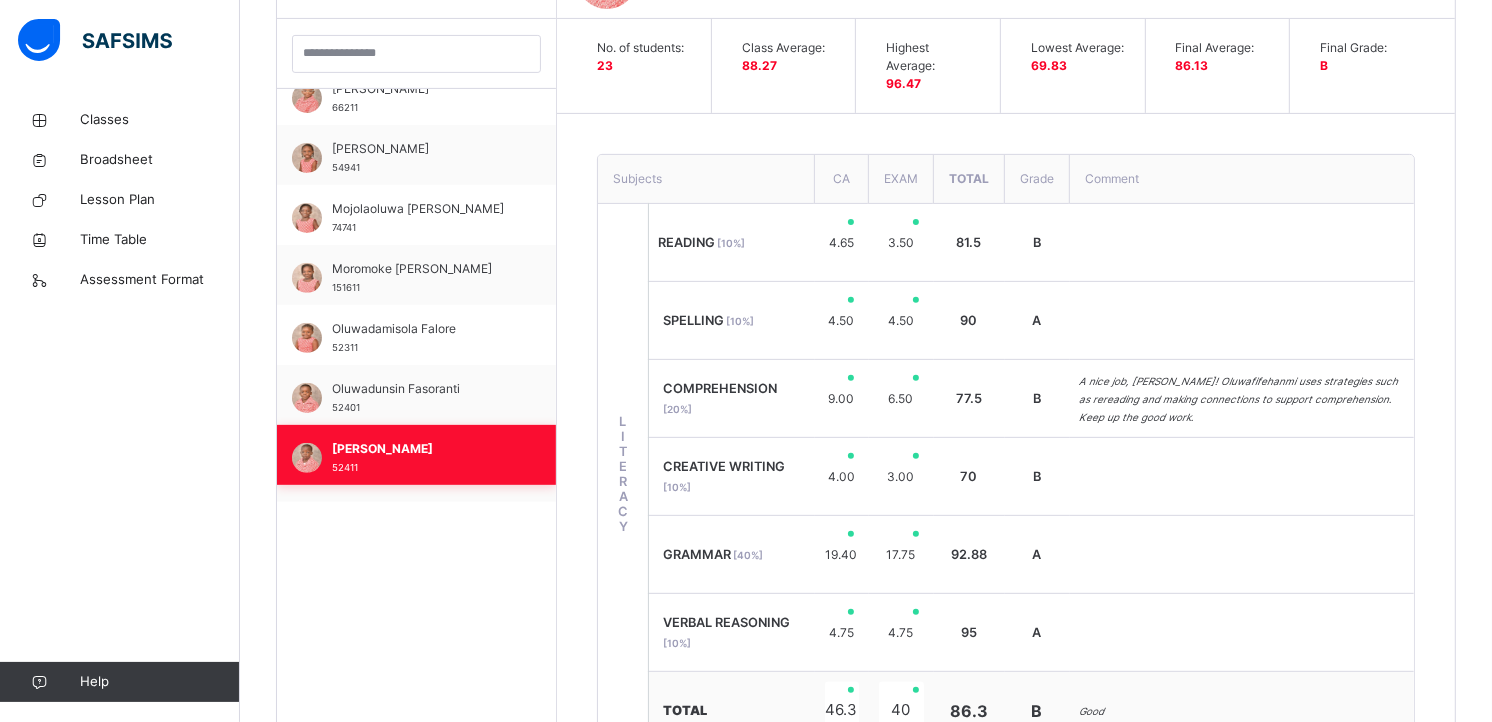 scroll, scrollTop: 854, scrollLeft: 0, axis: vertical 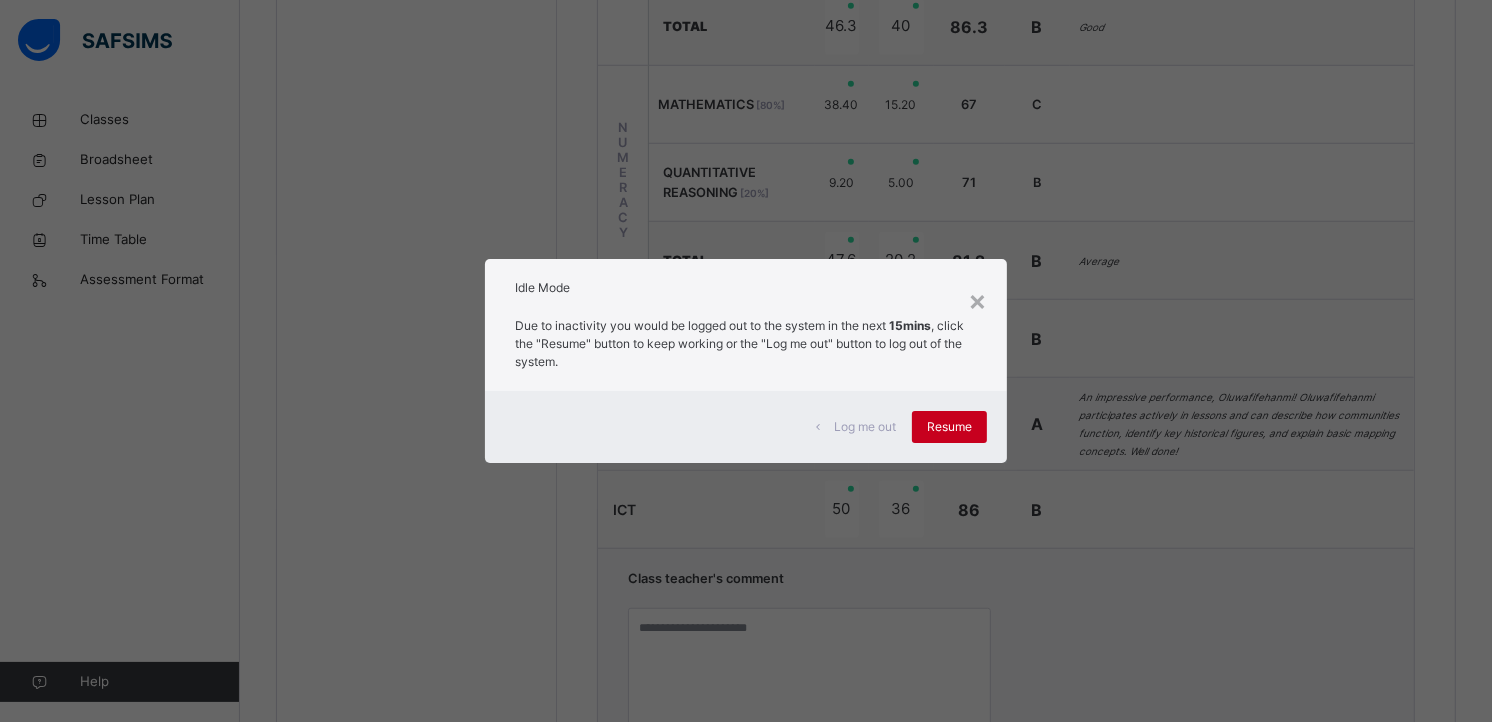 click on "Resume" at bounding box center [949, 427] 